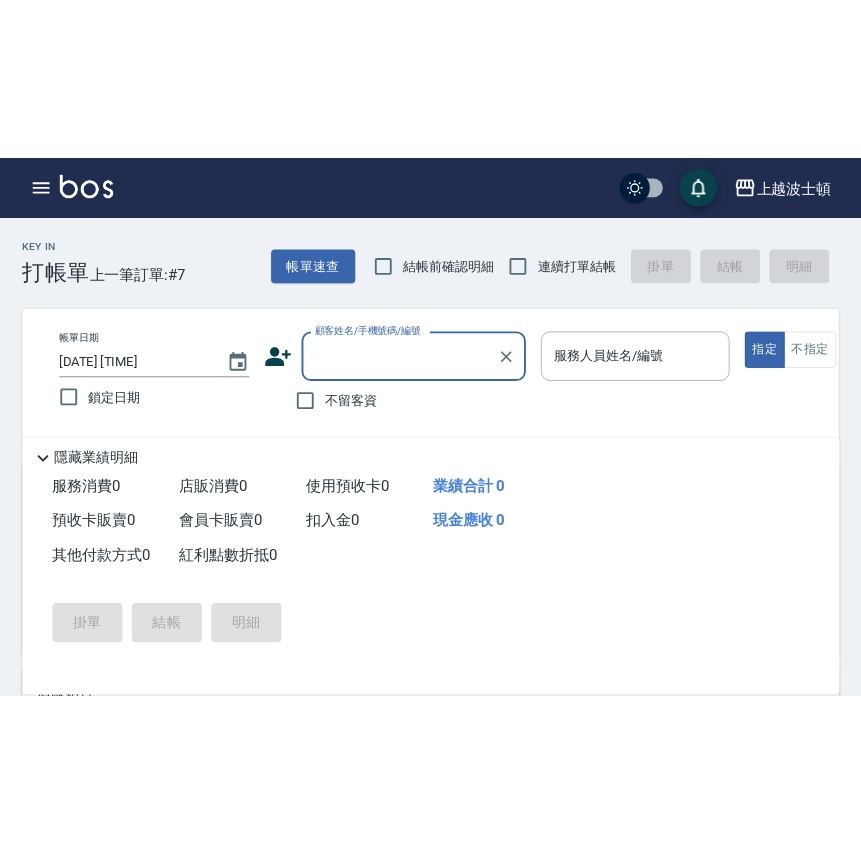 scroll, scrollTop: 0, scrollLeft: 0, axis: both 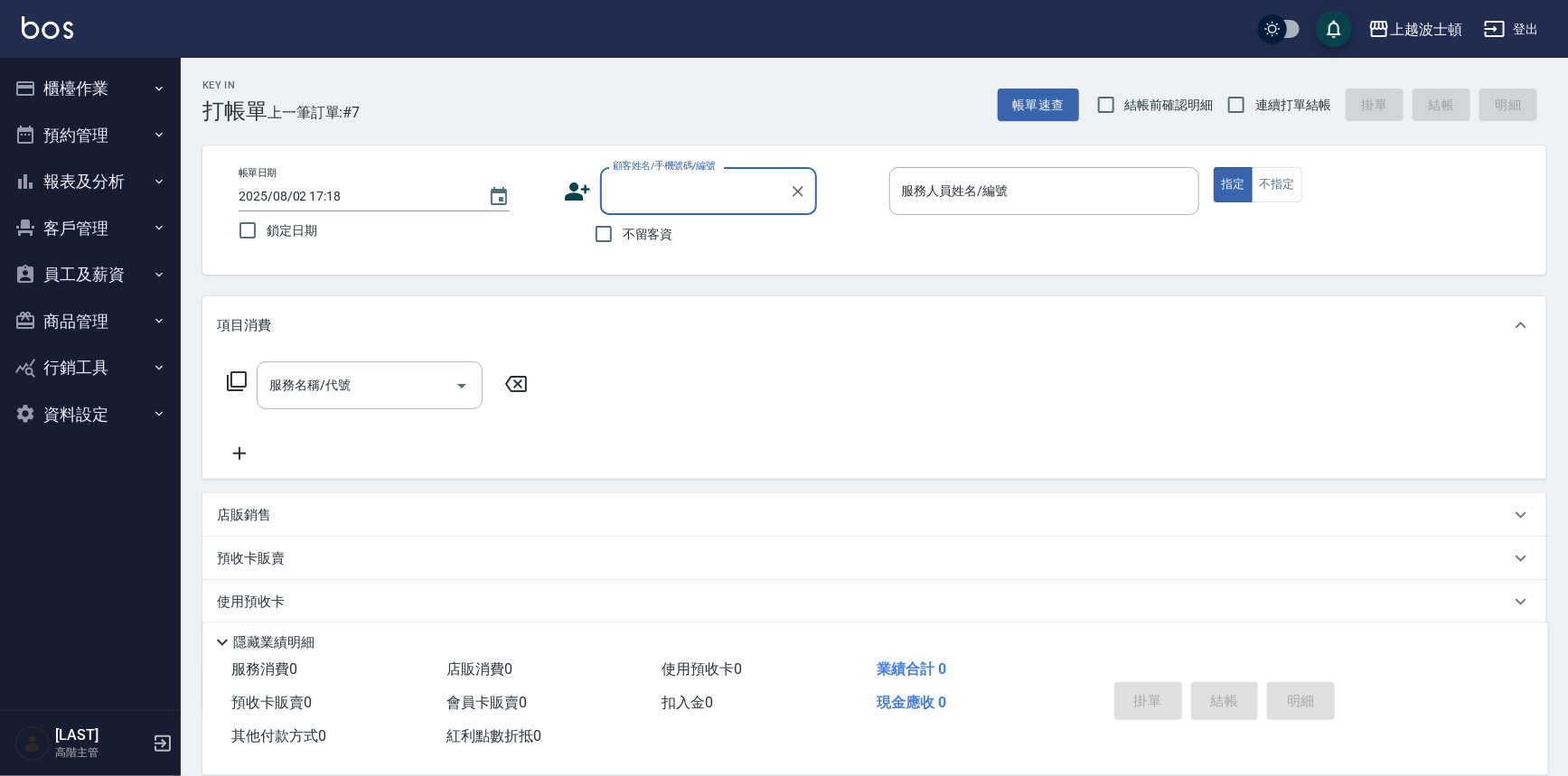 click on "顧客姓名/手機號碼/編號" at bounding box center [695, 191] 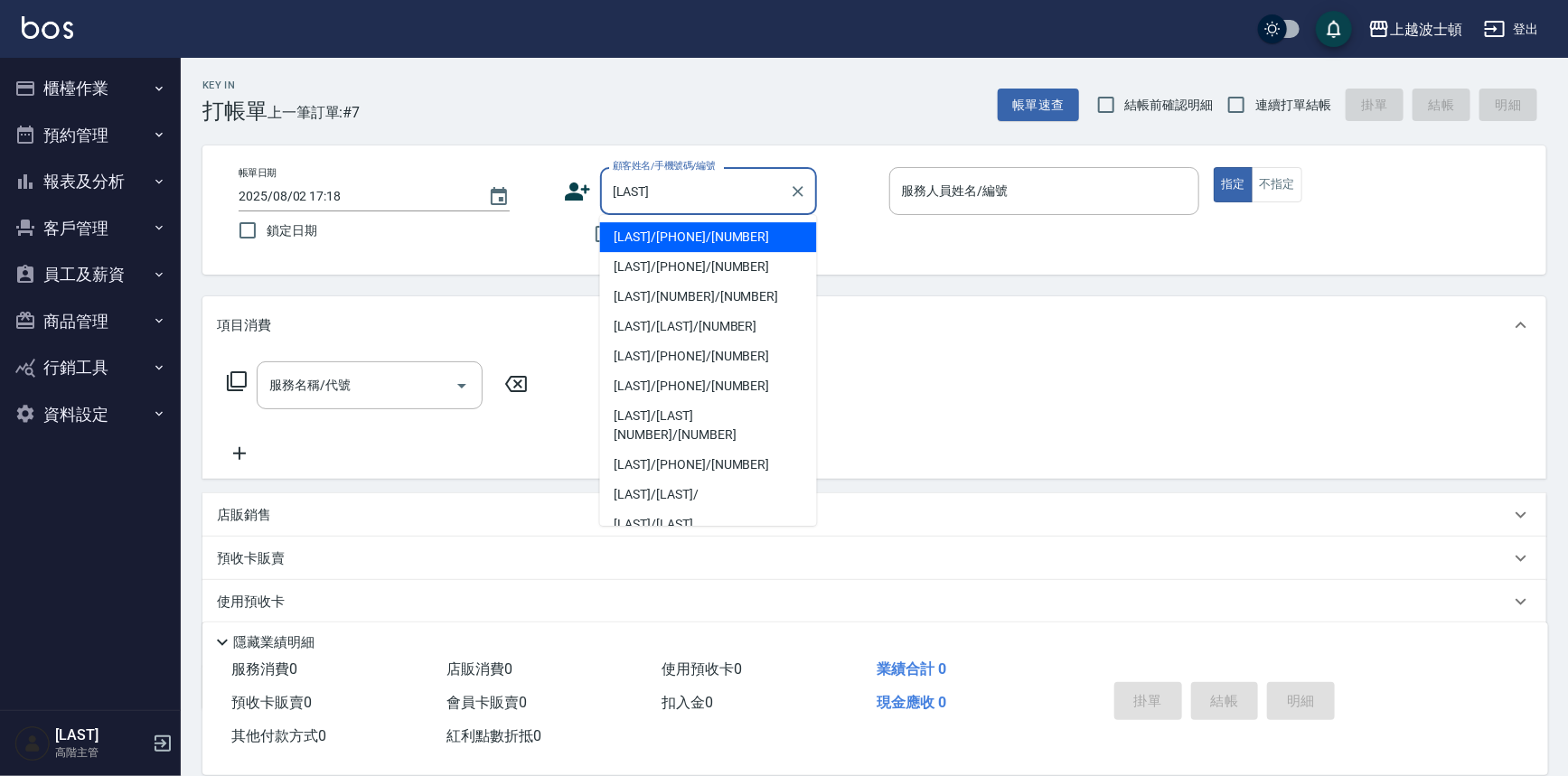 click on "[LAST]/[PHONE]/[NUMBER]" at bounding box center (709, 237) 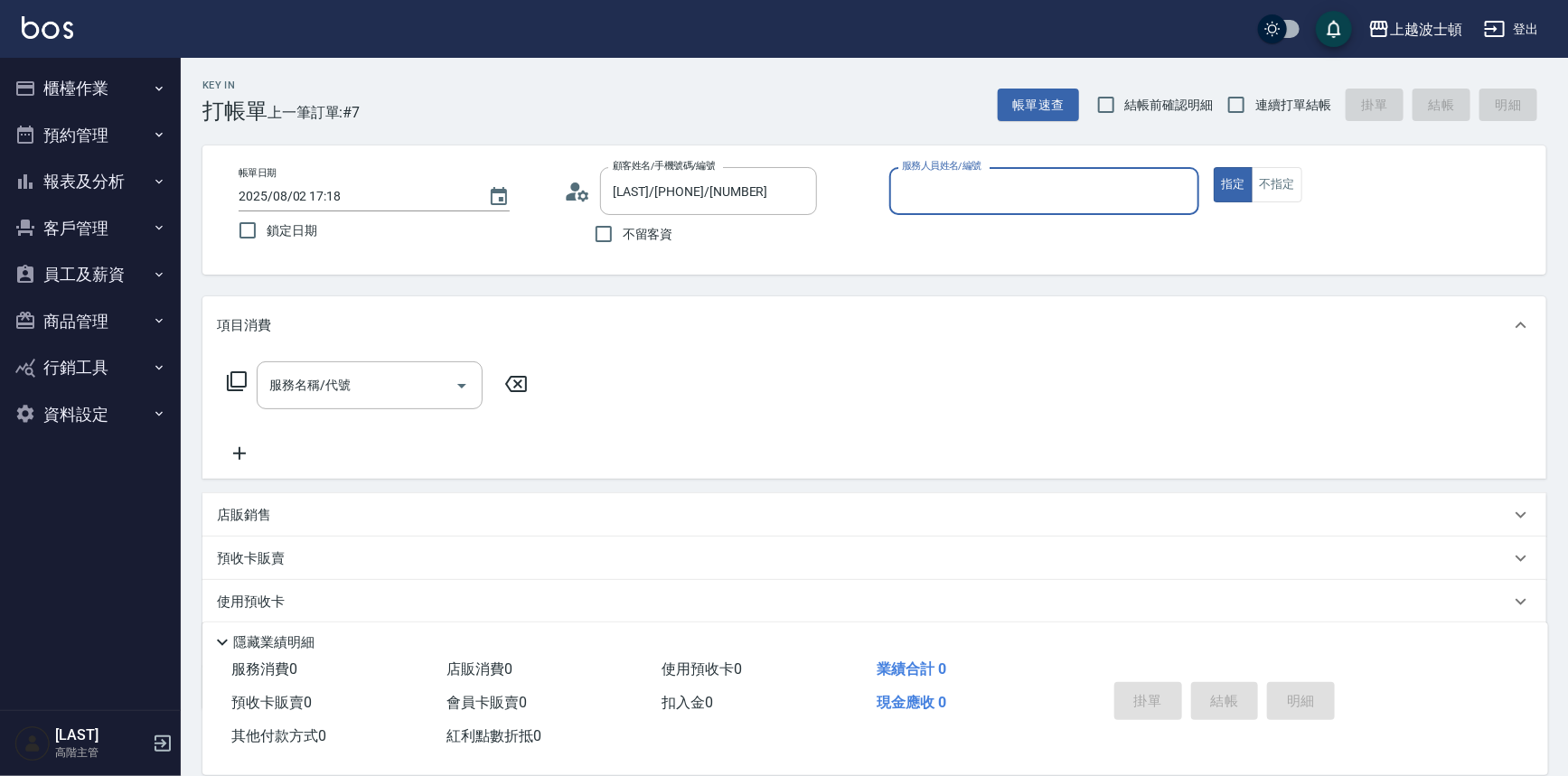 type on "麥可-1" 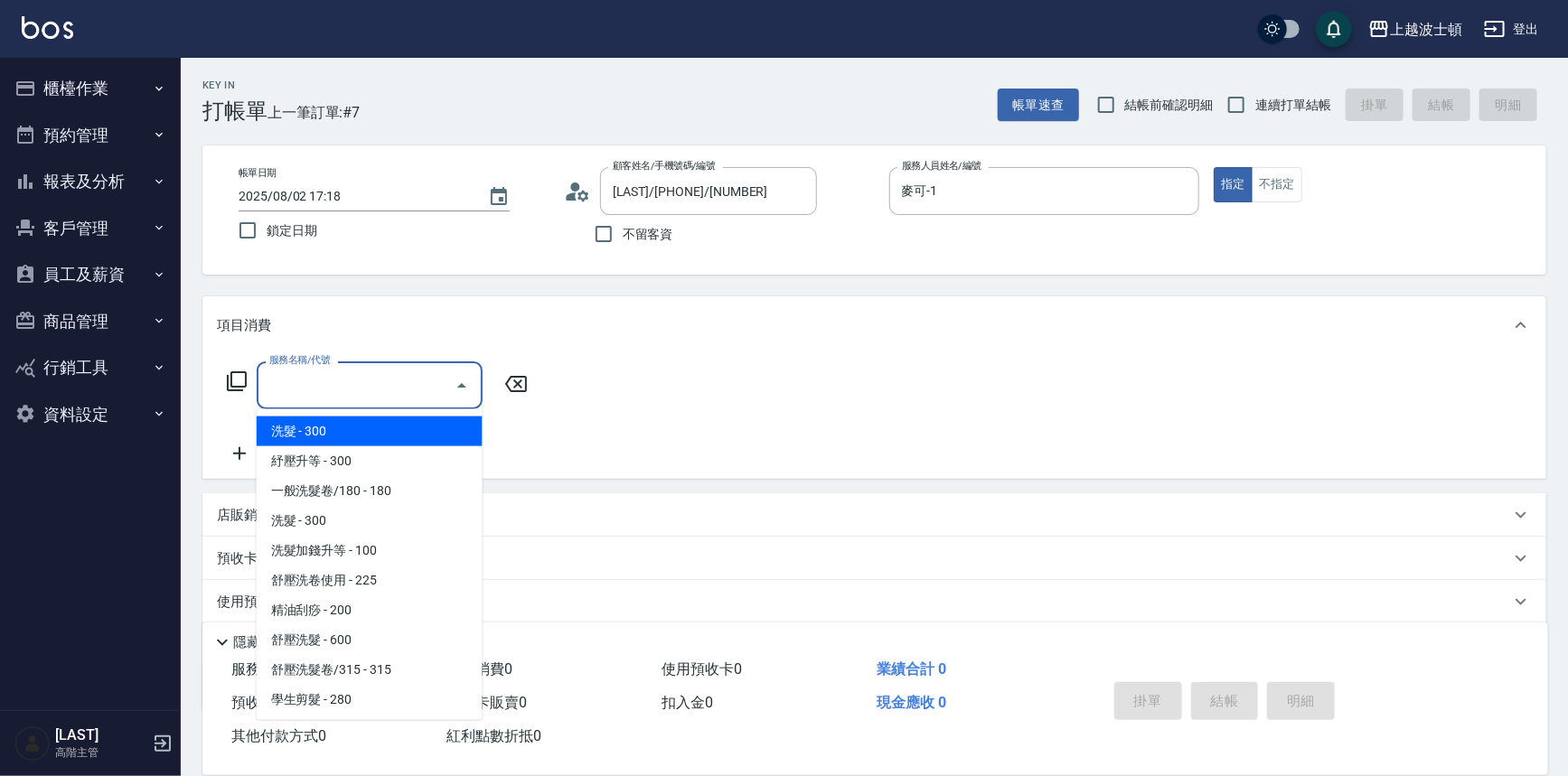 click on "服務名稱/代號" at bounding box center [356, 385] 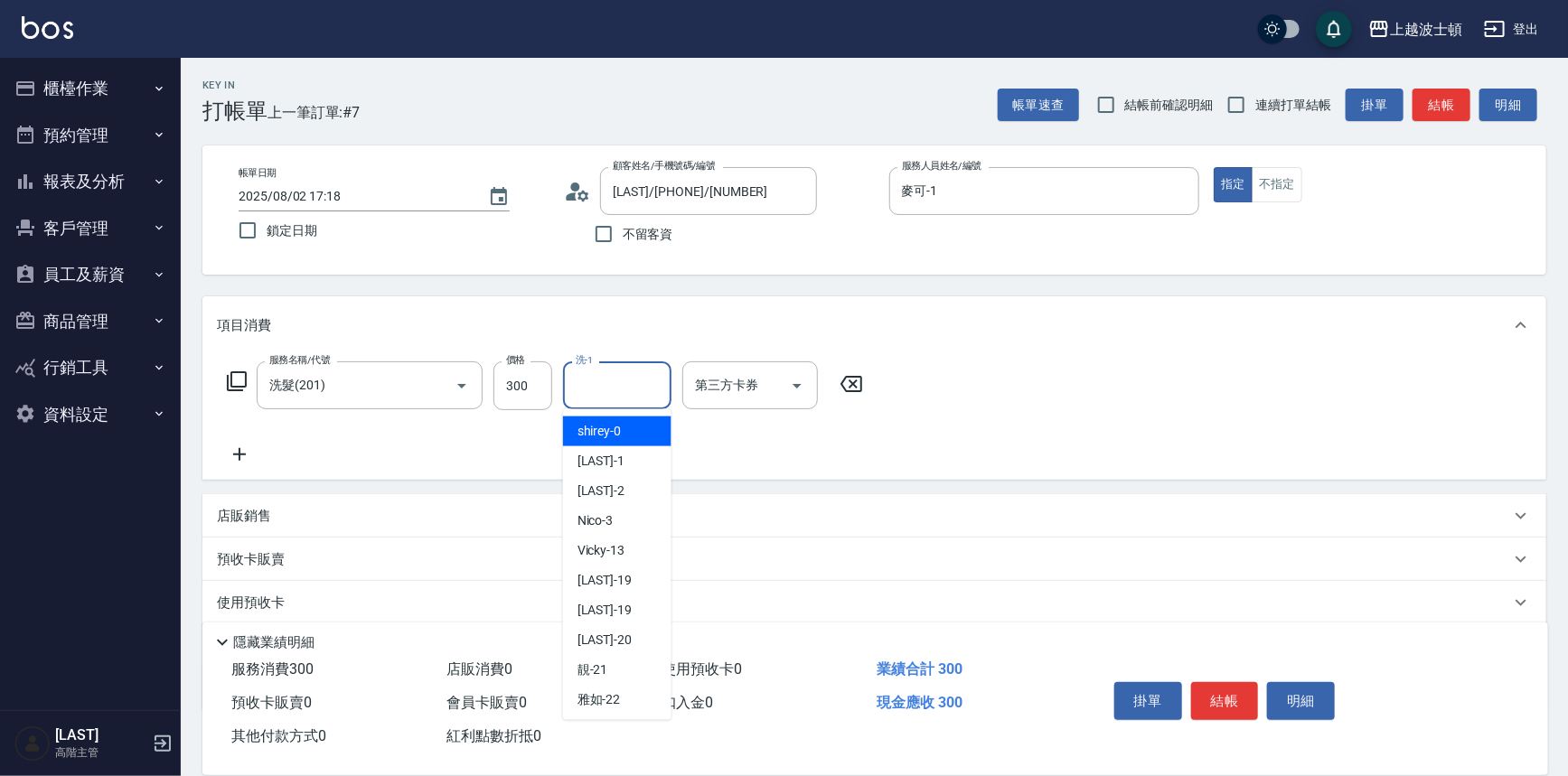click on "洗-1" at bounding box center (617, 385) 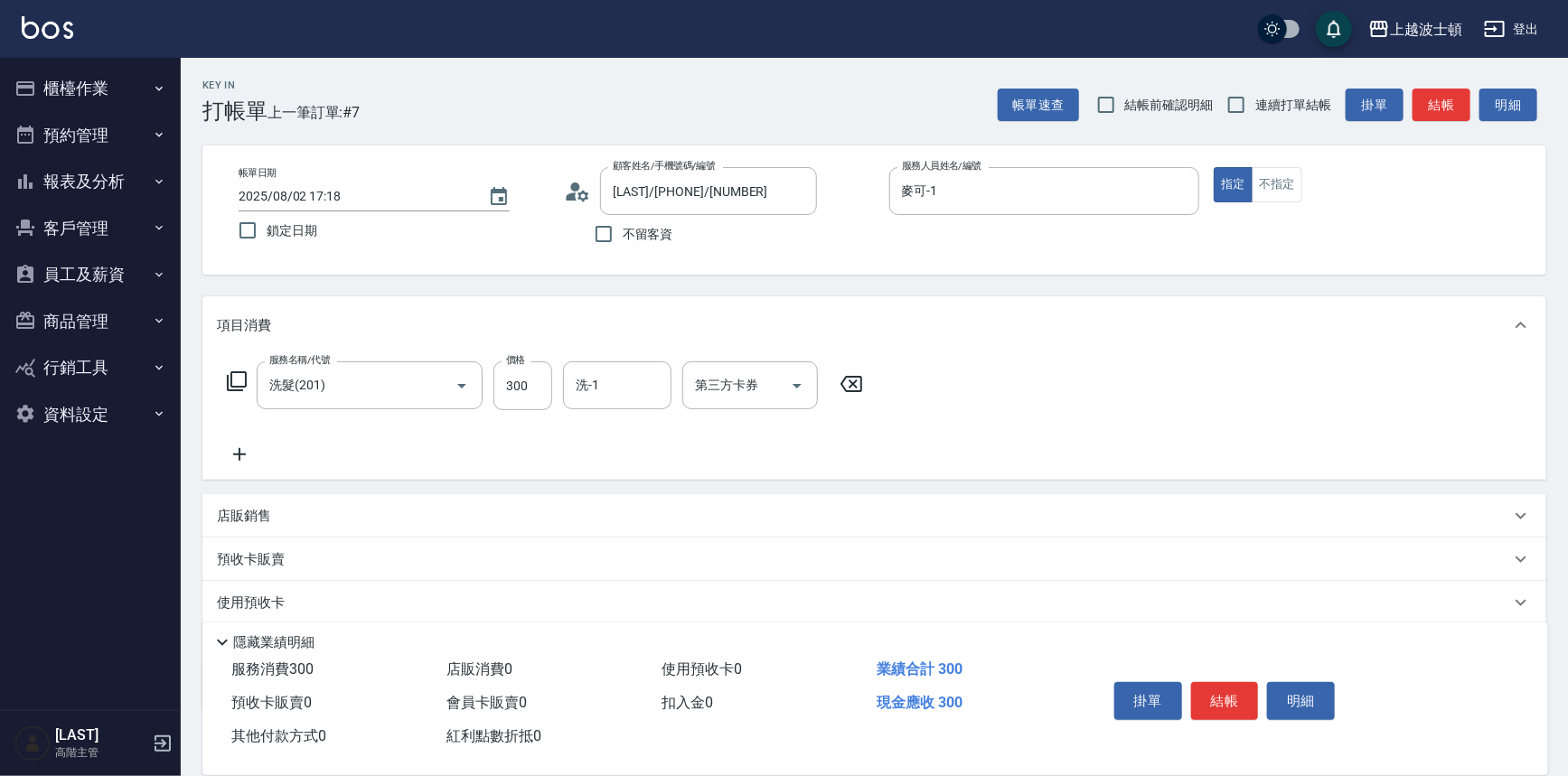 drag, startPoint x: 671, startPoint y: 503, endPoint x: 672, endPoint y: 554, distance: 51.0098 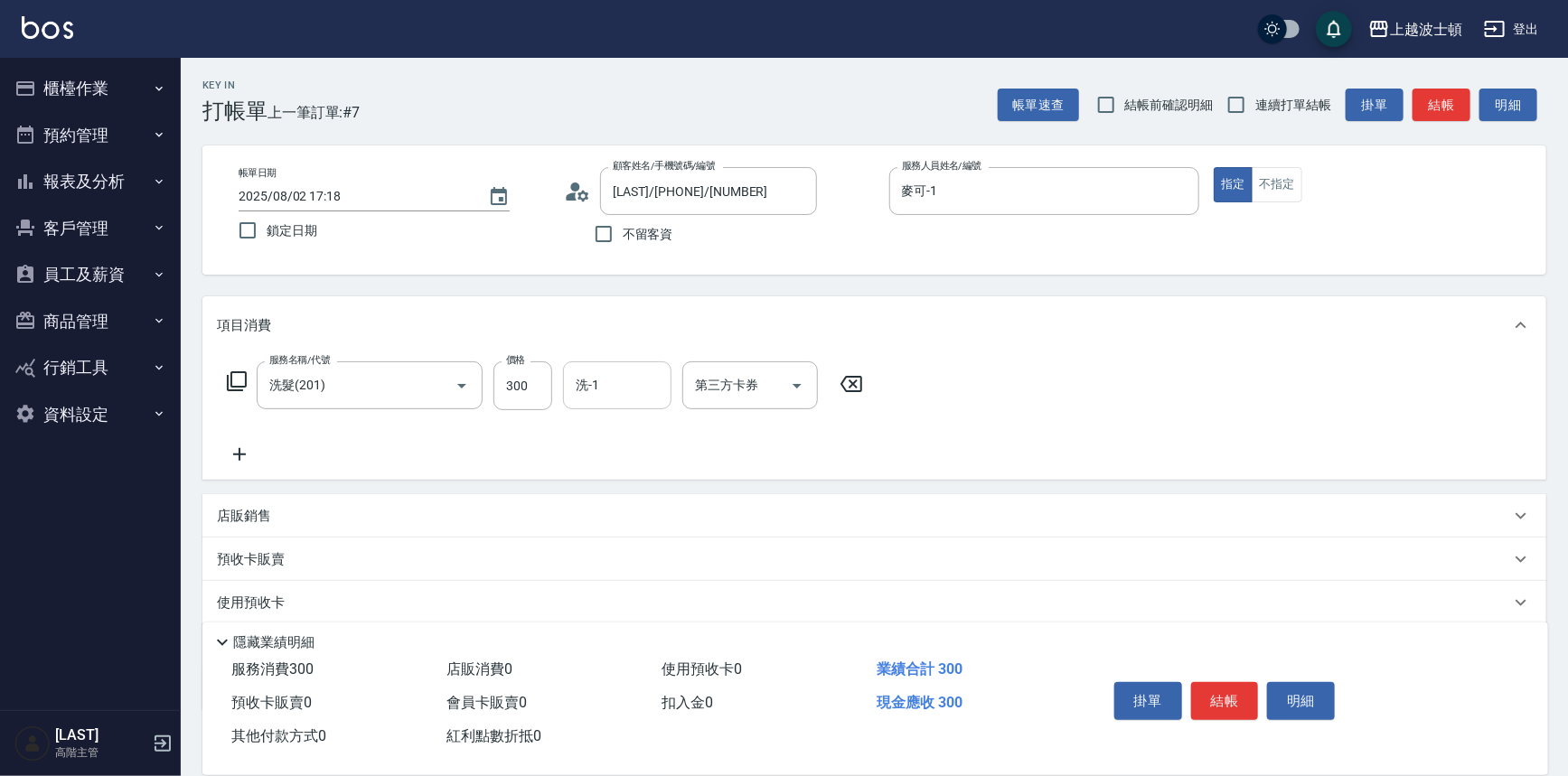 click on "洗-1" at bounding box center (617, 385) 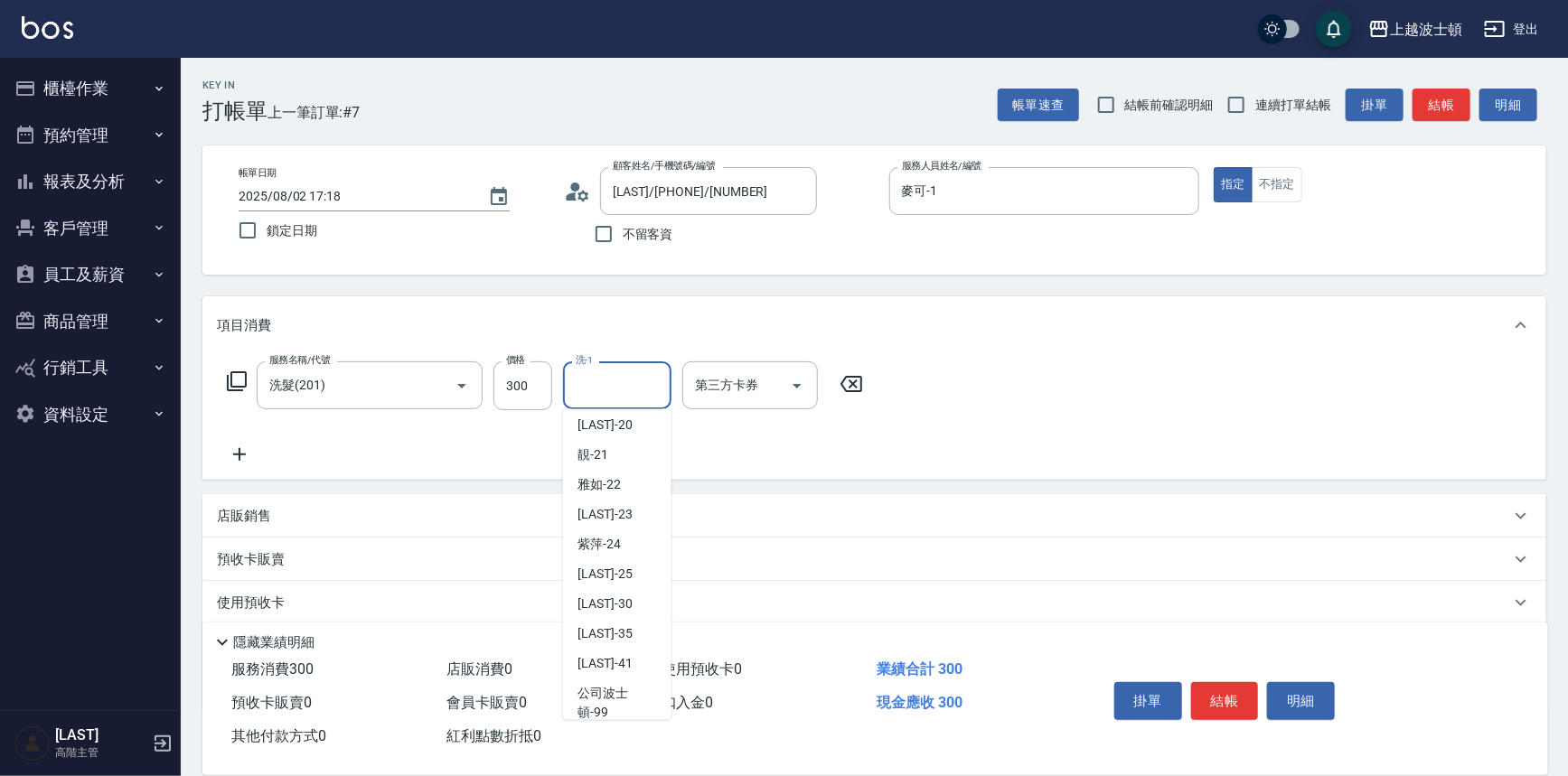 scroll, scrollTop: 228, scrollLeft: 0, axis: vertical 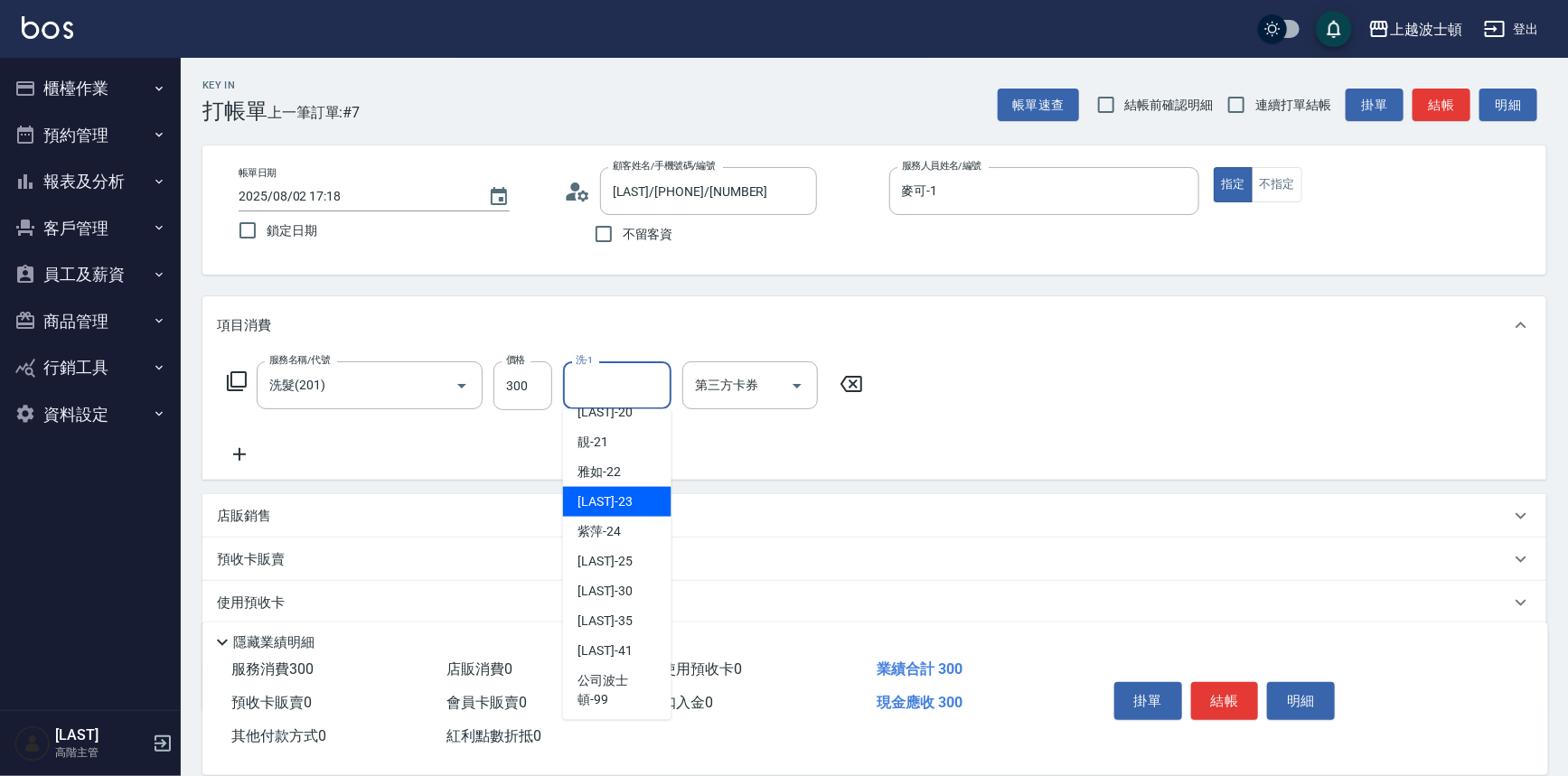 click on "巧莉 -23" at bounding box center (617, 501) 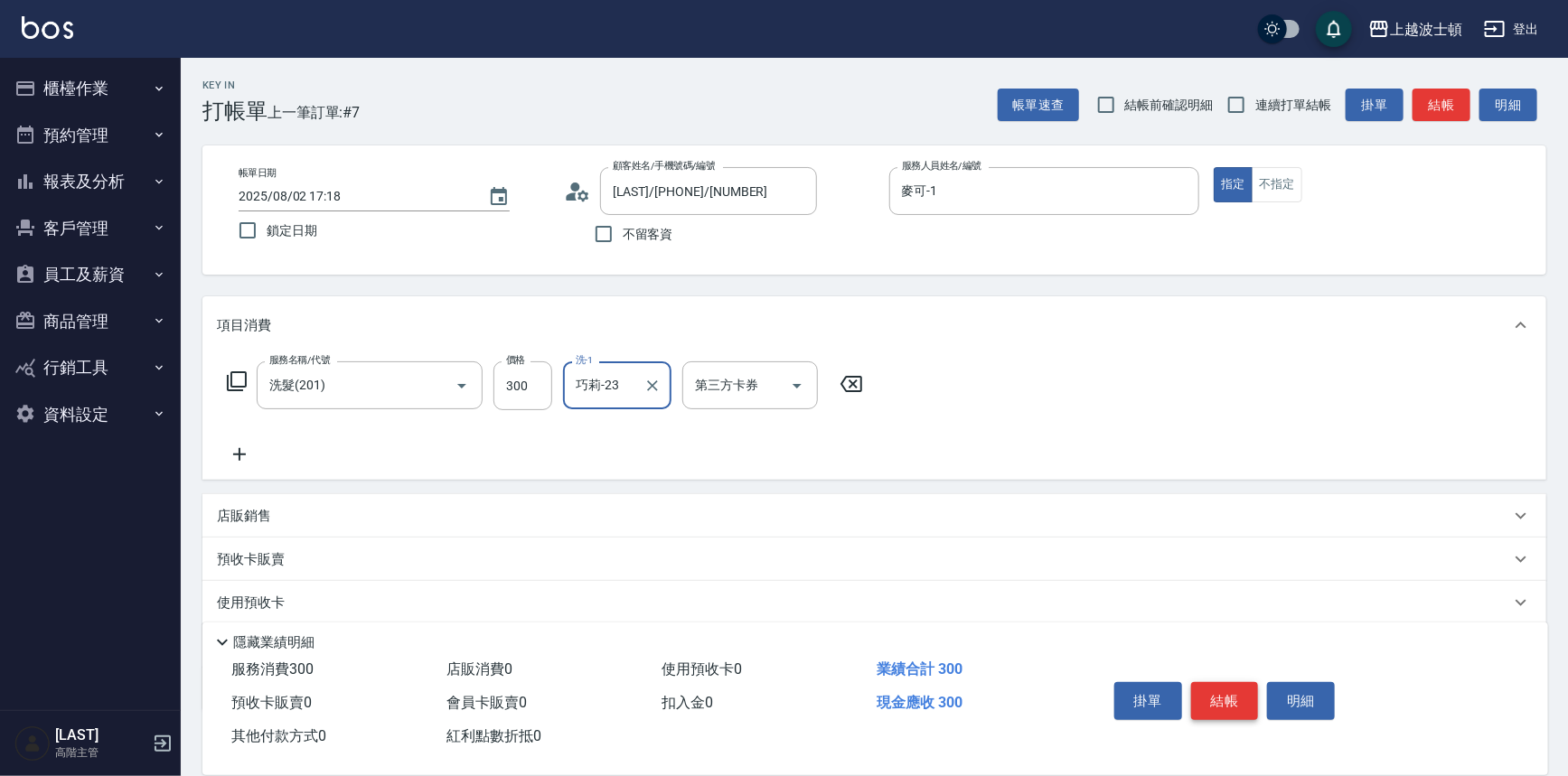click on "結帳" at bounding box center (1225, 701) 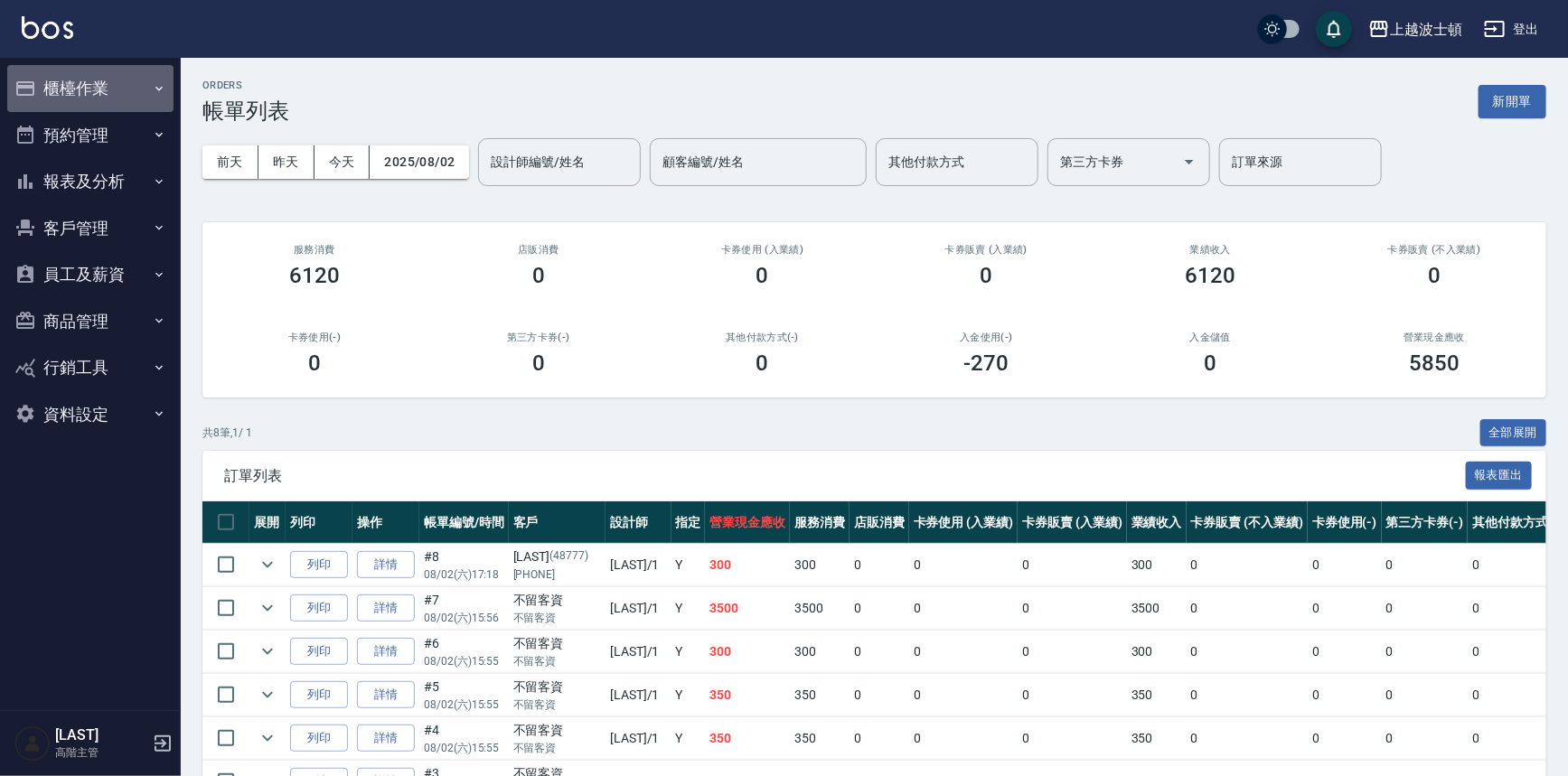 click on "櫃檯作業" at bounding box center (90, 89) 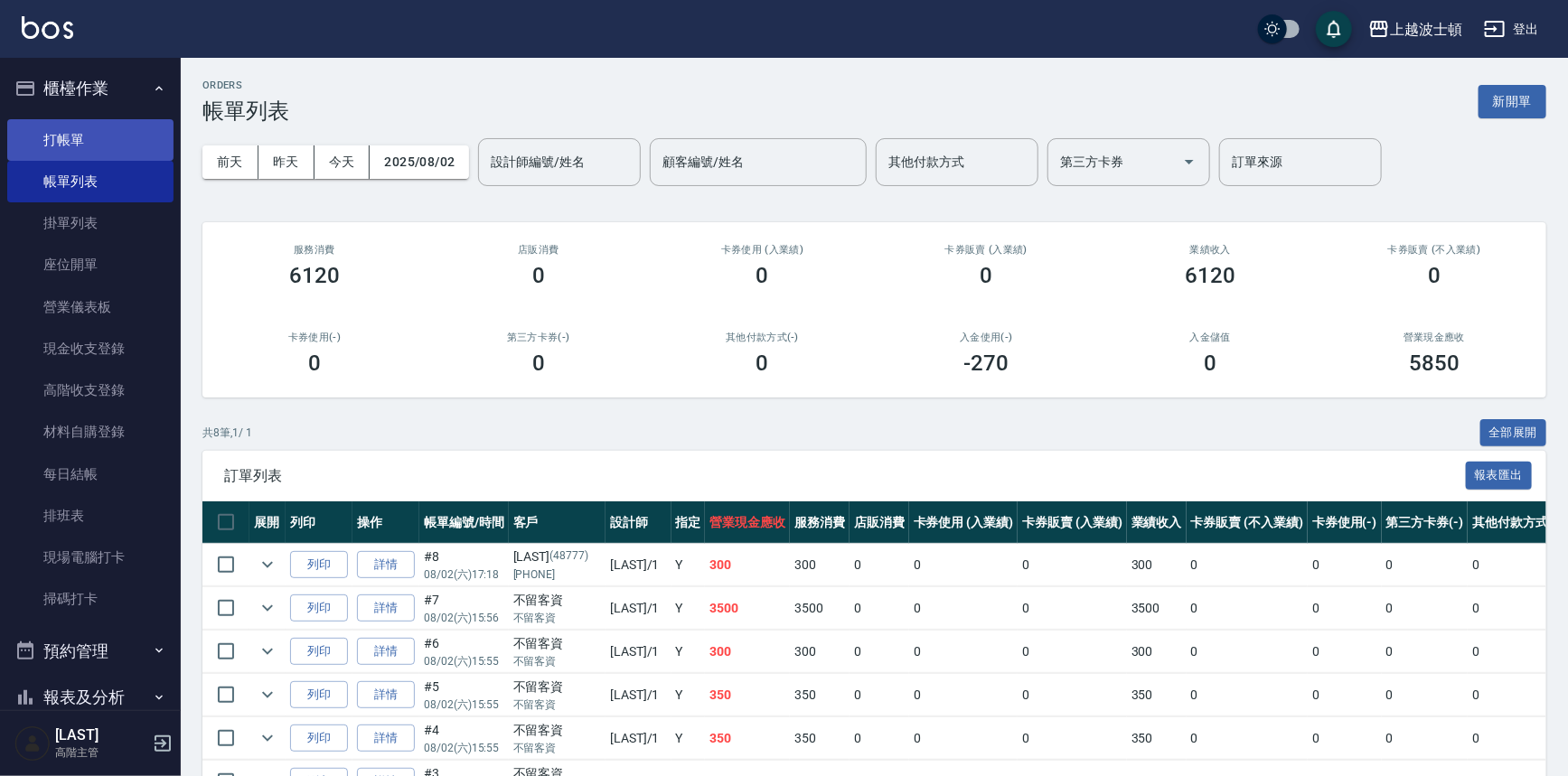 click on "打帳單" at bounding box center [90, 140] 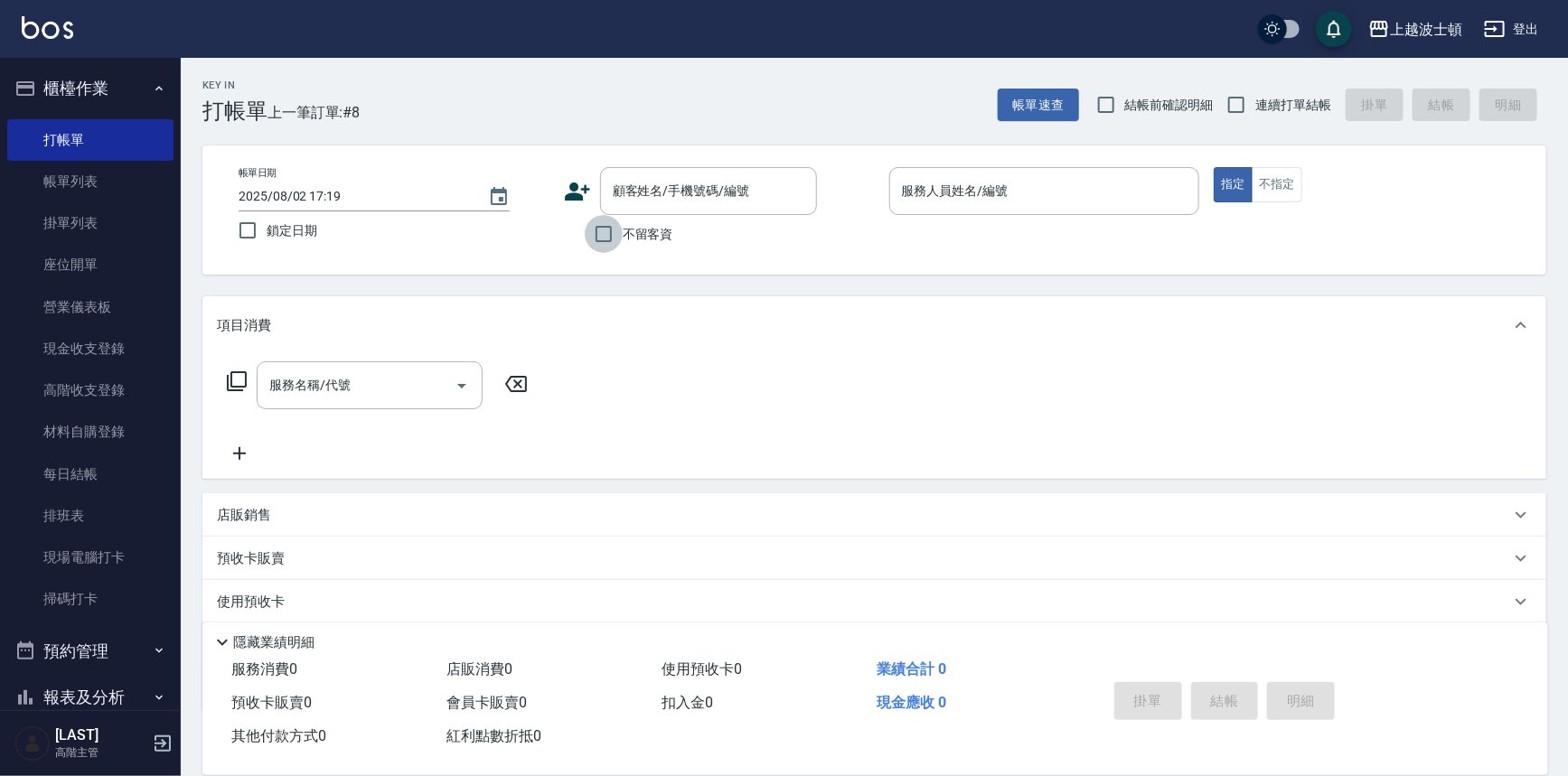 click on "不留客資" at bounding box center (604, 234) 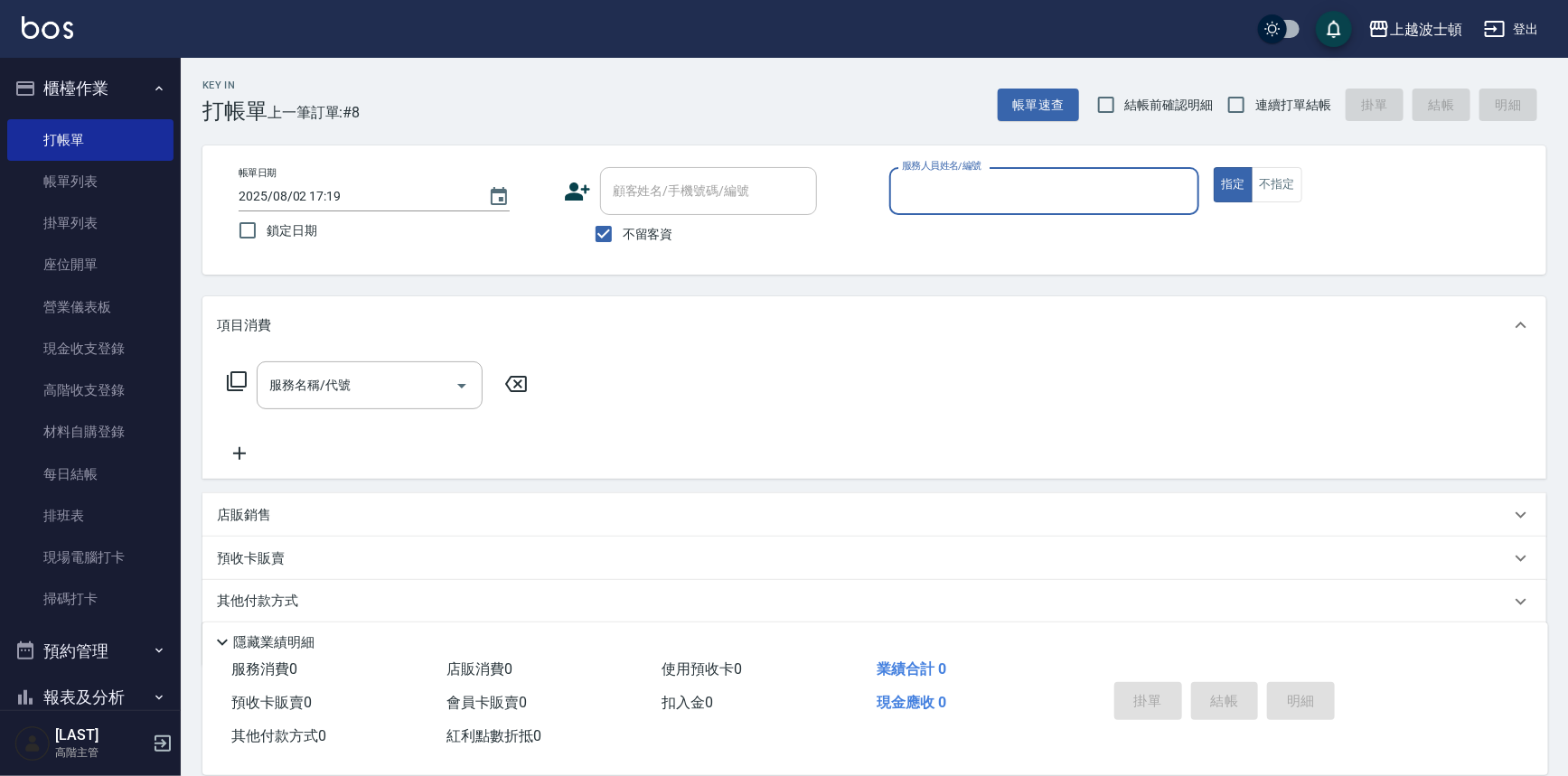 click on "服務人員姓名/編號" at bounding box center (1045, 191) 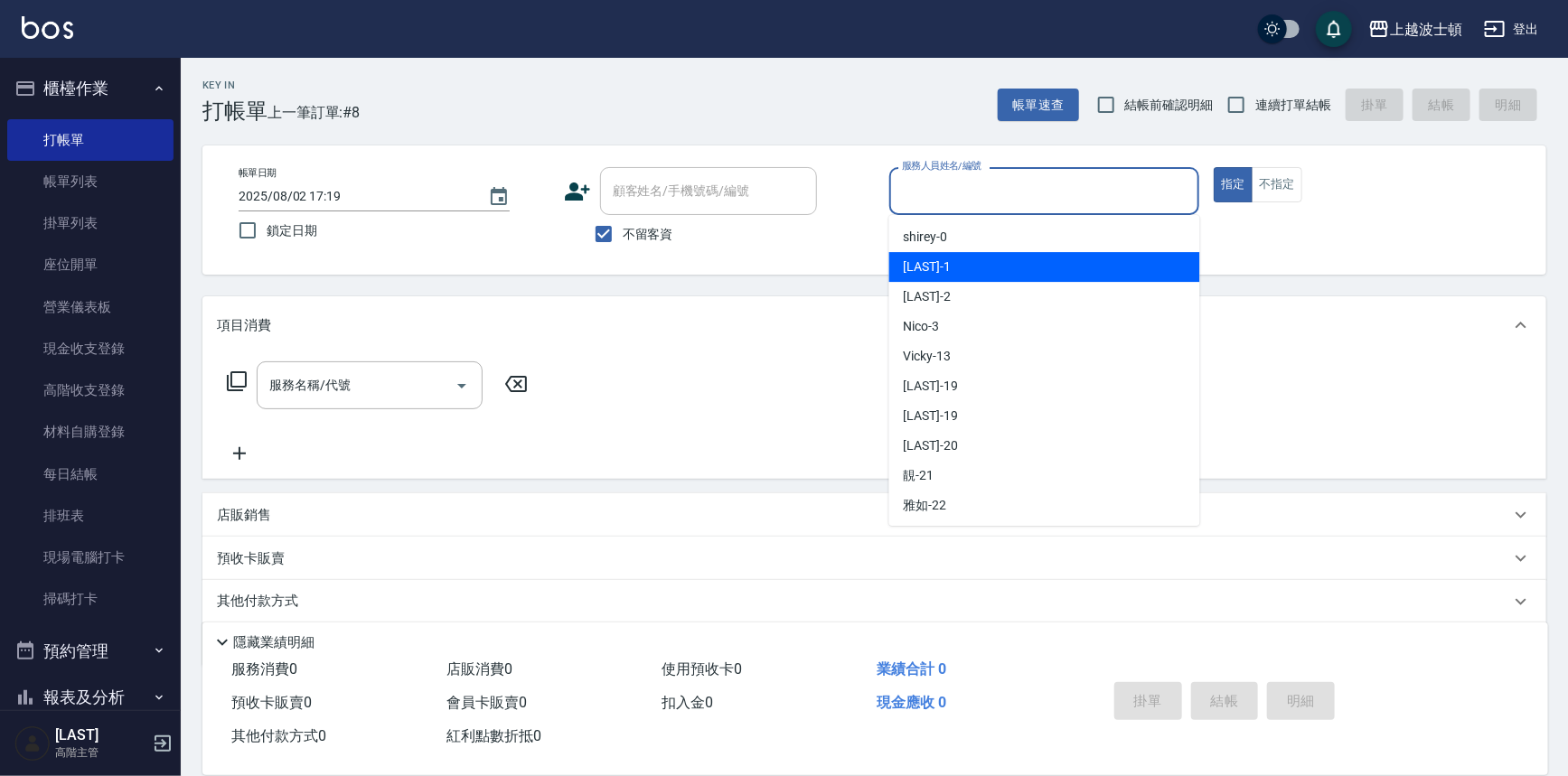 click on "麥可 -1" at bounding box center (1045, 266) 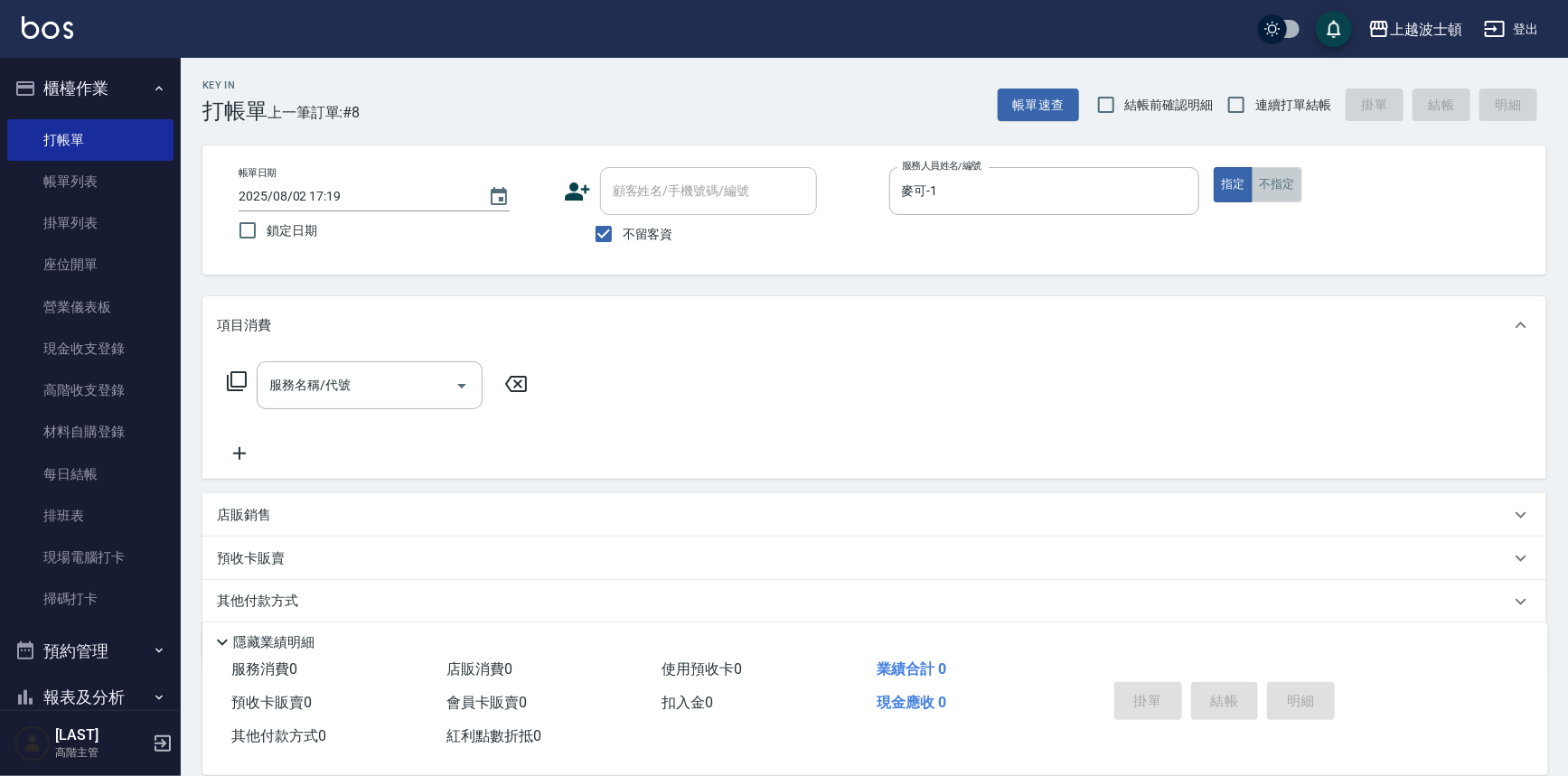 click on "不指定" at bounding box center (1277, 184) 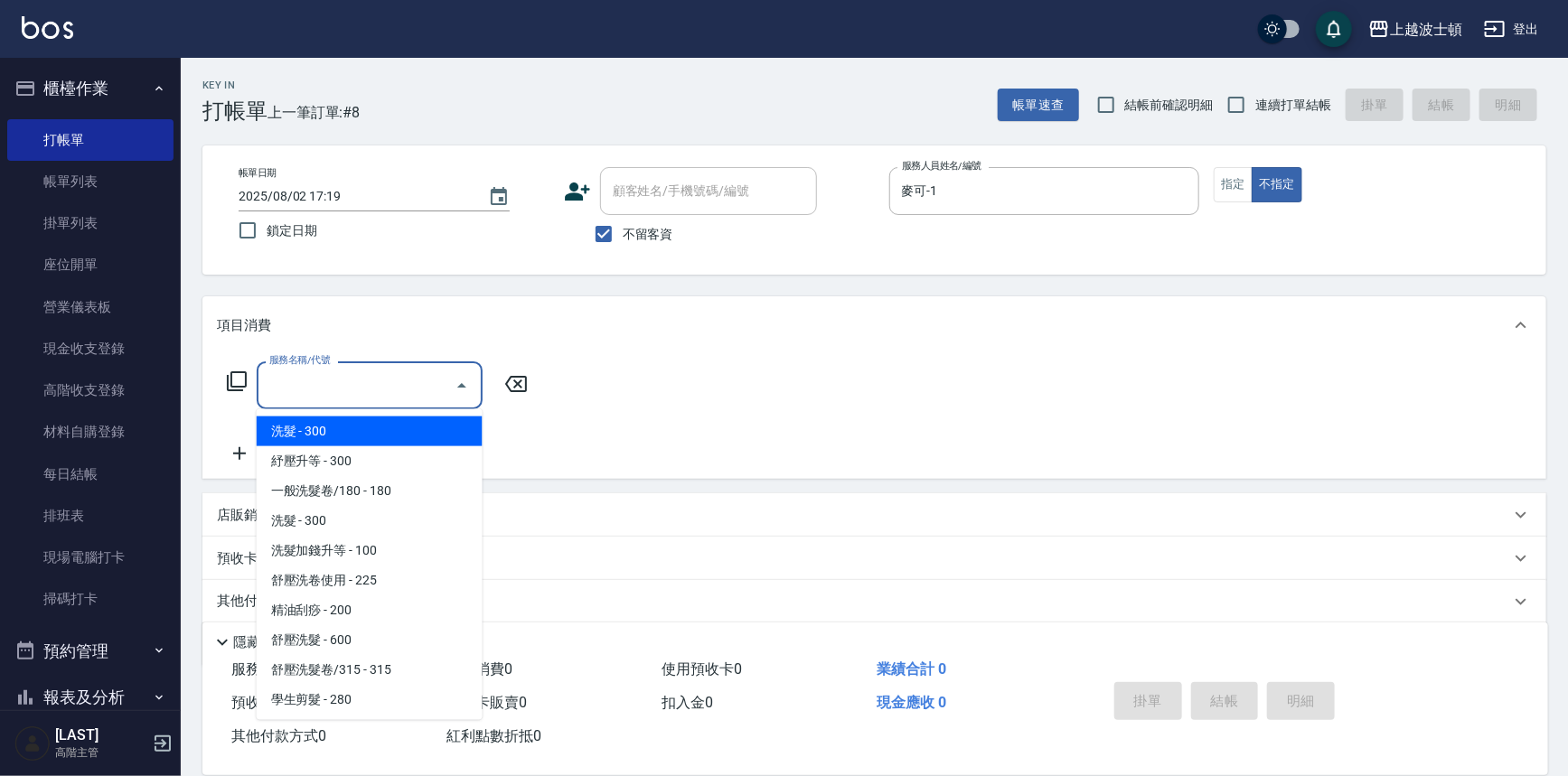 click on "服務名稱/代號" at bounding box center (356, 385) 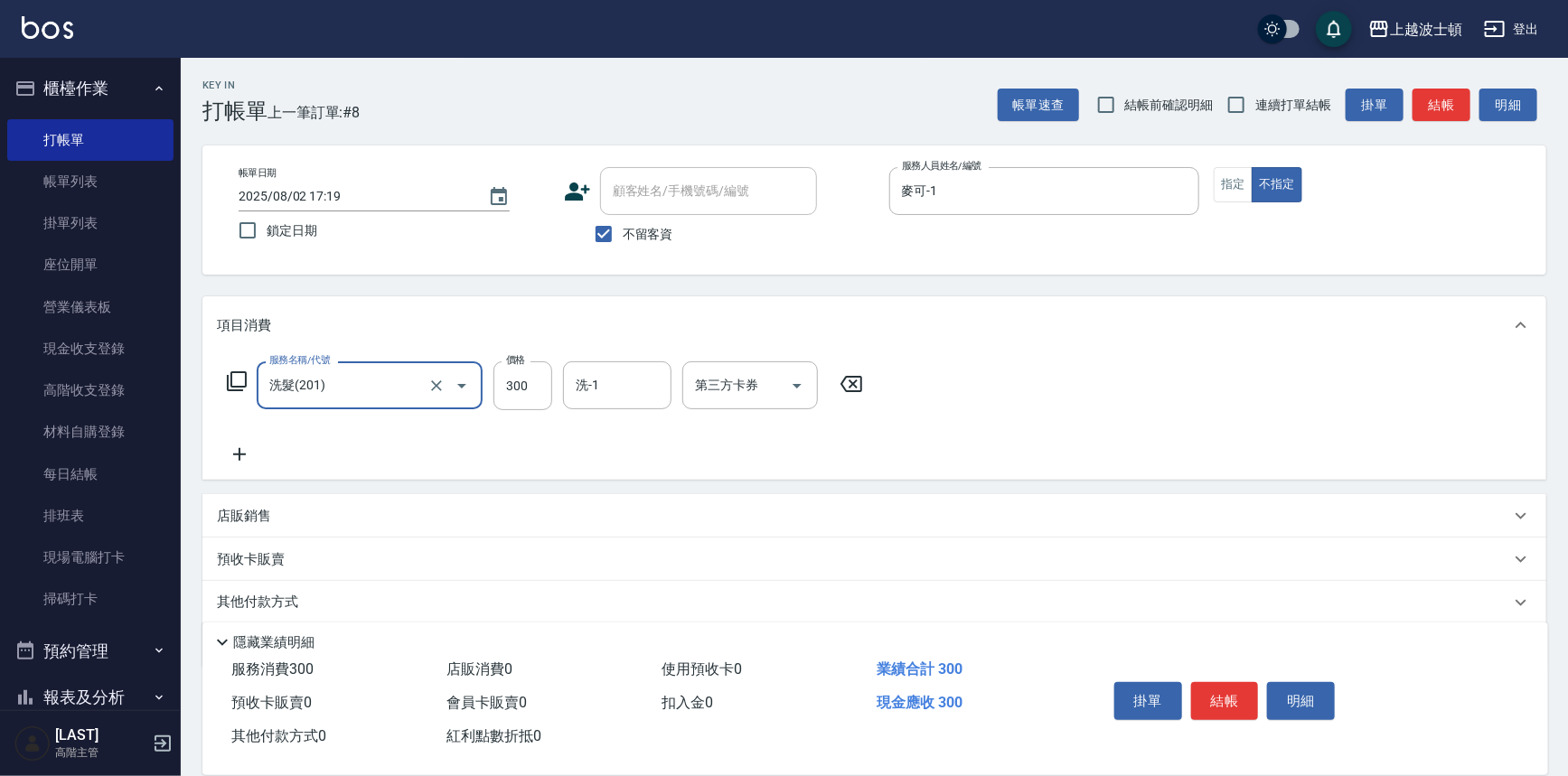 click 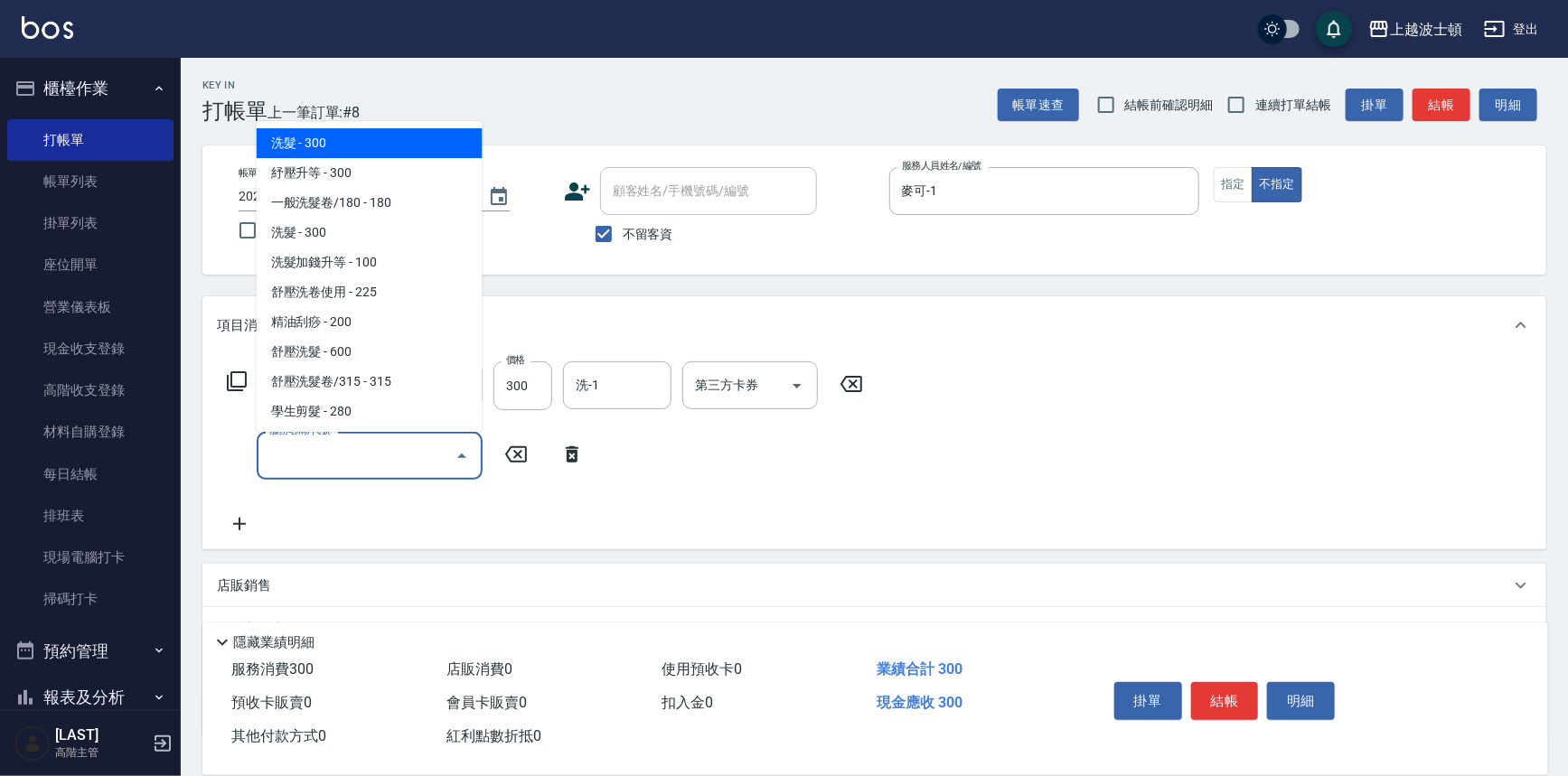 drag, startPoint x: 275, startPoint y: 444, endPoint x: 334, endPoint y: 193, distance: 257.84104 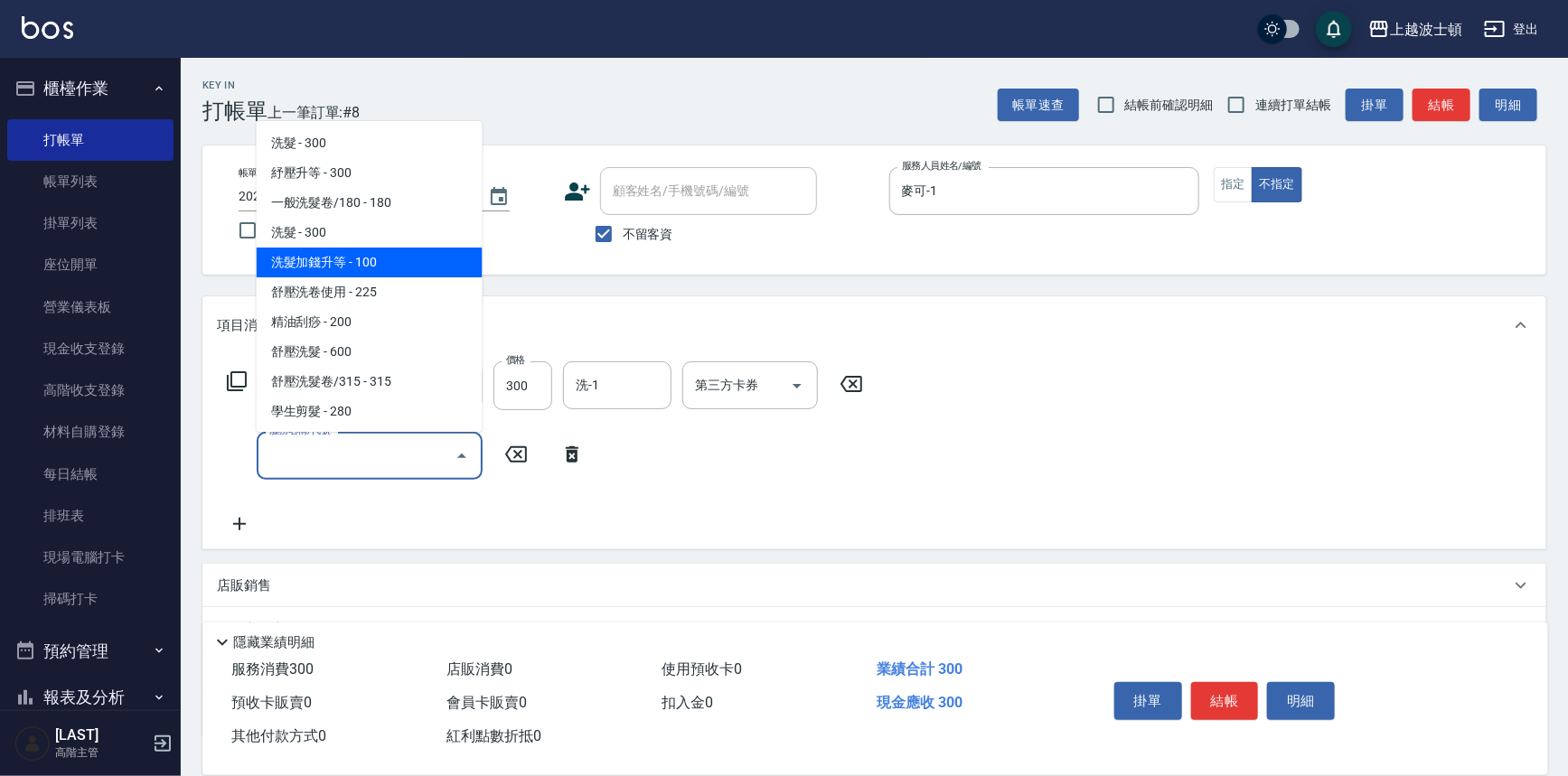 click on "洗髮加錢升等 - 100" at bounding box center (370, 262) 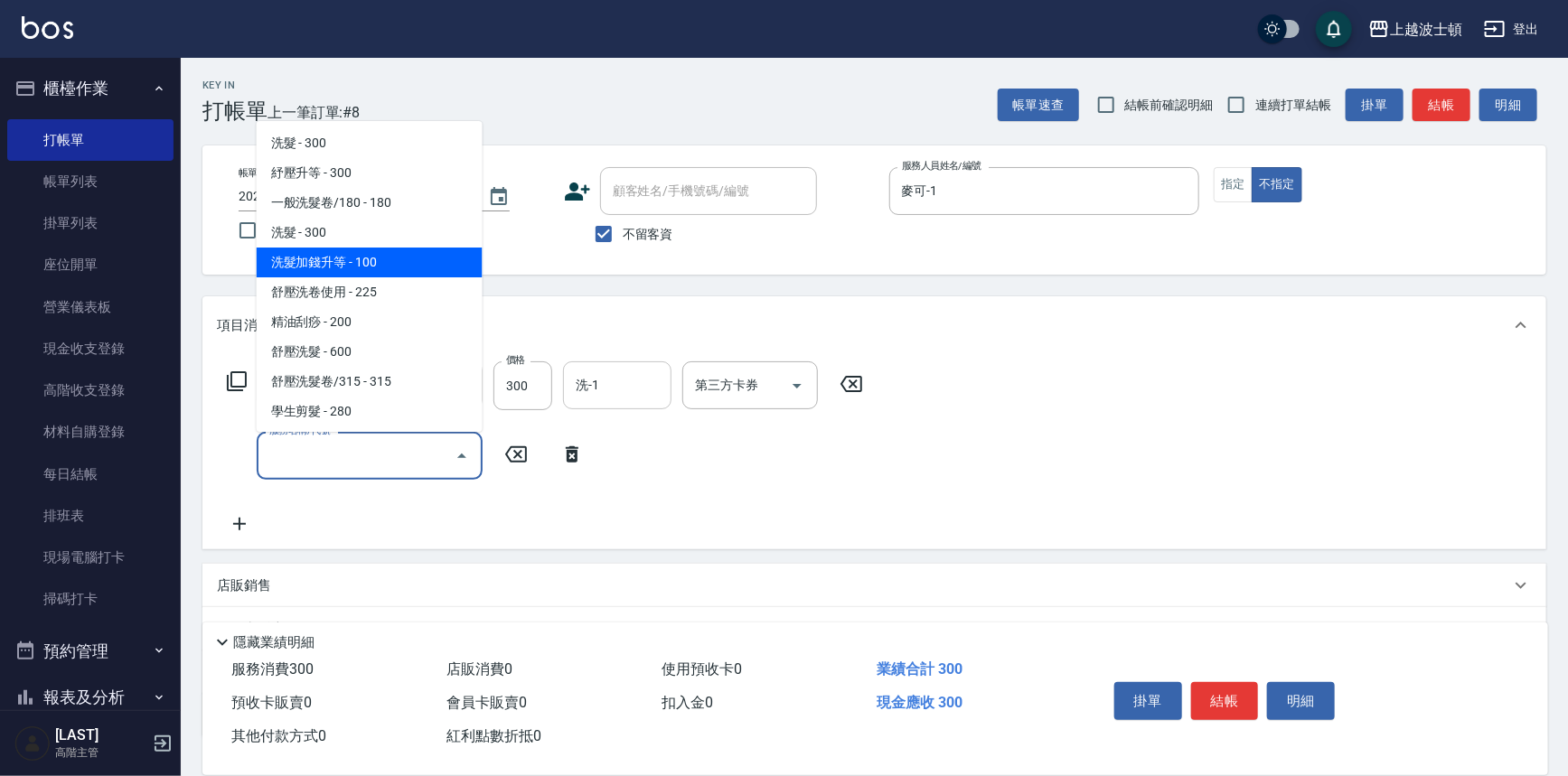 type on "洗髮加錢升等(206)" 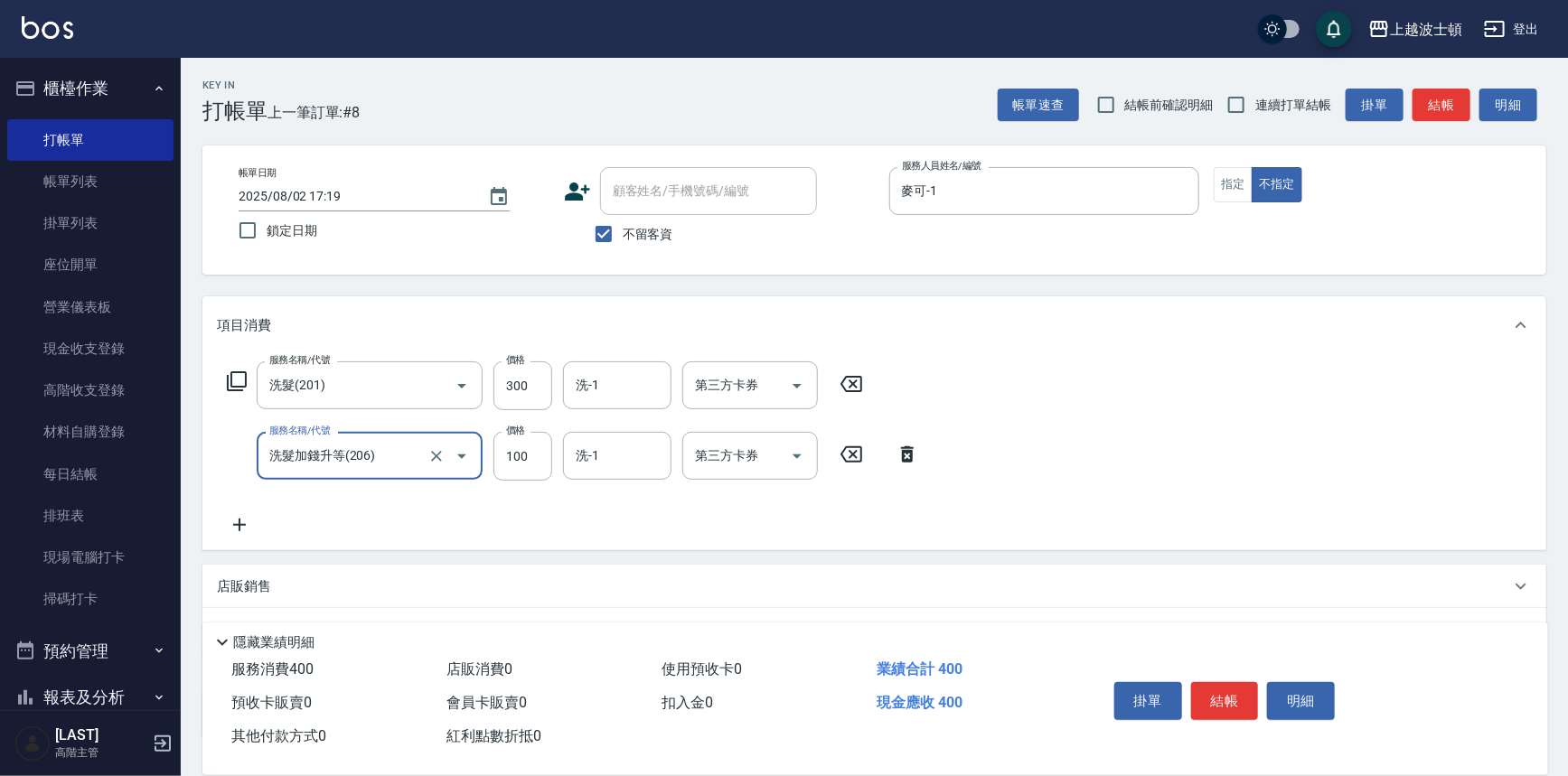click 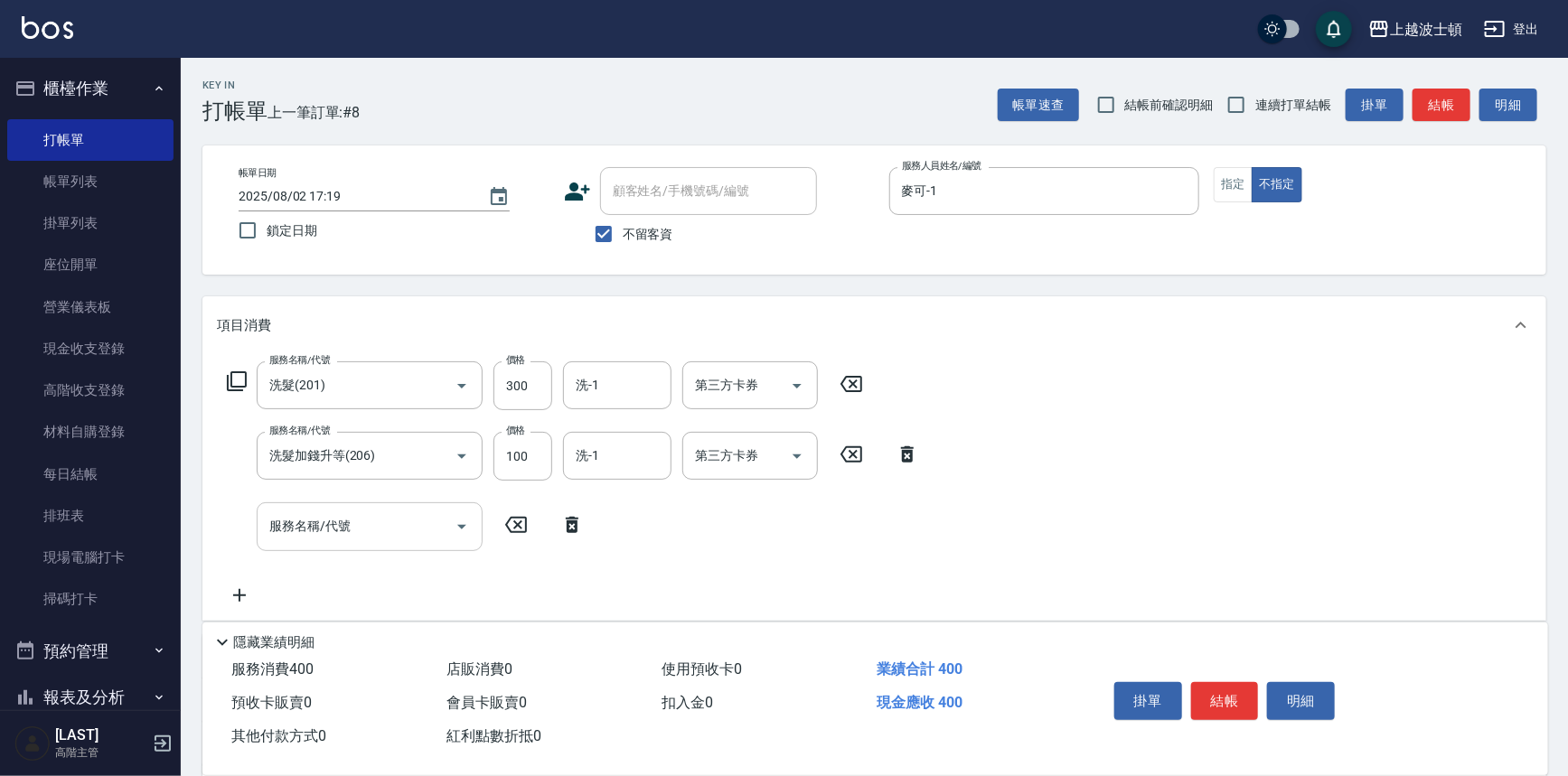 drag, startPoint x: 325, startPoint y: 556, endPoint x: 330, endPoint y: 516, distance: 40.31129 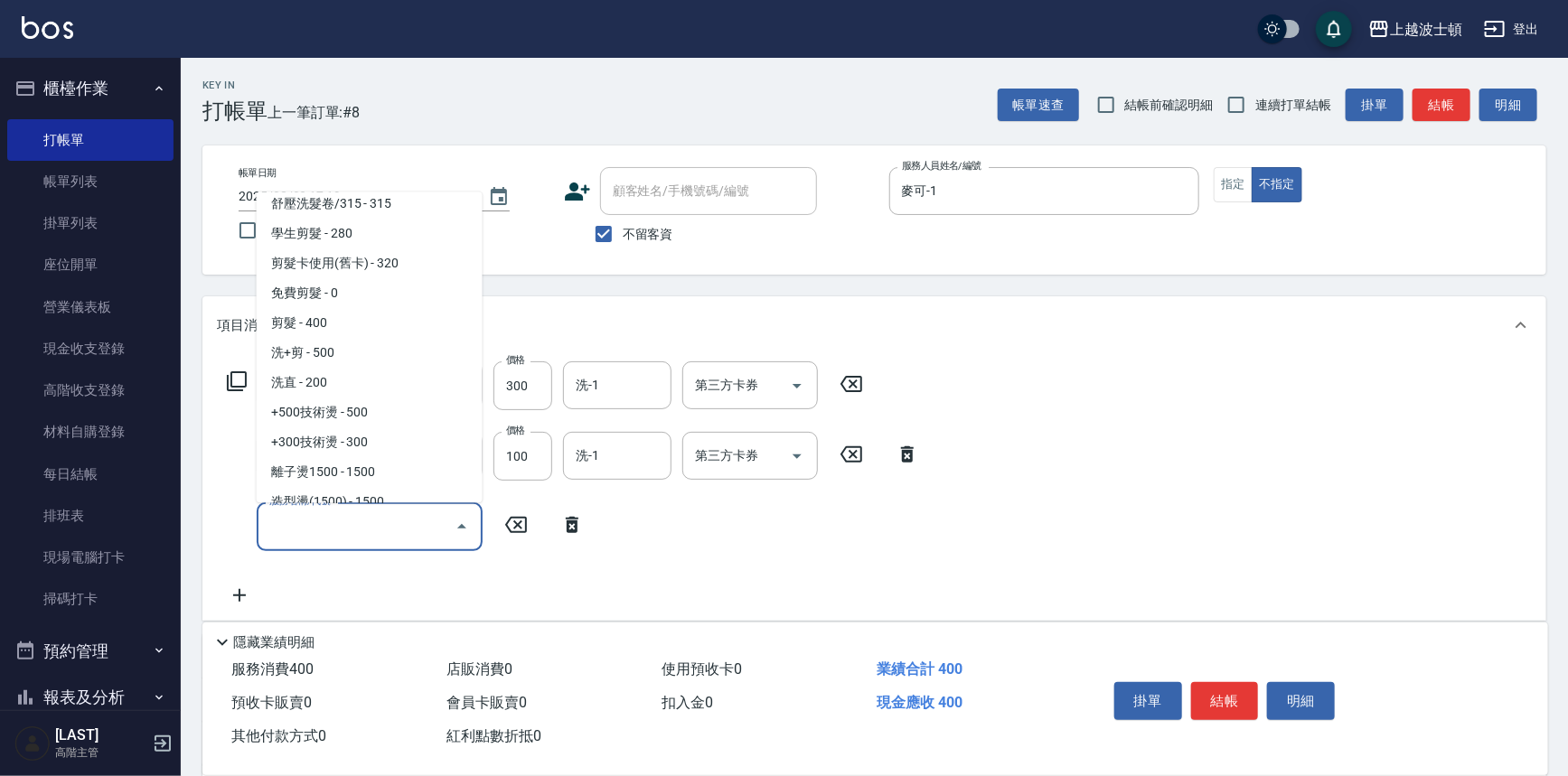 scroll, scrollTop: 368, scrollLeft: 0, axis: vertical 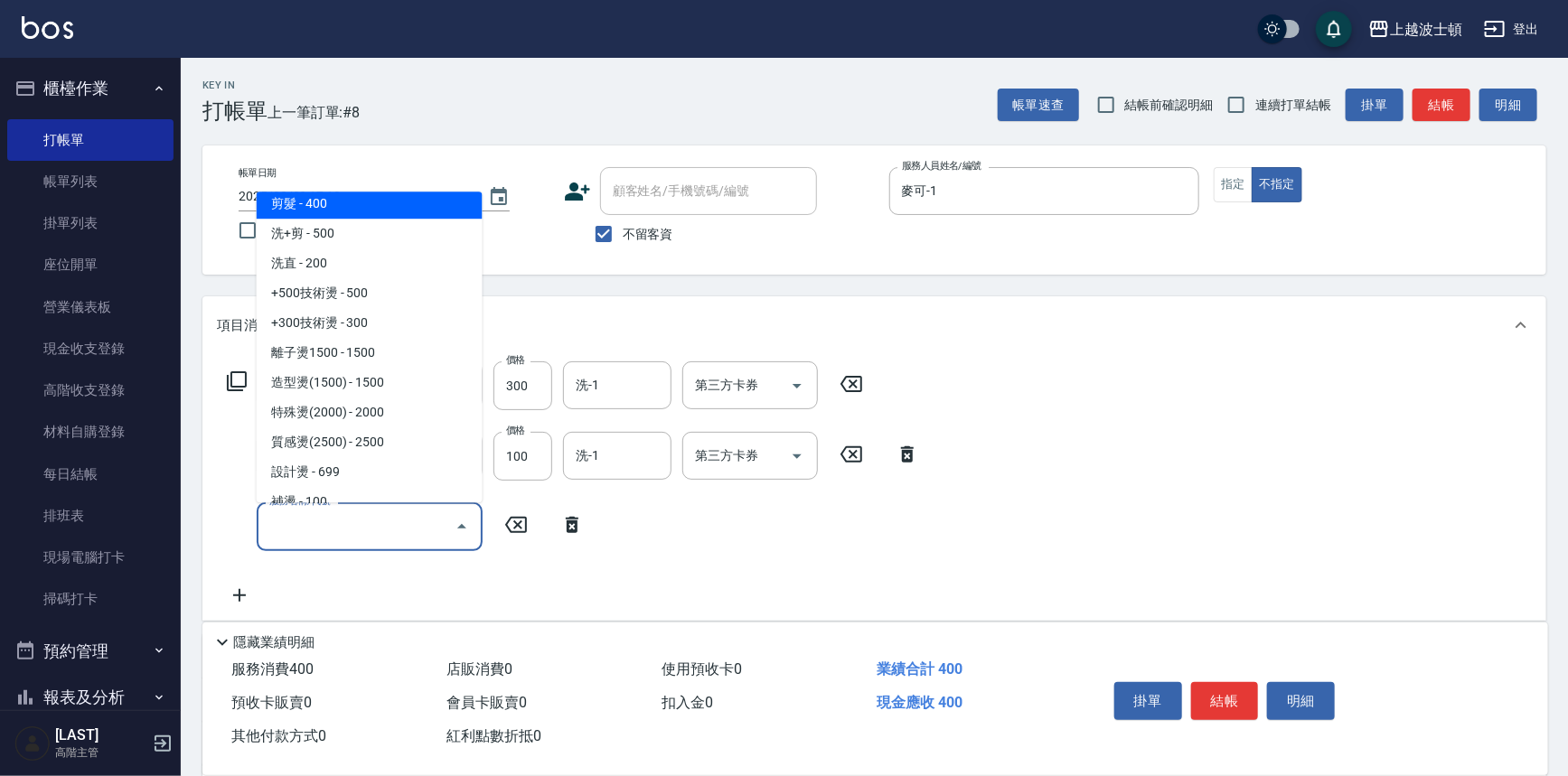 click on "剪髮 - 400" at bounding box center [370, 204] 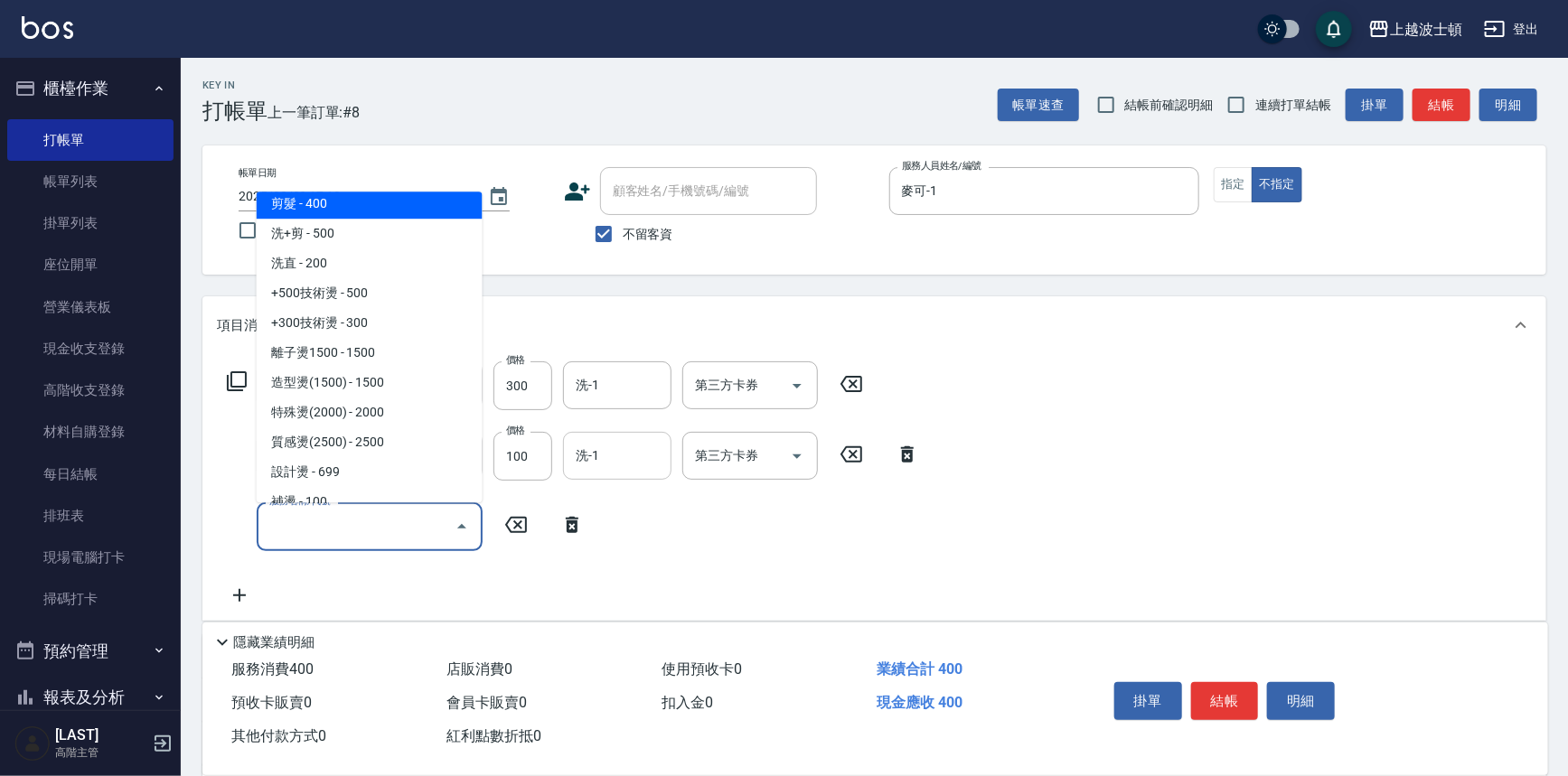 type on "剪髮(305)" 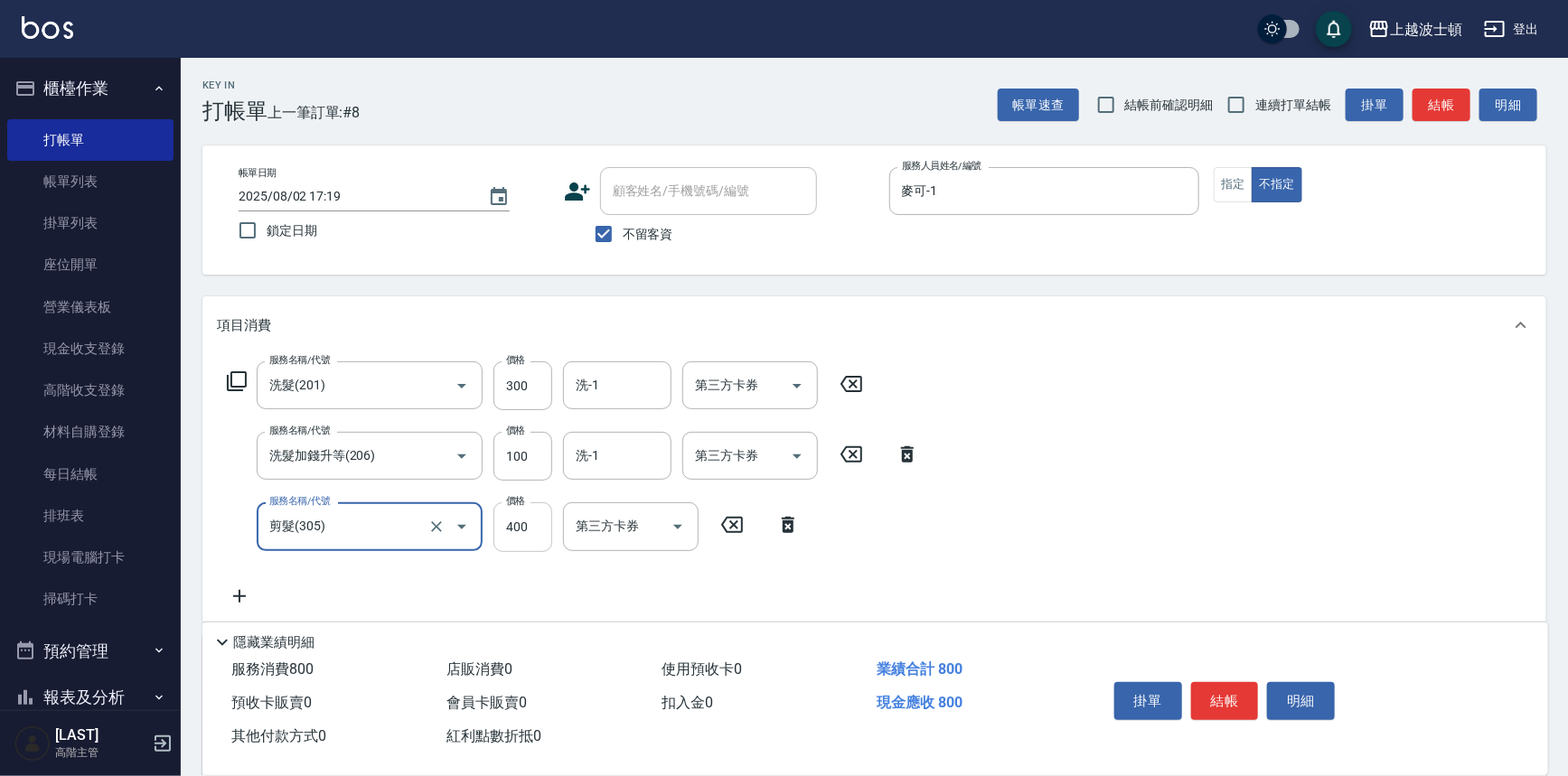 click on "400" at bounding box center [522, 527] 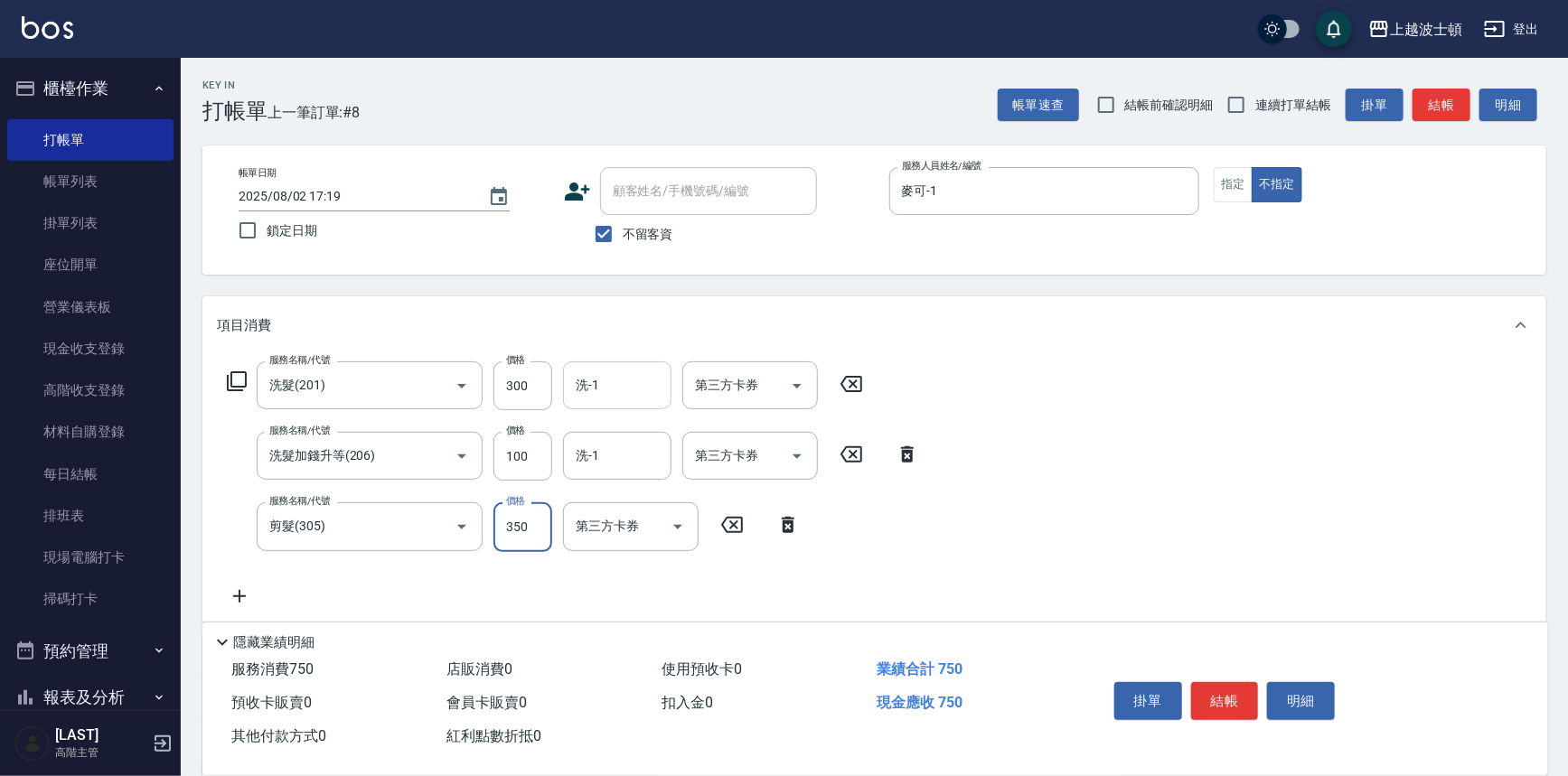 type on "350" 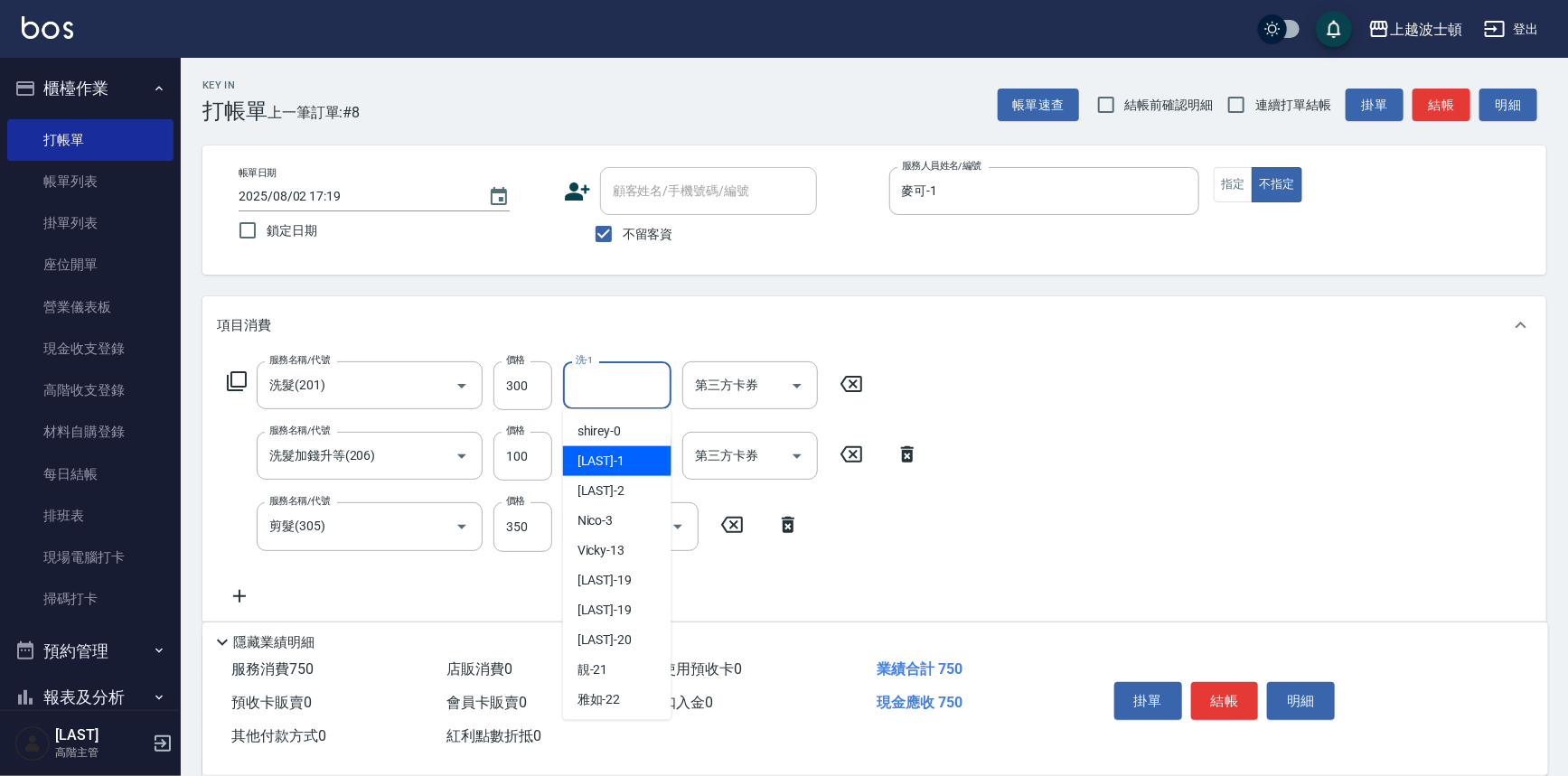 click on "麥可 -1" at bounding box center (617, 461) 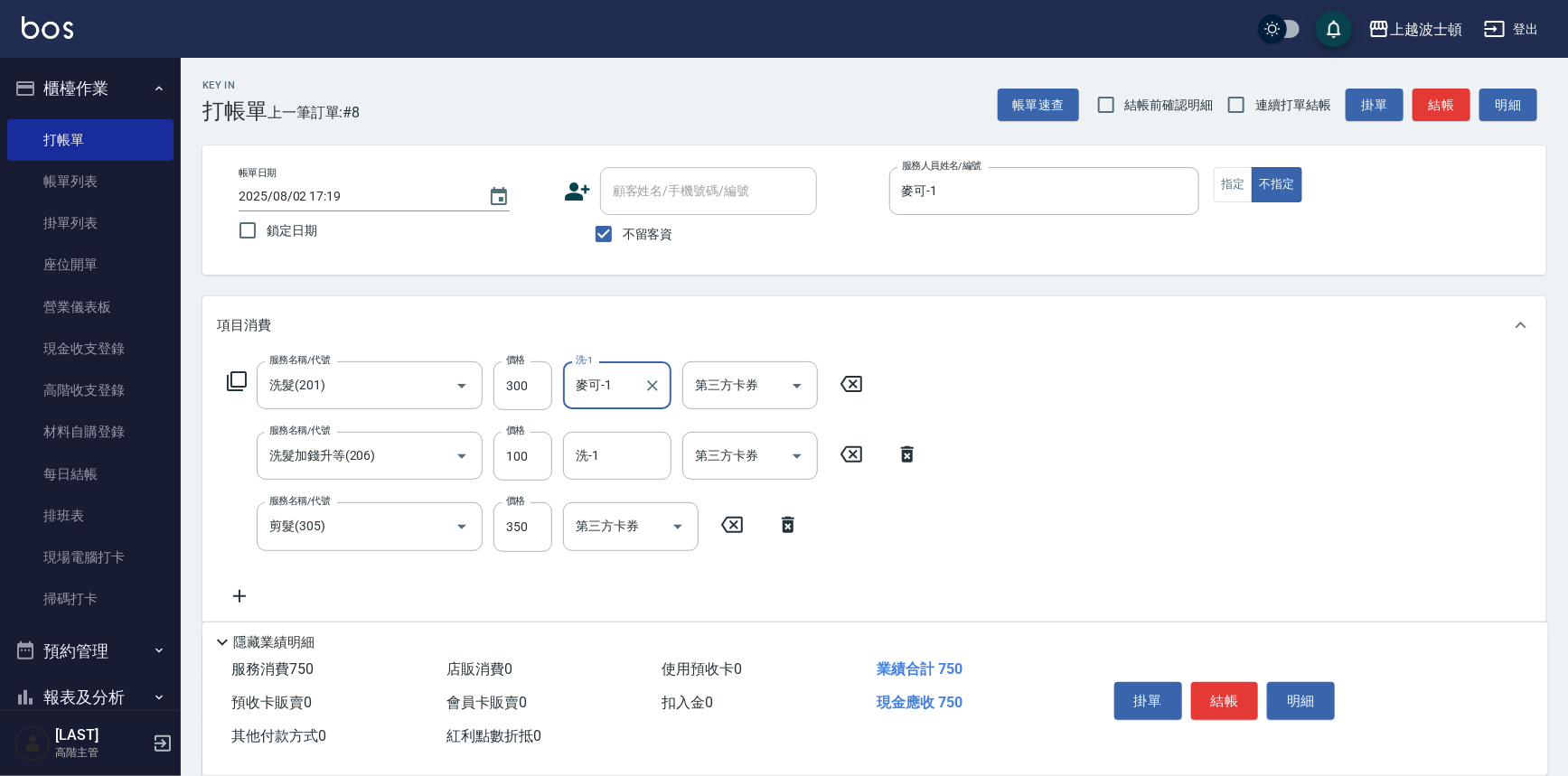 click on "洗-1 洗-1" at bounding box center (617, 455) 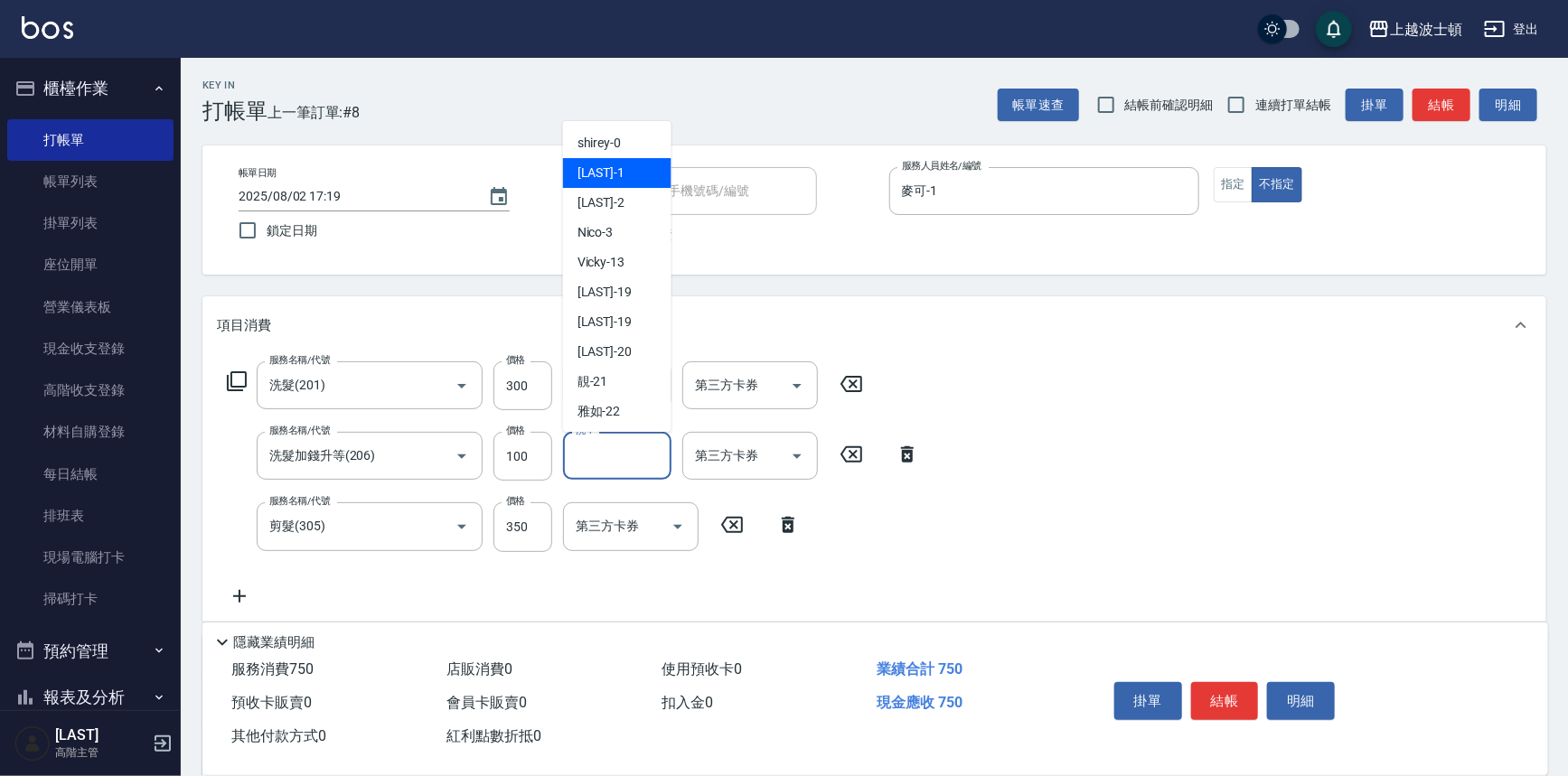 click on "麥可 -1" at bounding box center [617, 173] 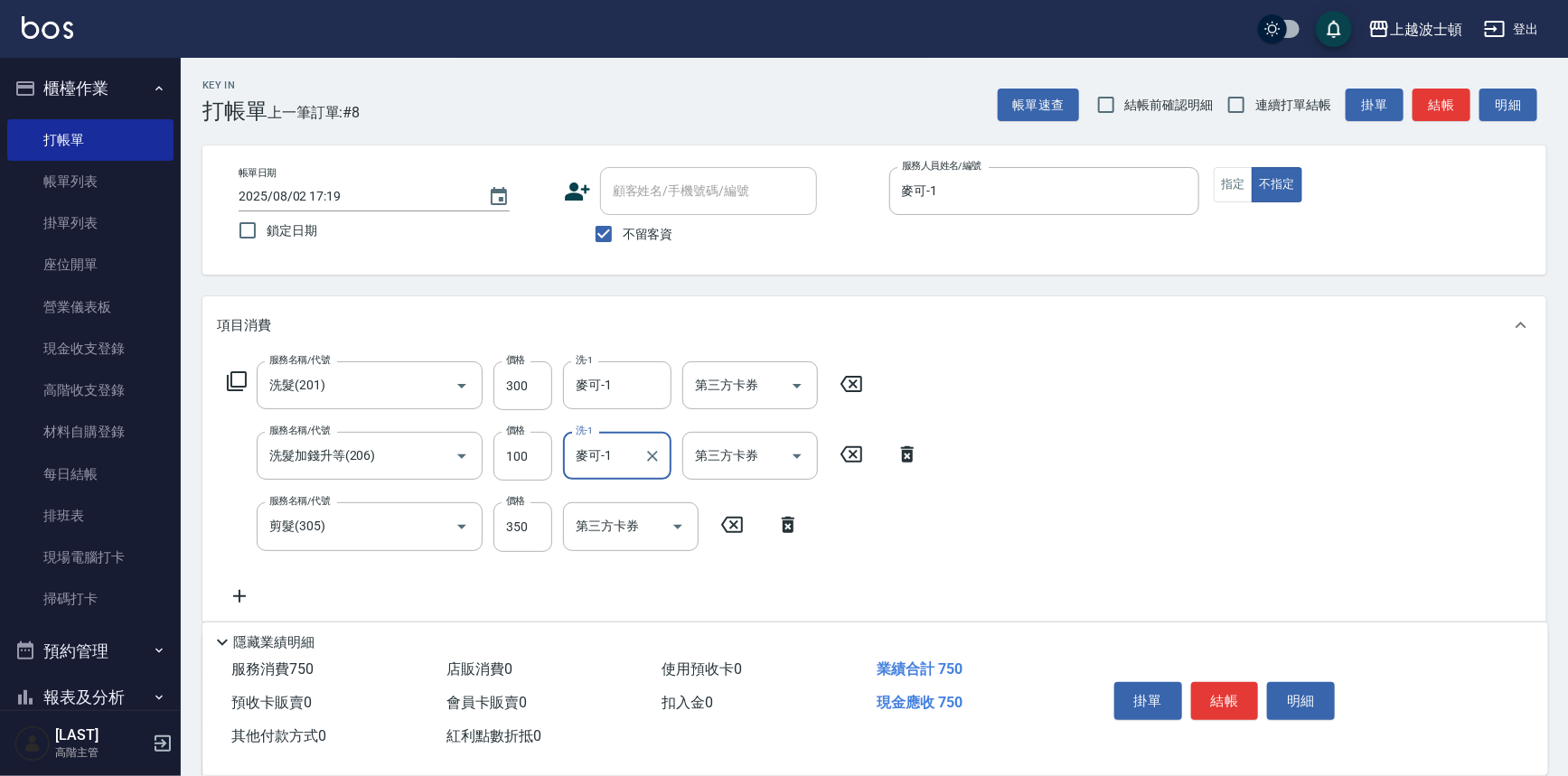 drag, startPoint x: 1224, startPoint y: 702, endPoint x: 1220, endPoint y: 691, distance: 11.7047 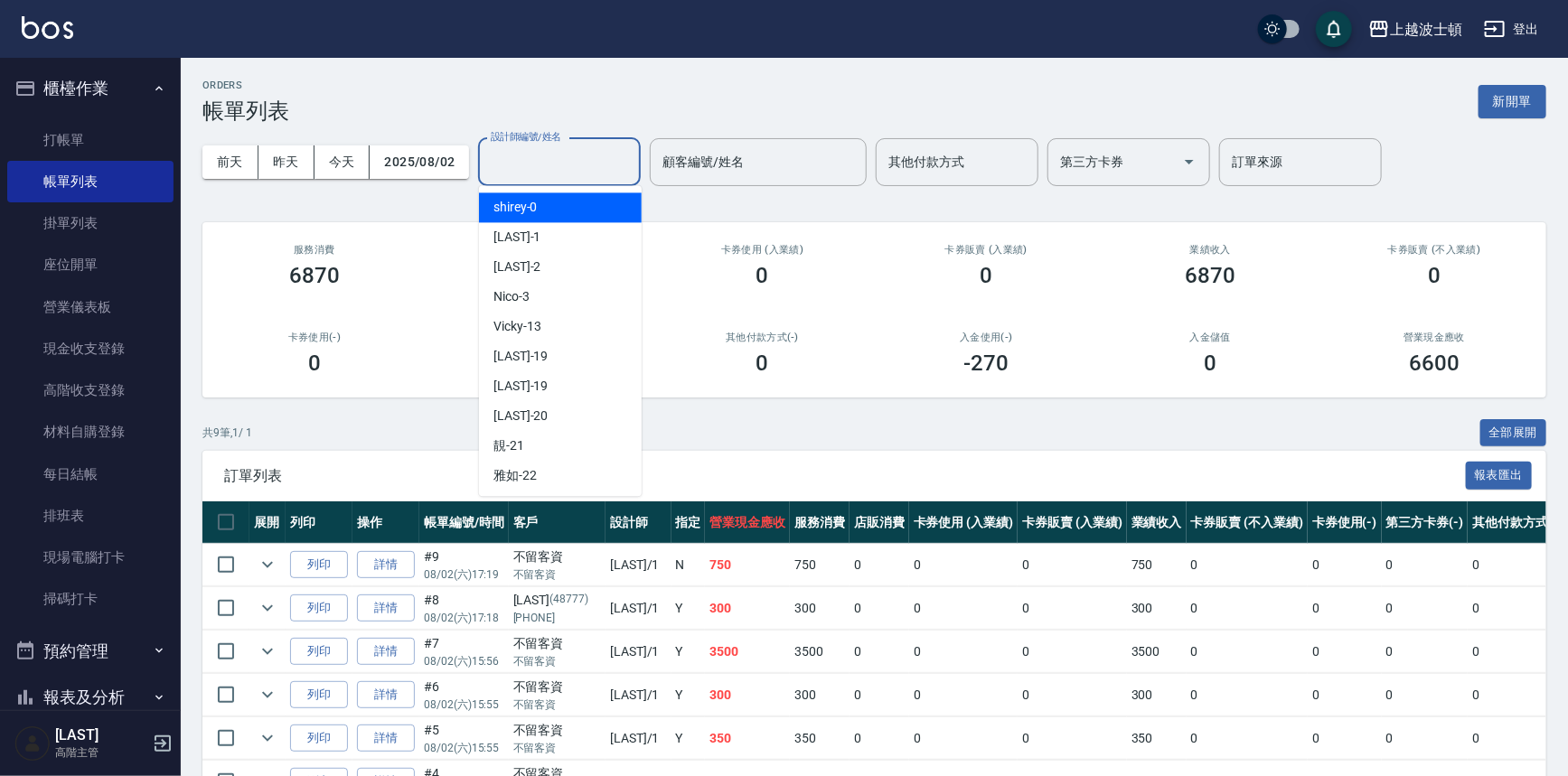 click on "設計師編號/姓名" at bounding box center [559, 162] 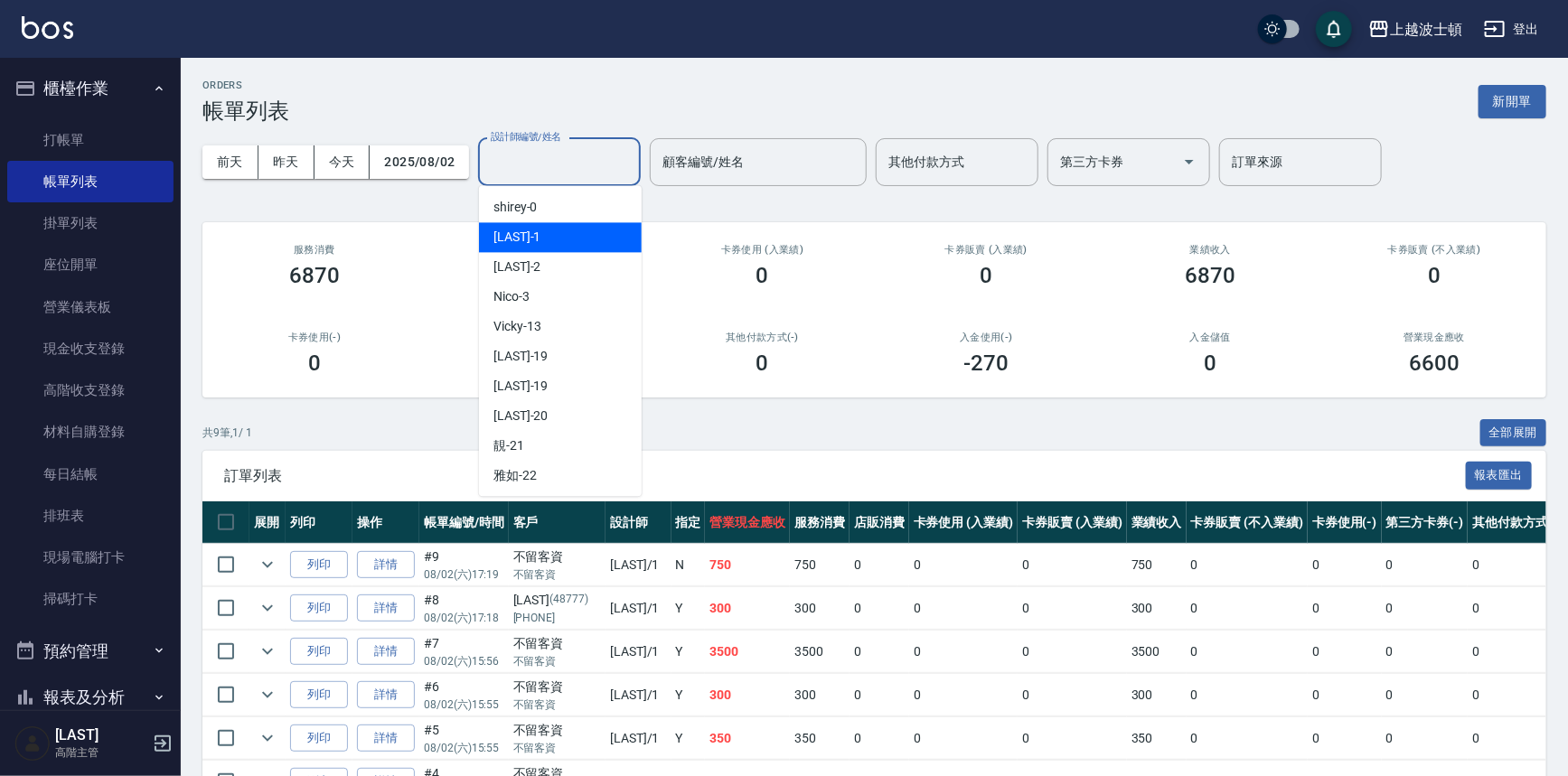 click on "麥可 -1" at bounding box center (560, 237) 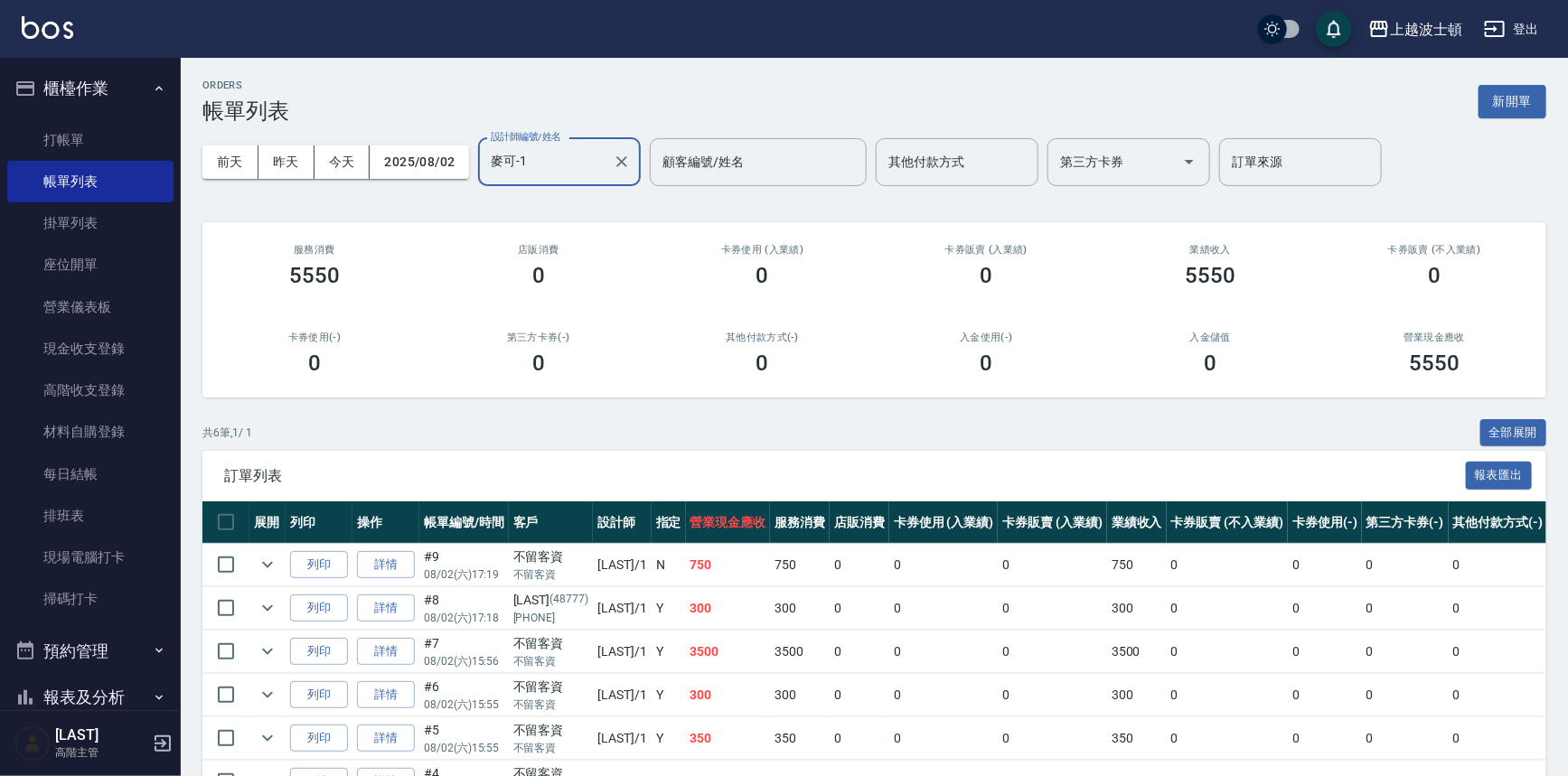scroll, scrollTop: 108, scrollLeft: 0, axis: vertical 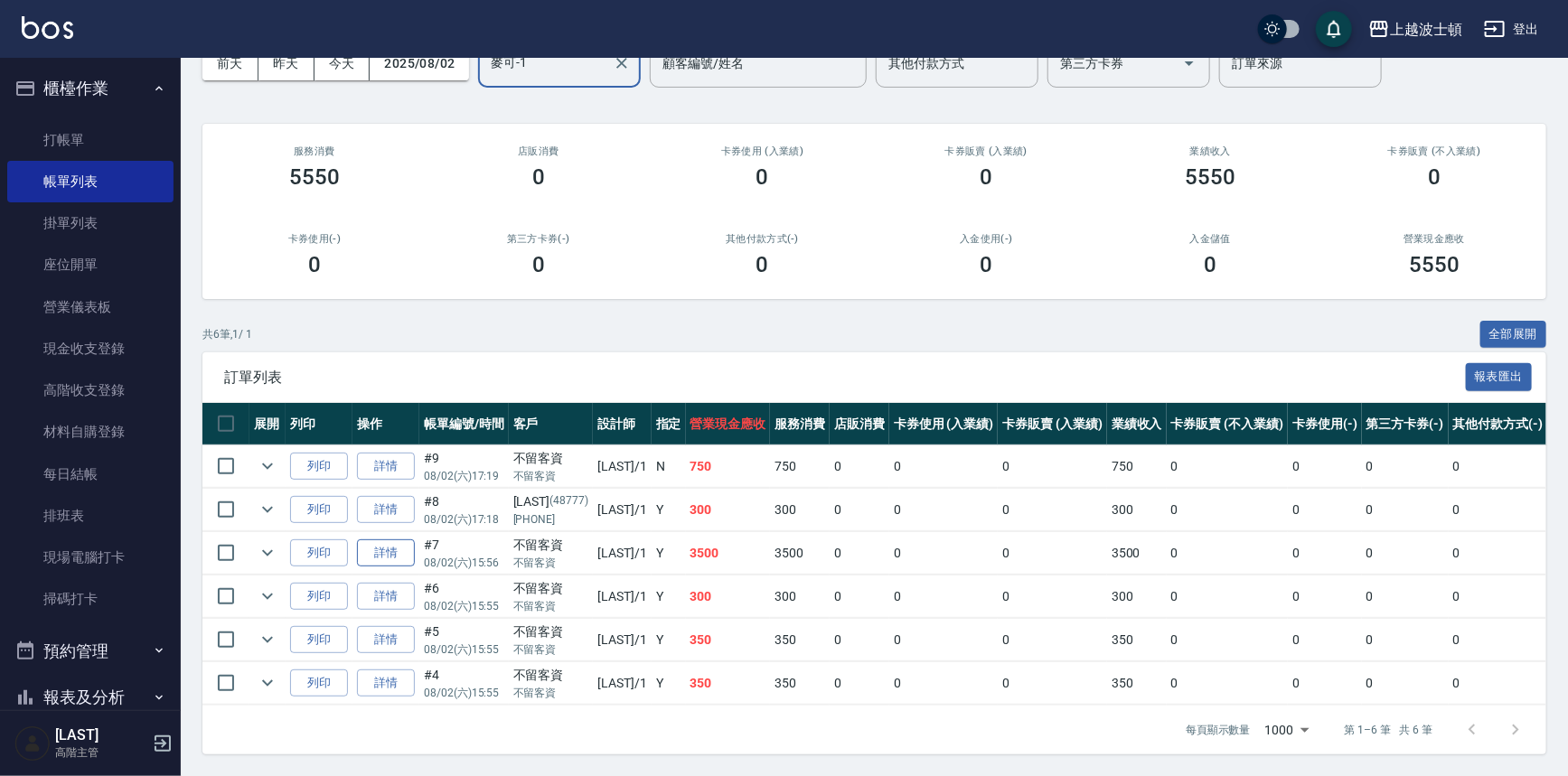 click on "詳情" at bounding box center [386, 553] 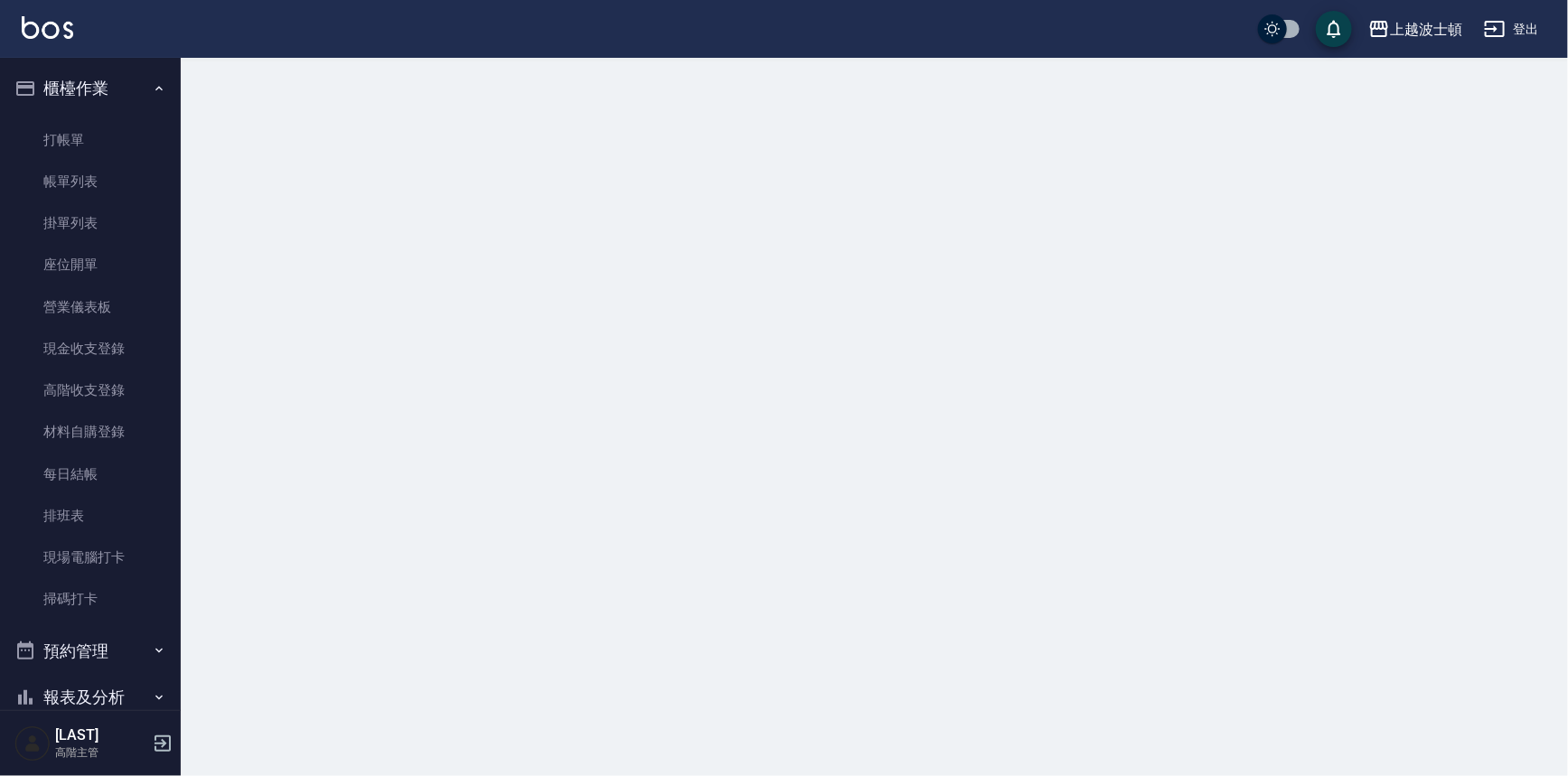 scroll, scrollTop: 0, scrollLeft: 0, axis: both 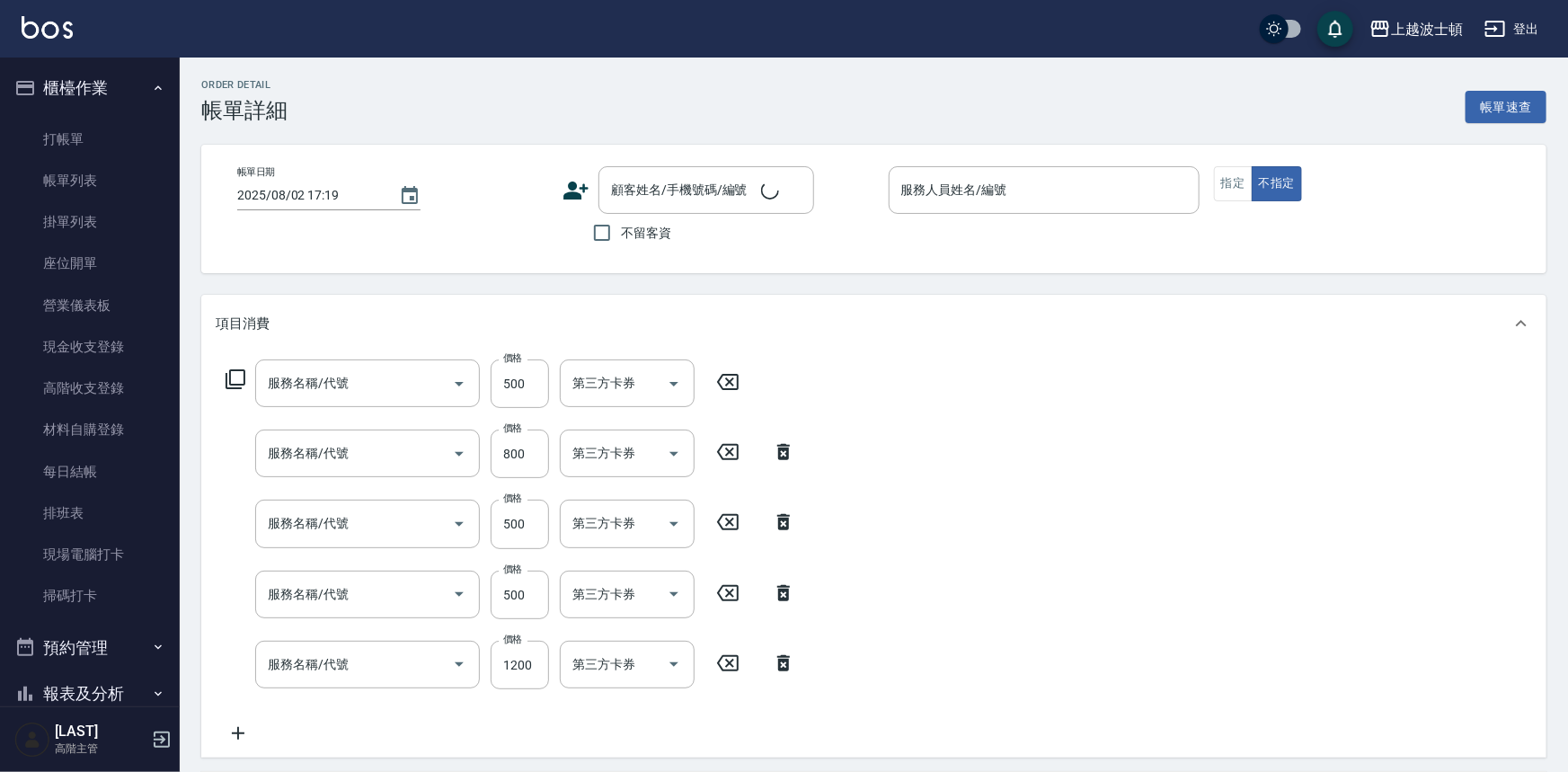 type on "[DATE] [TIME]" 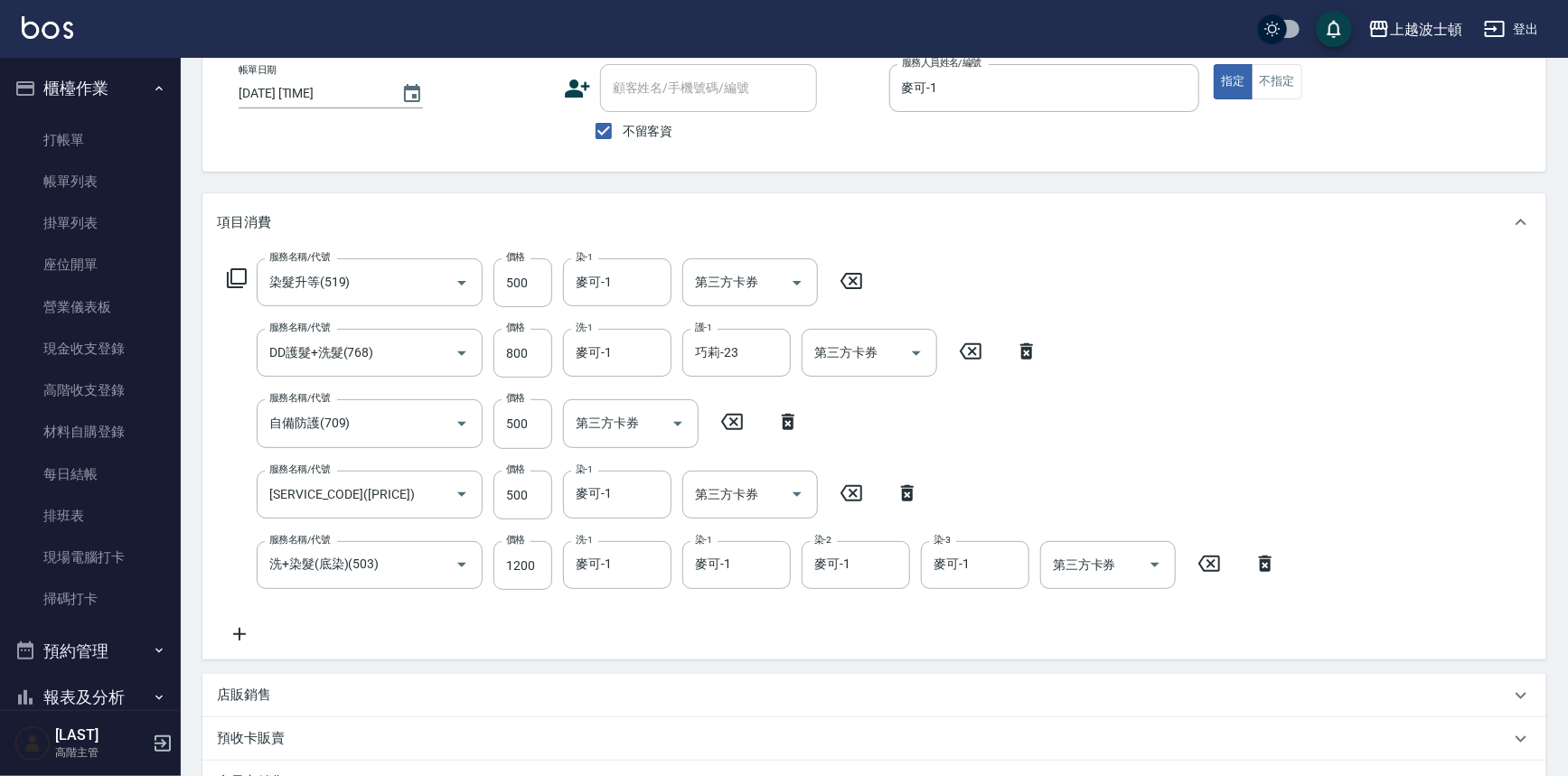 scroll, scrollTop: 0, scrollLeft: 0, axis: both 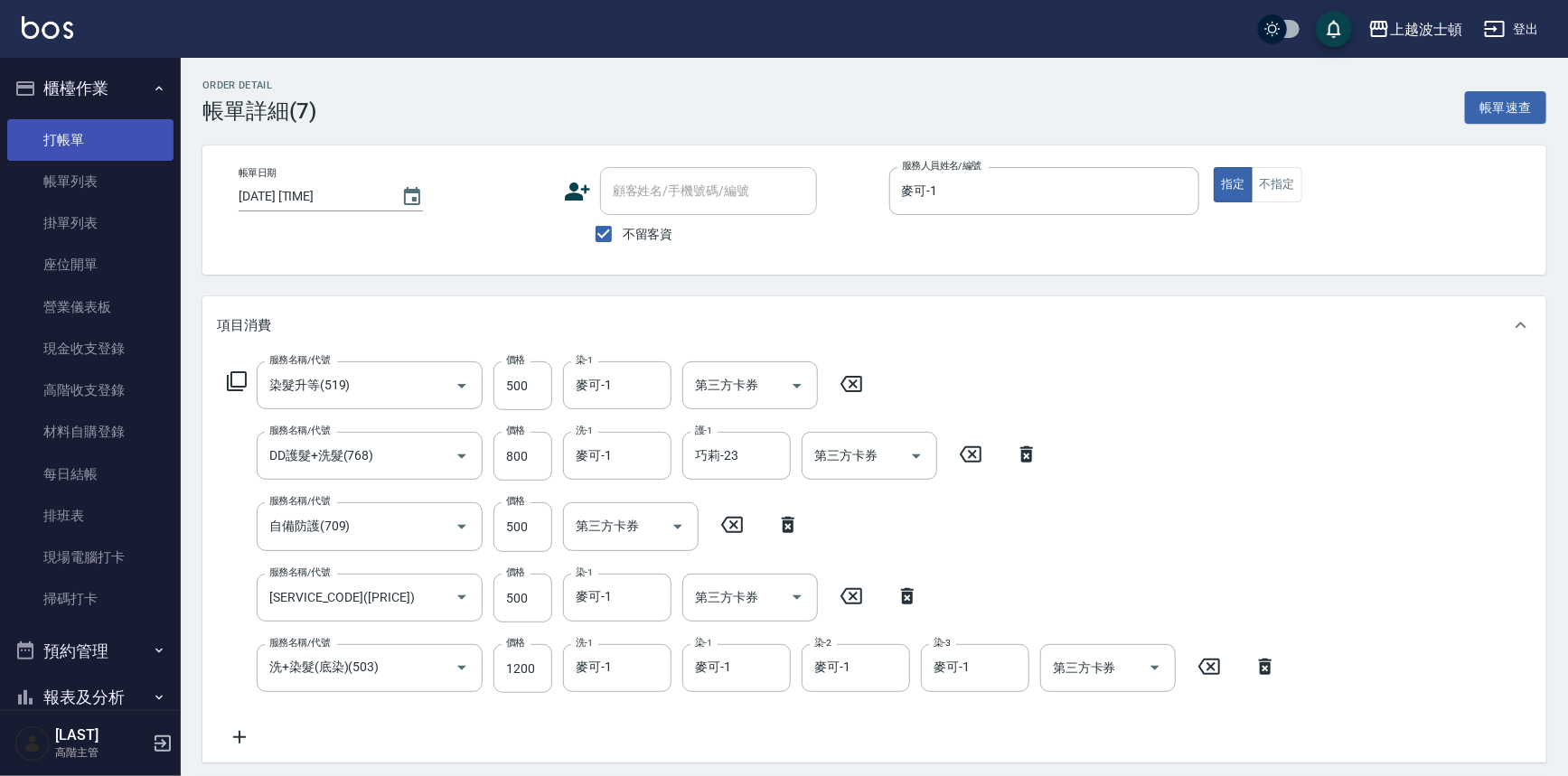 click on "打帳單" at bounding box center [90, 140] 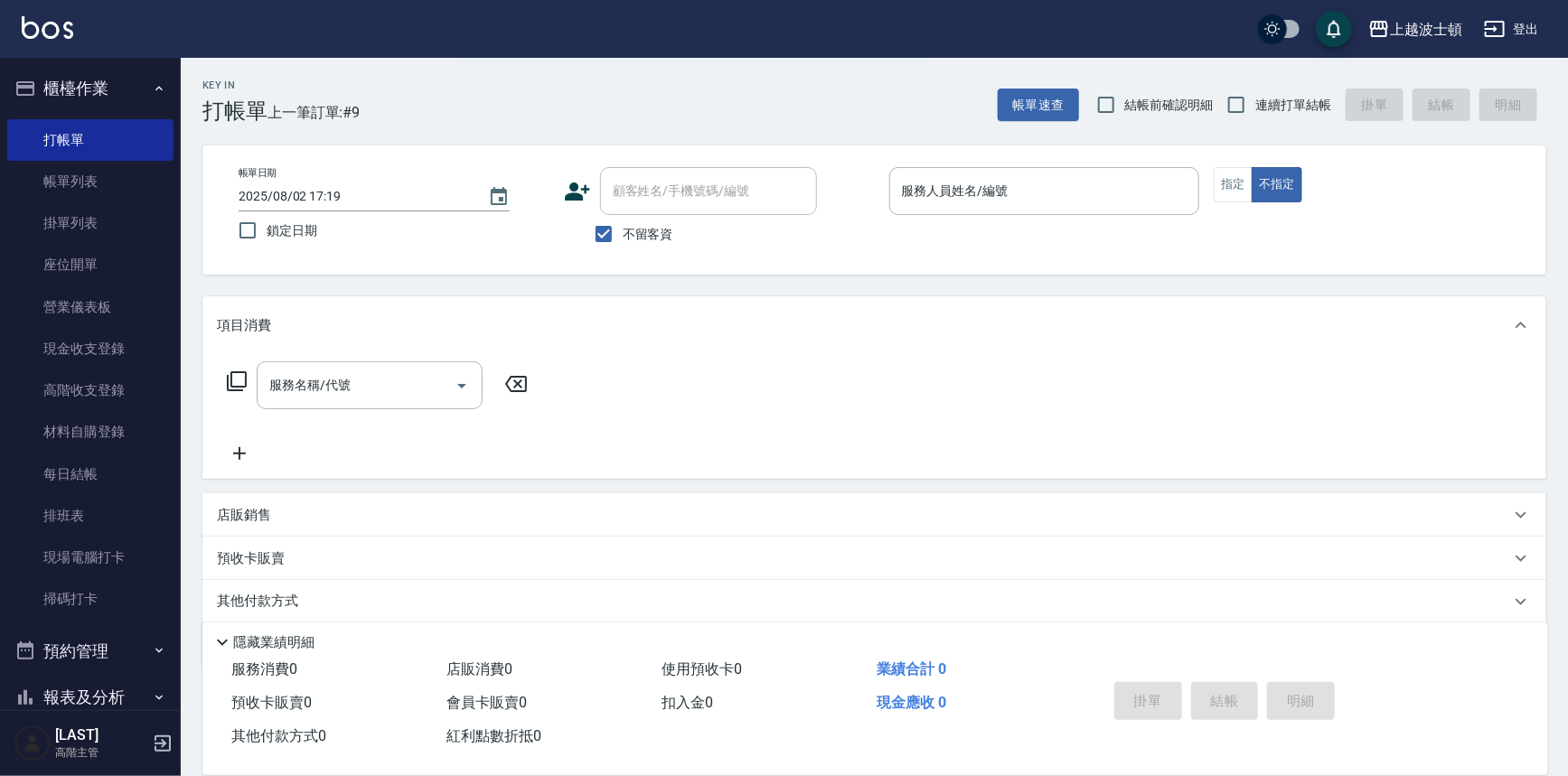 click on "不留客資" at bounding box center [648, 234] 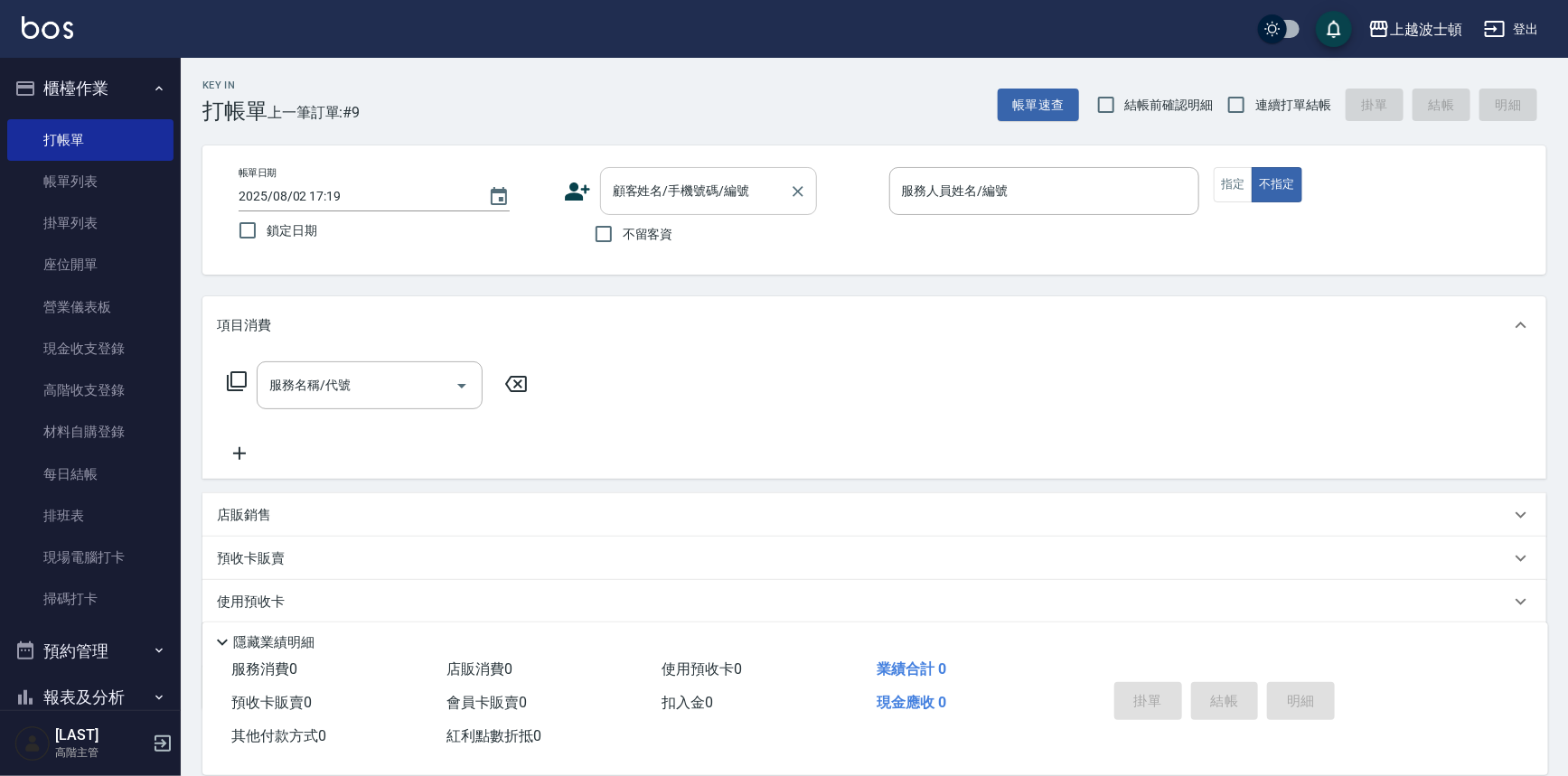 click on "顧客姓名/手機號碼/編號" at bounding box center (695, 191) 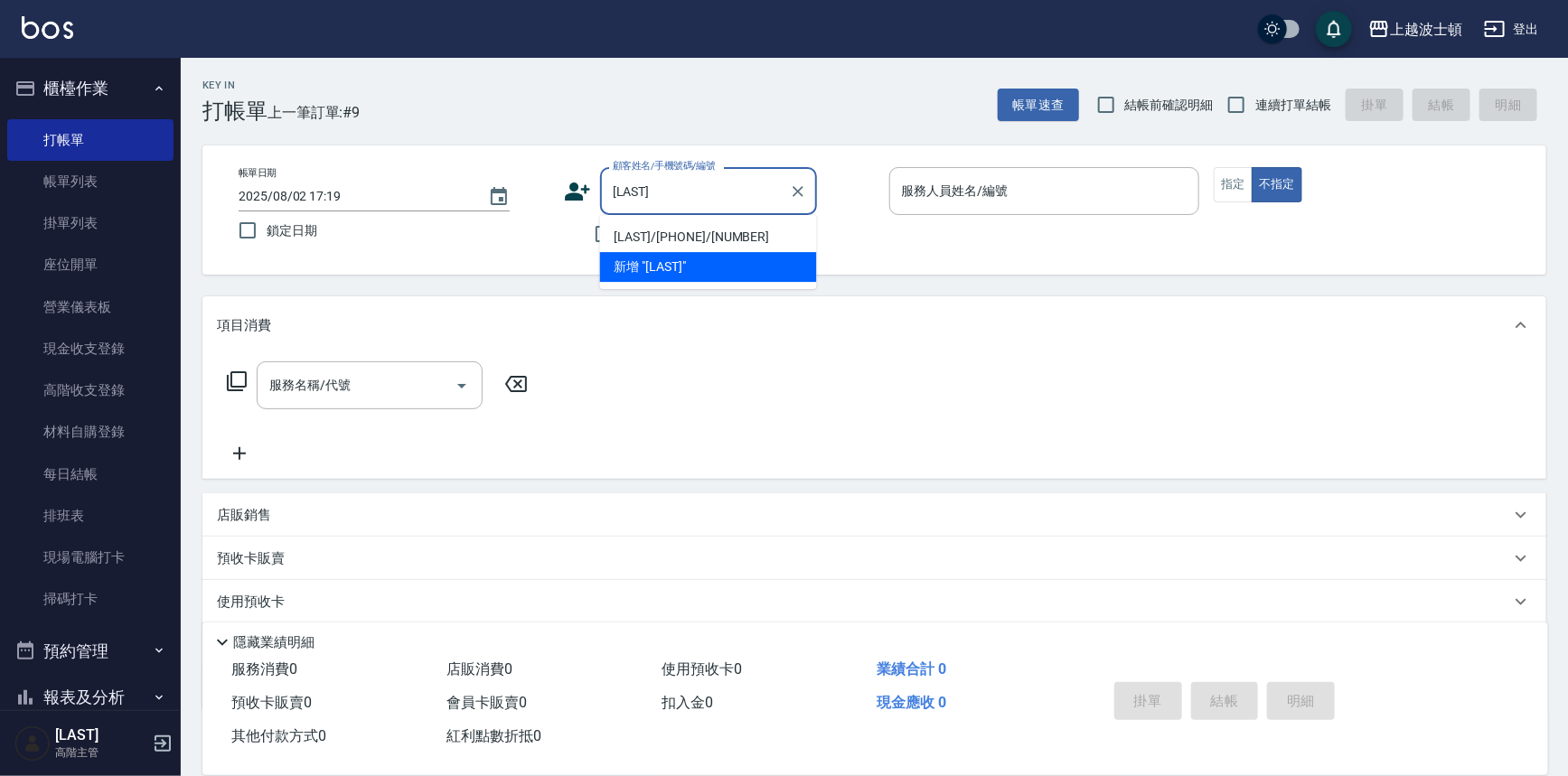 click on "[LAST]/[PHONE]/[NUMBER]" at bounding box center [709, 237] 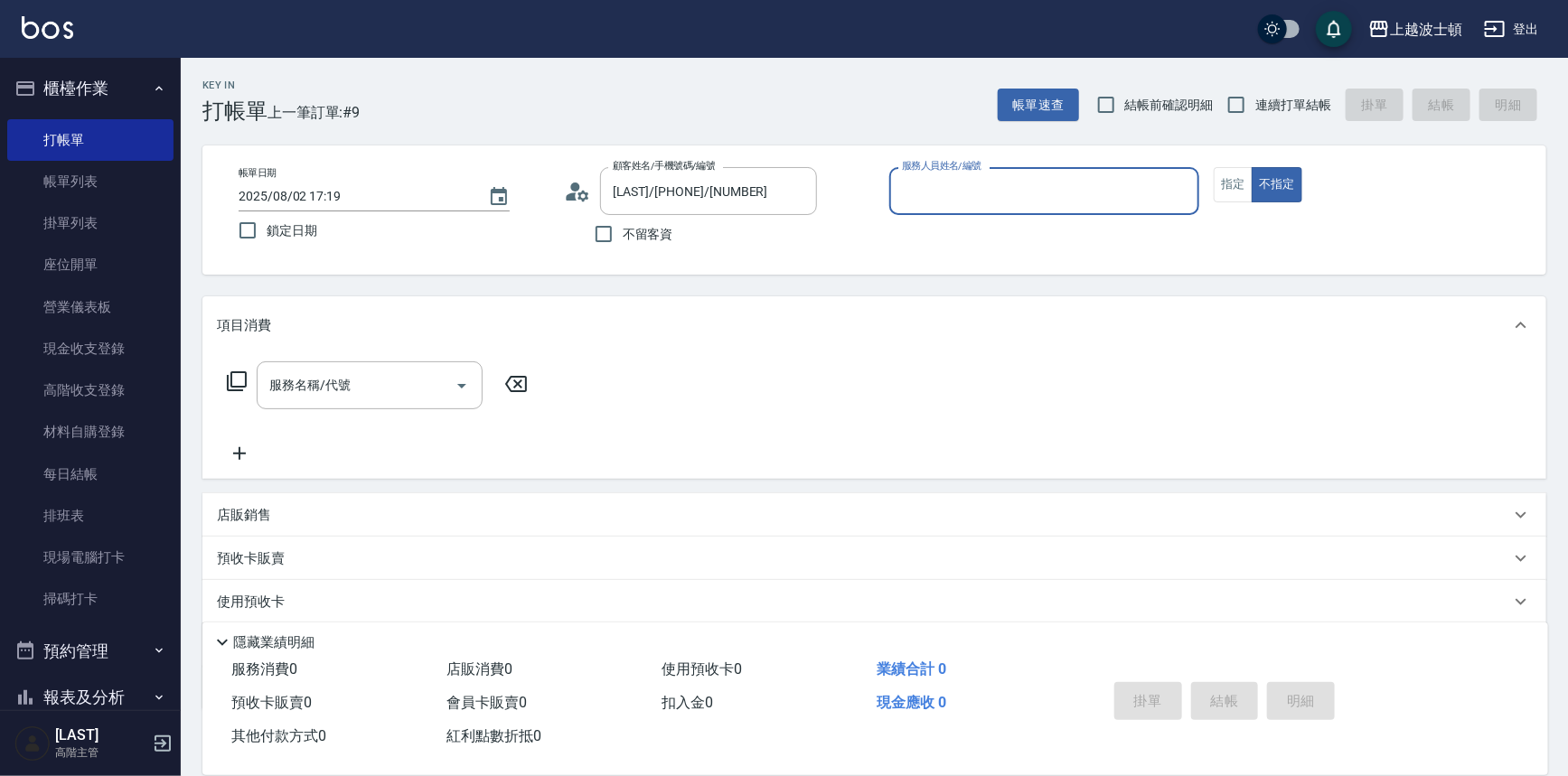 type on "[LAST]-41" 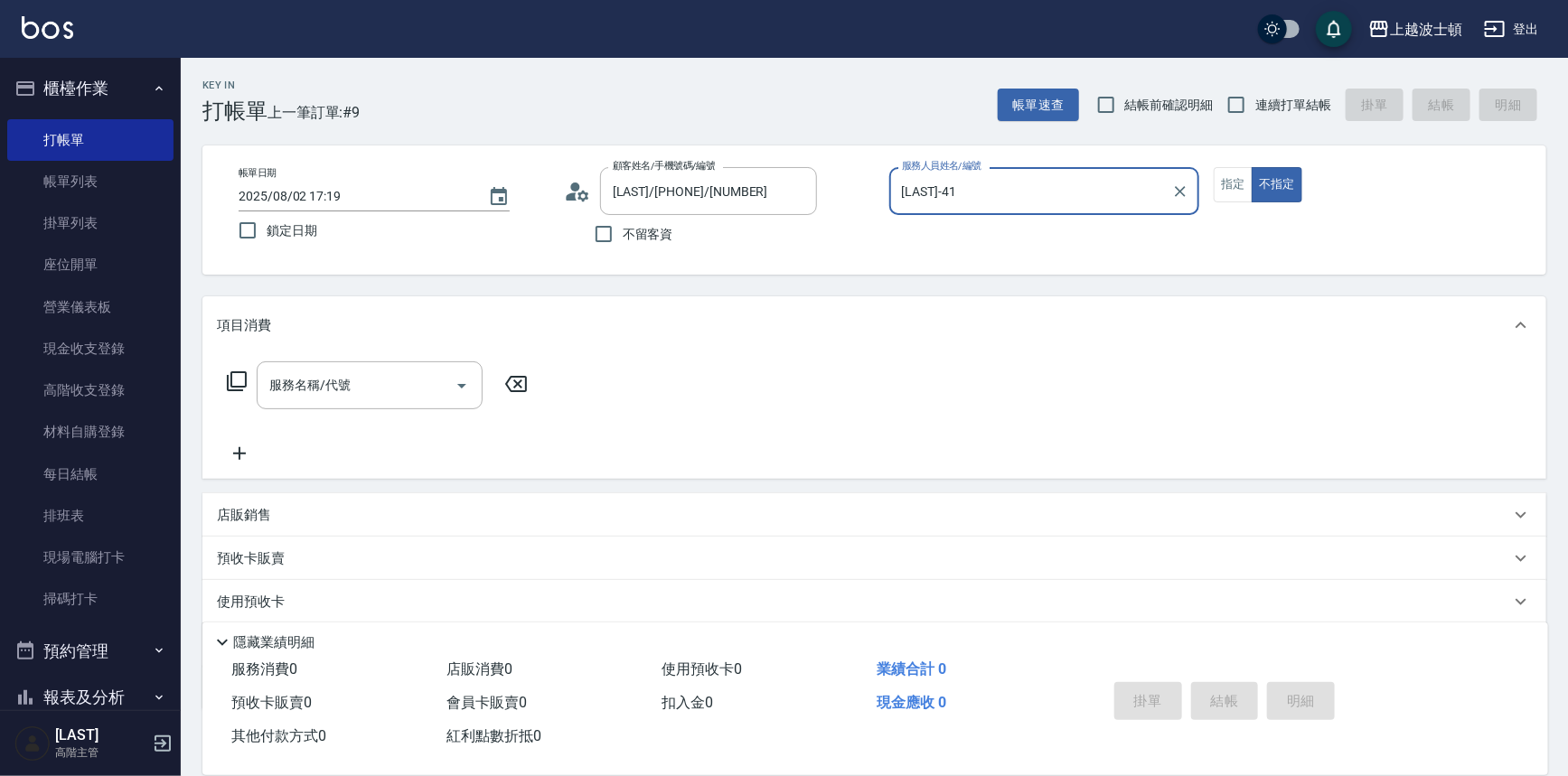 click on "不指定" at bounding box center [1277, 184] 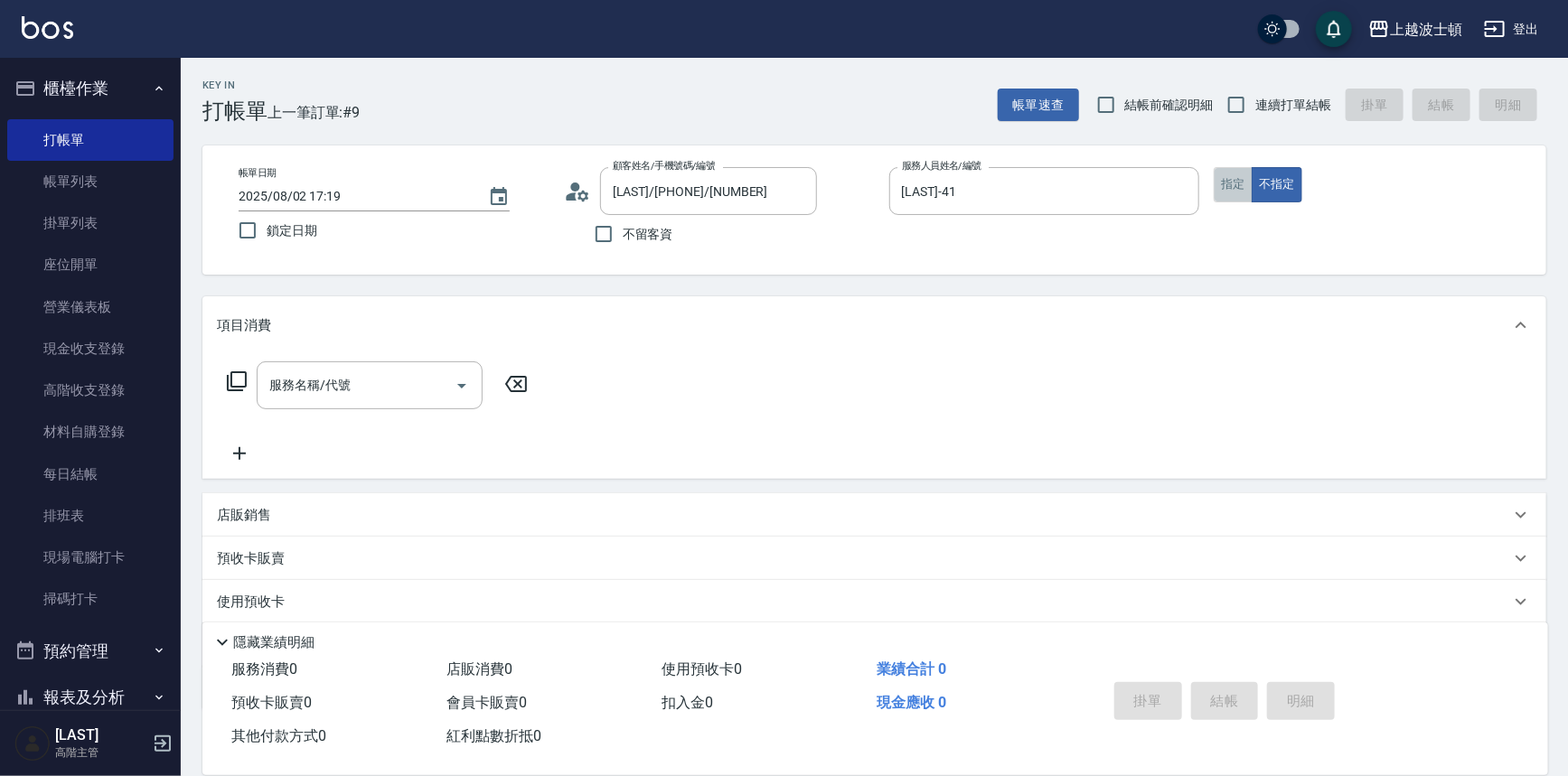 click on "指定" at bounding box center (1233, 184) 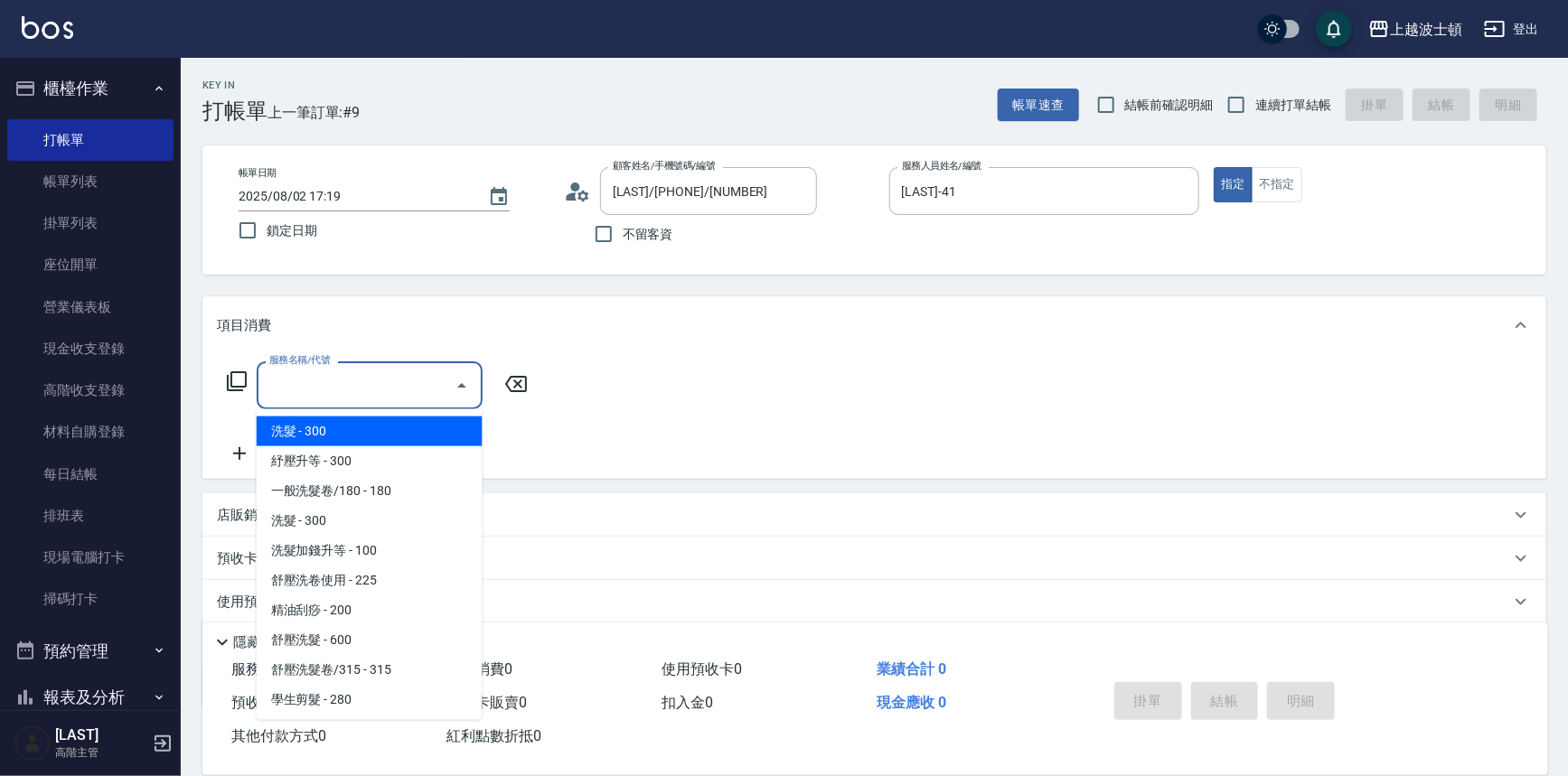 drag, startPoint x: 279, startPoint y: 390, endPoint x: 276, endPoint y: 401, distance: 11.401754 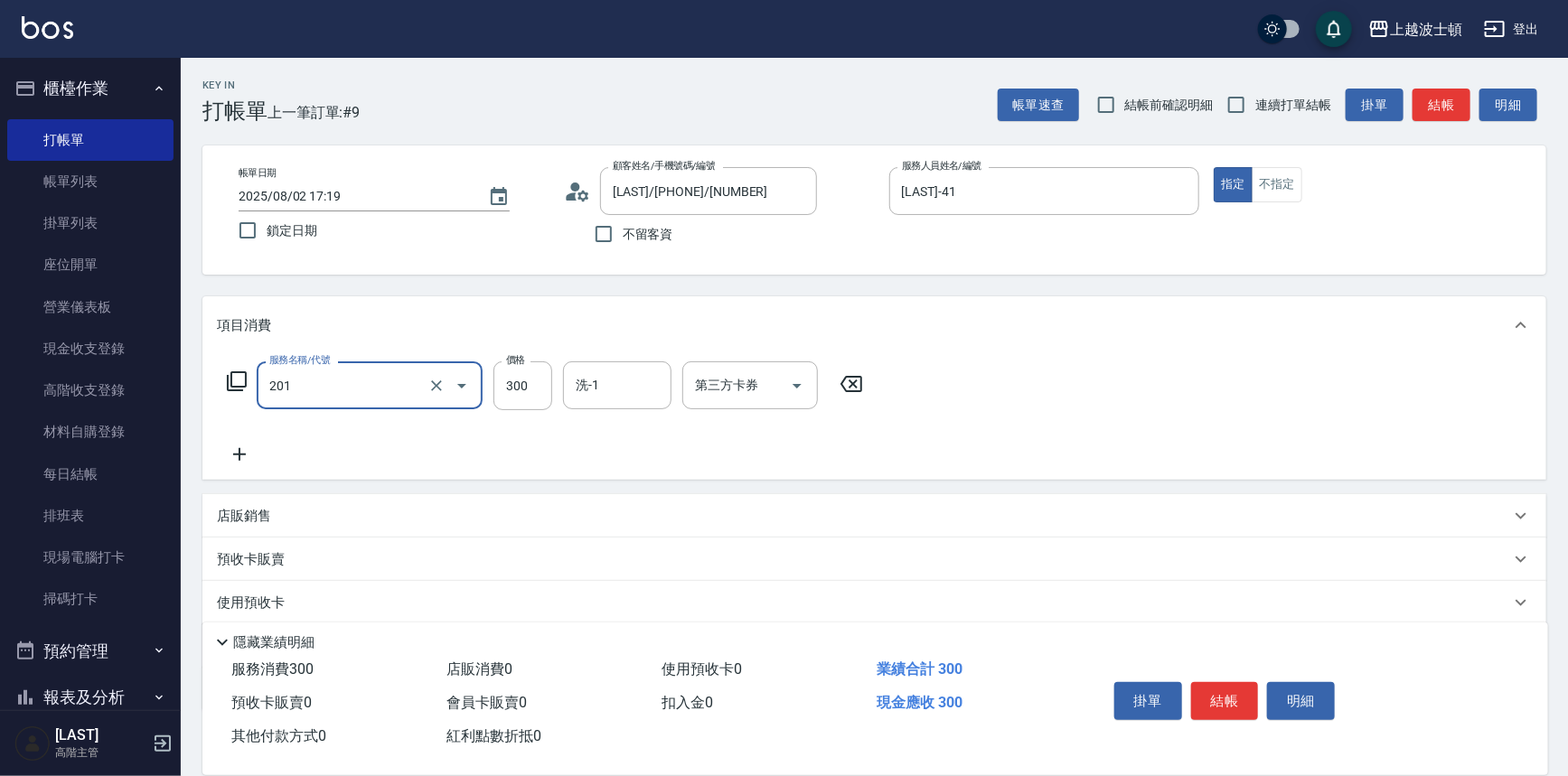 type on "洗髮(201)" 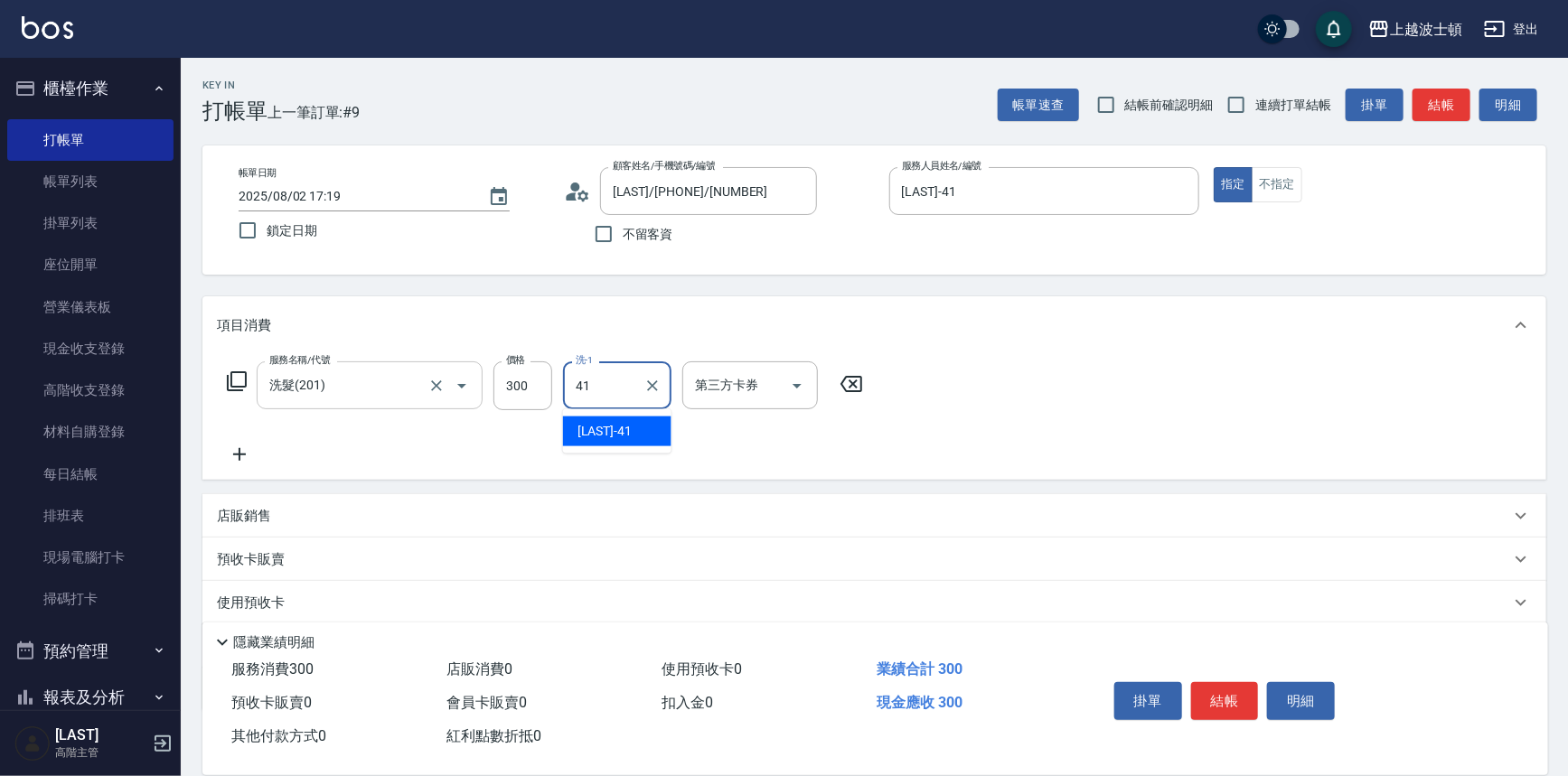 type on "[LAST]-41" 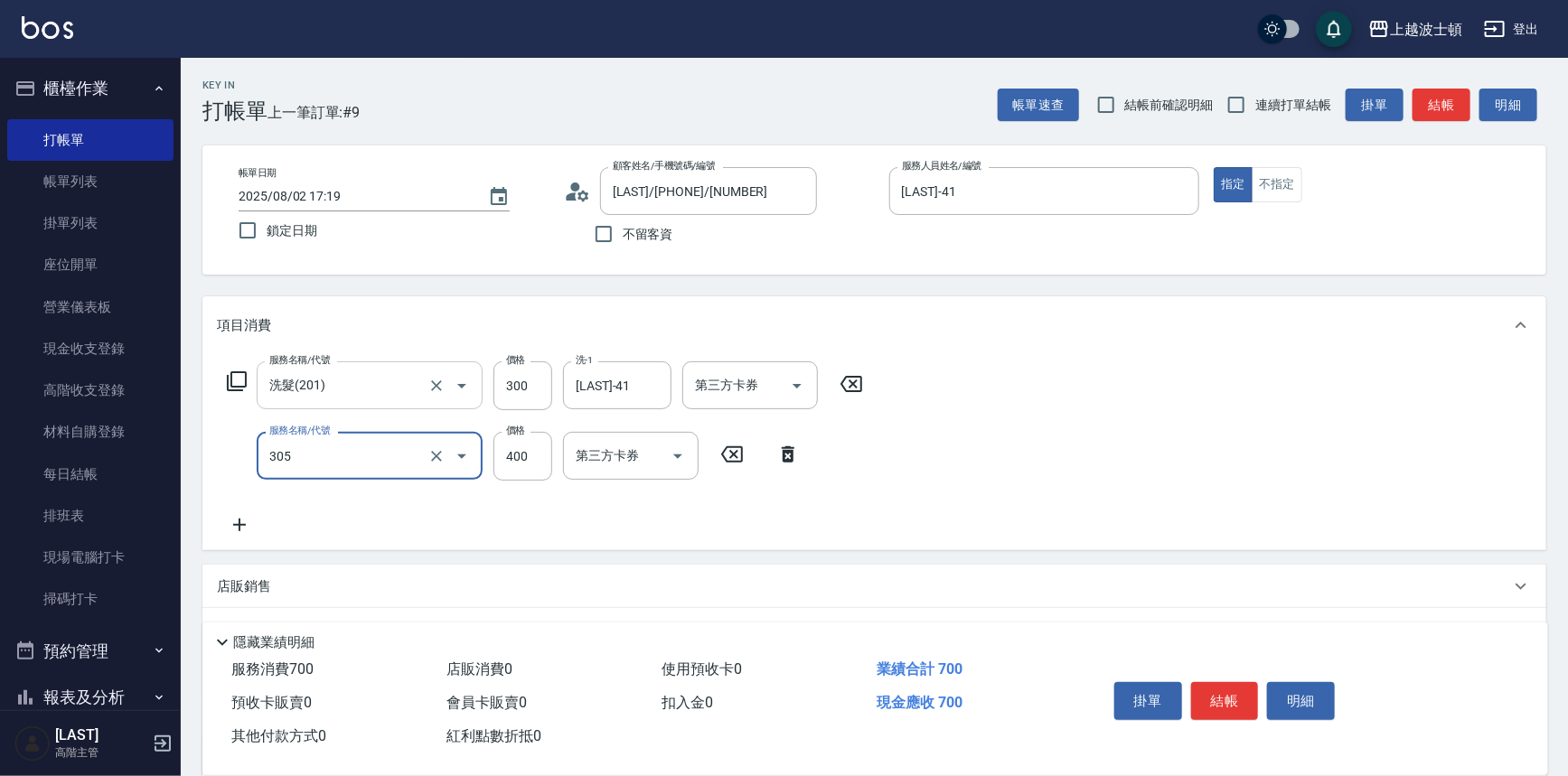 type on "剪髮(305)" 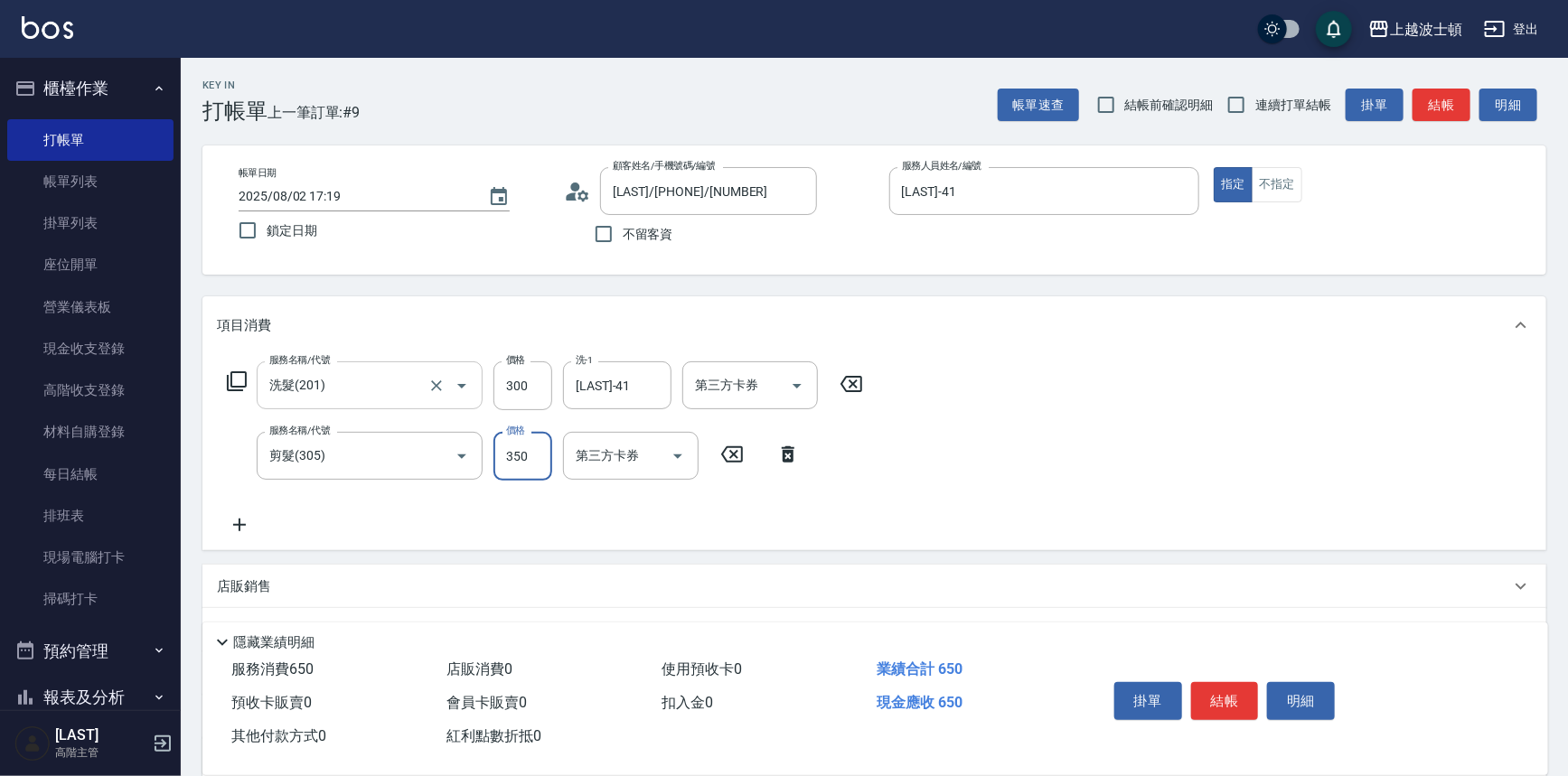 type on "350" 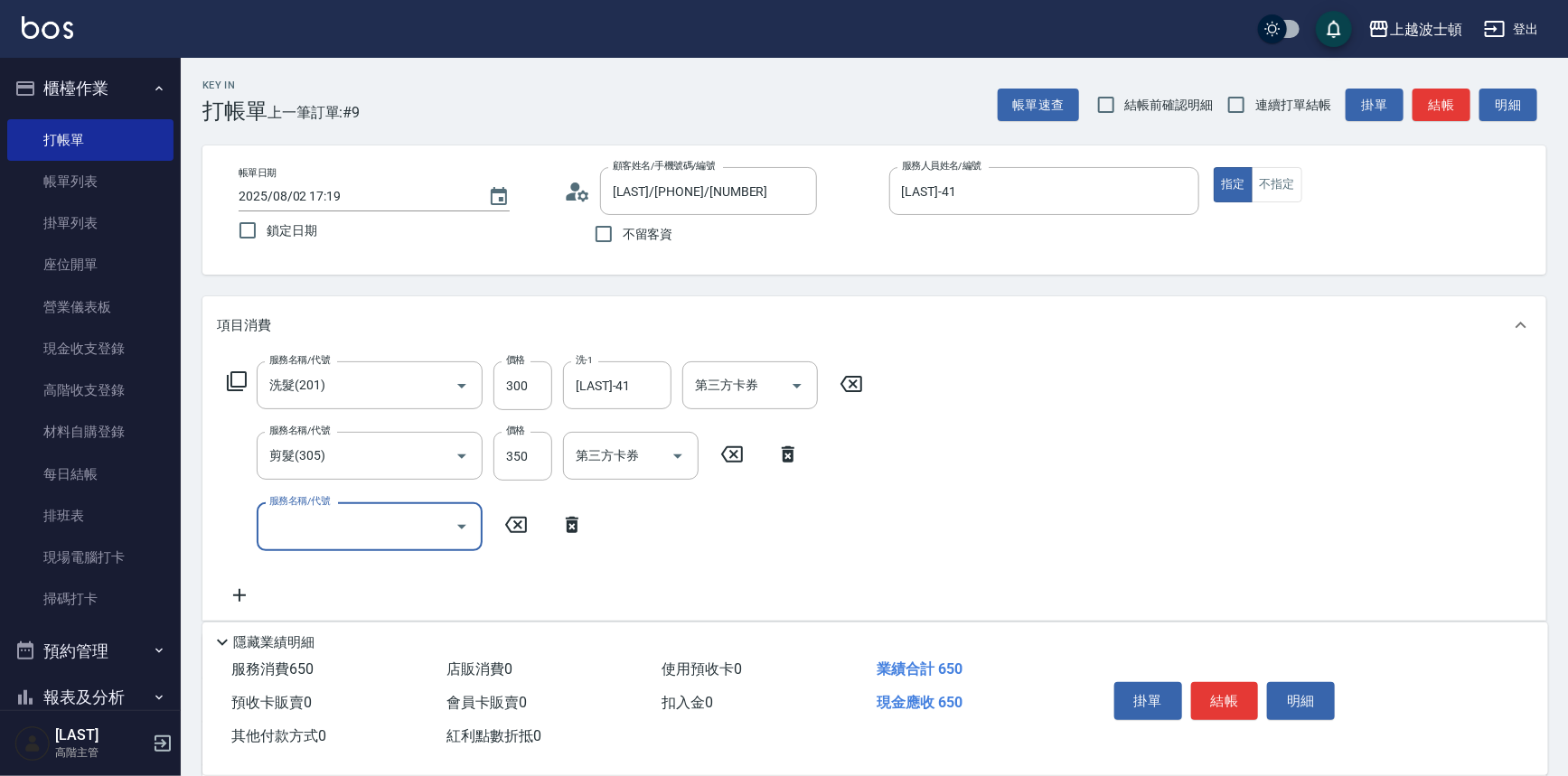 click on "結帳" at bounding box center (1225, 701) 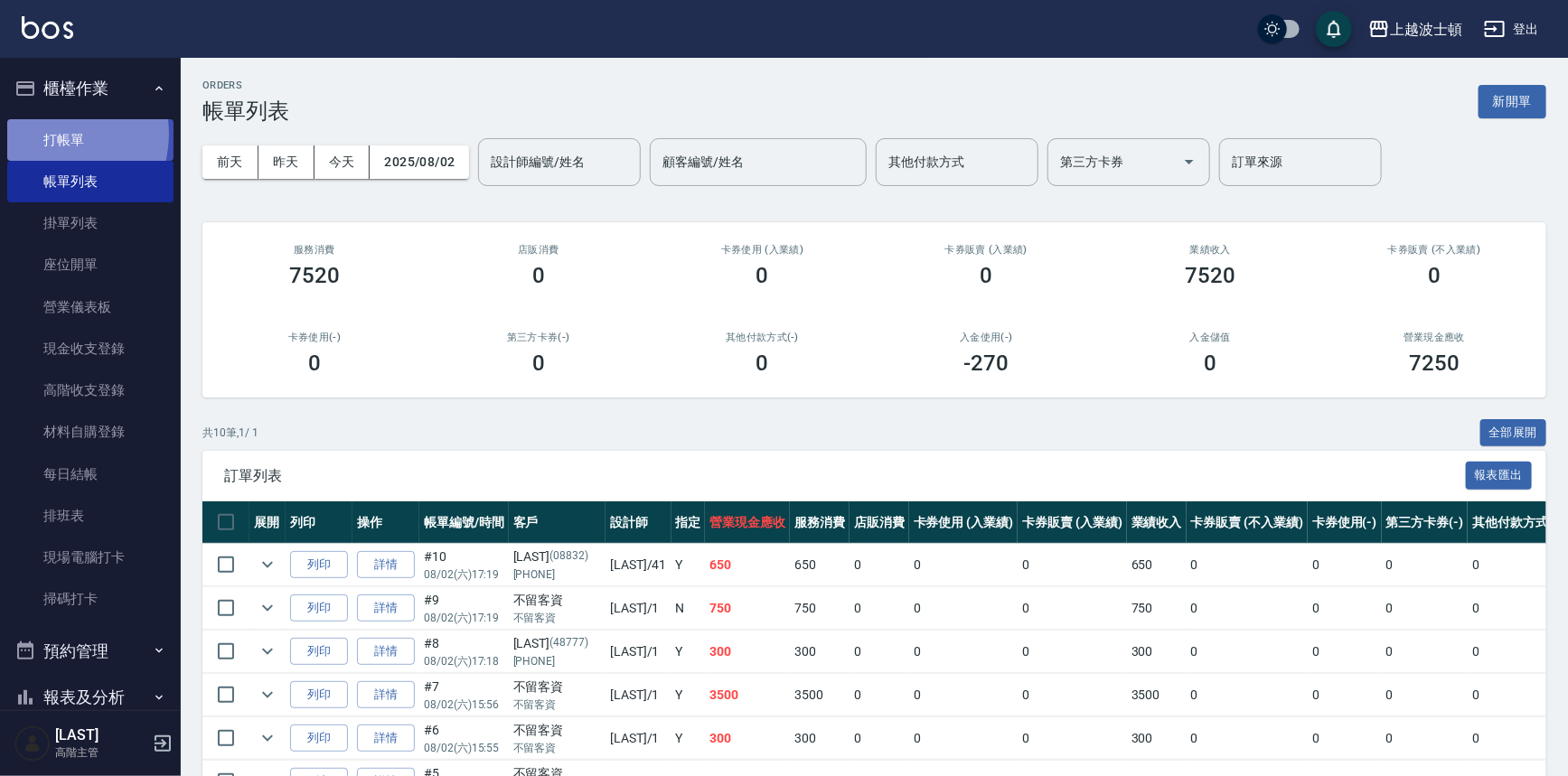 click on "打帳單" at bounding box center [90, 140] 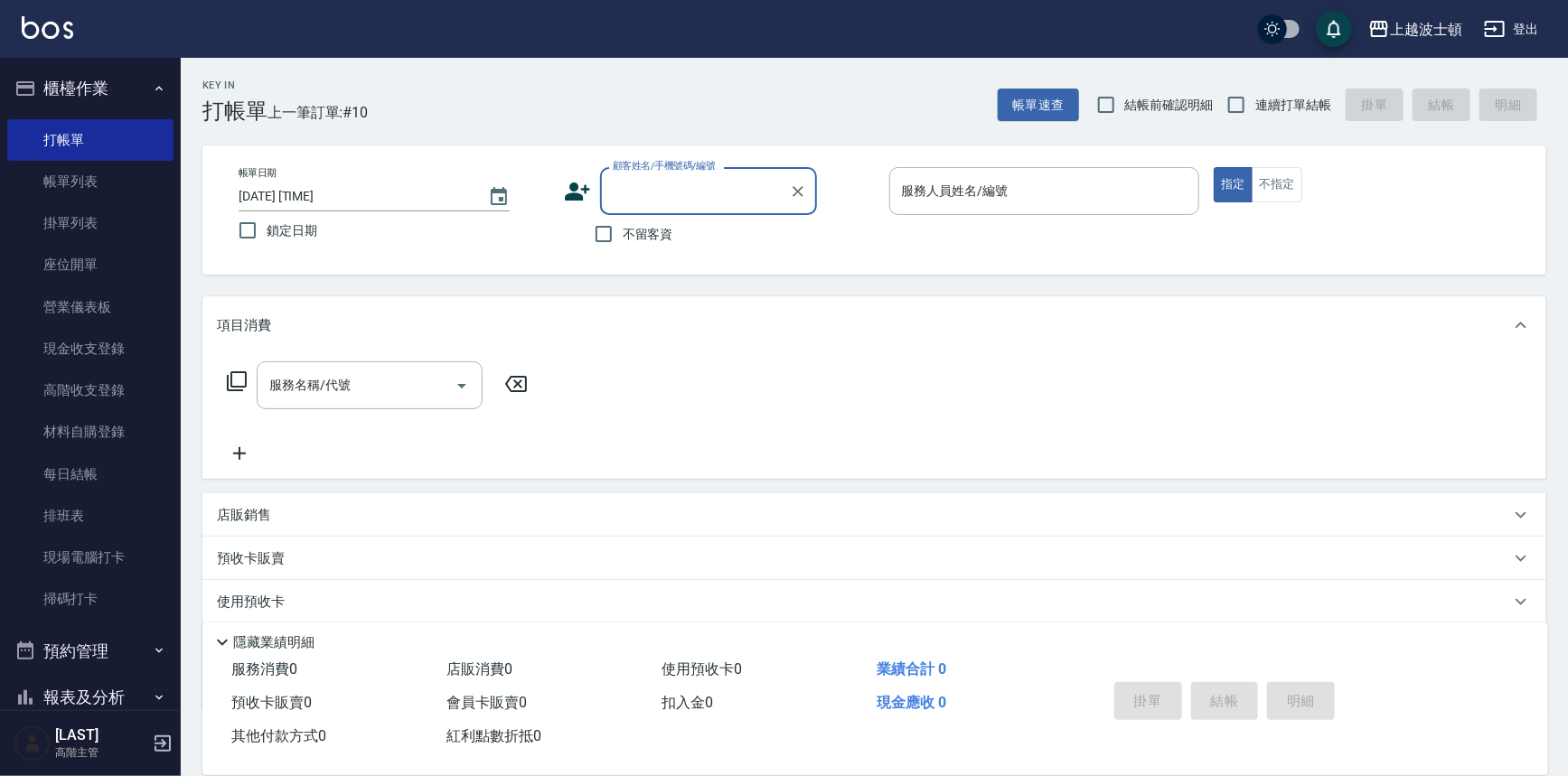 click on "不留客資" at bounding box center (629, 234) 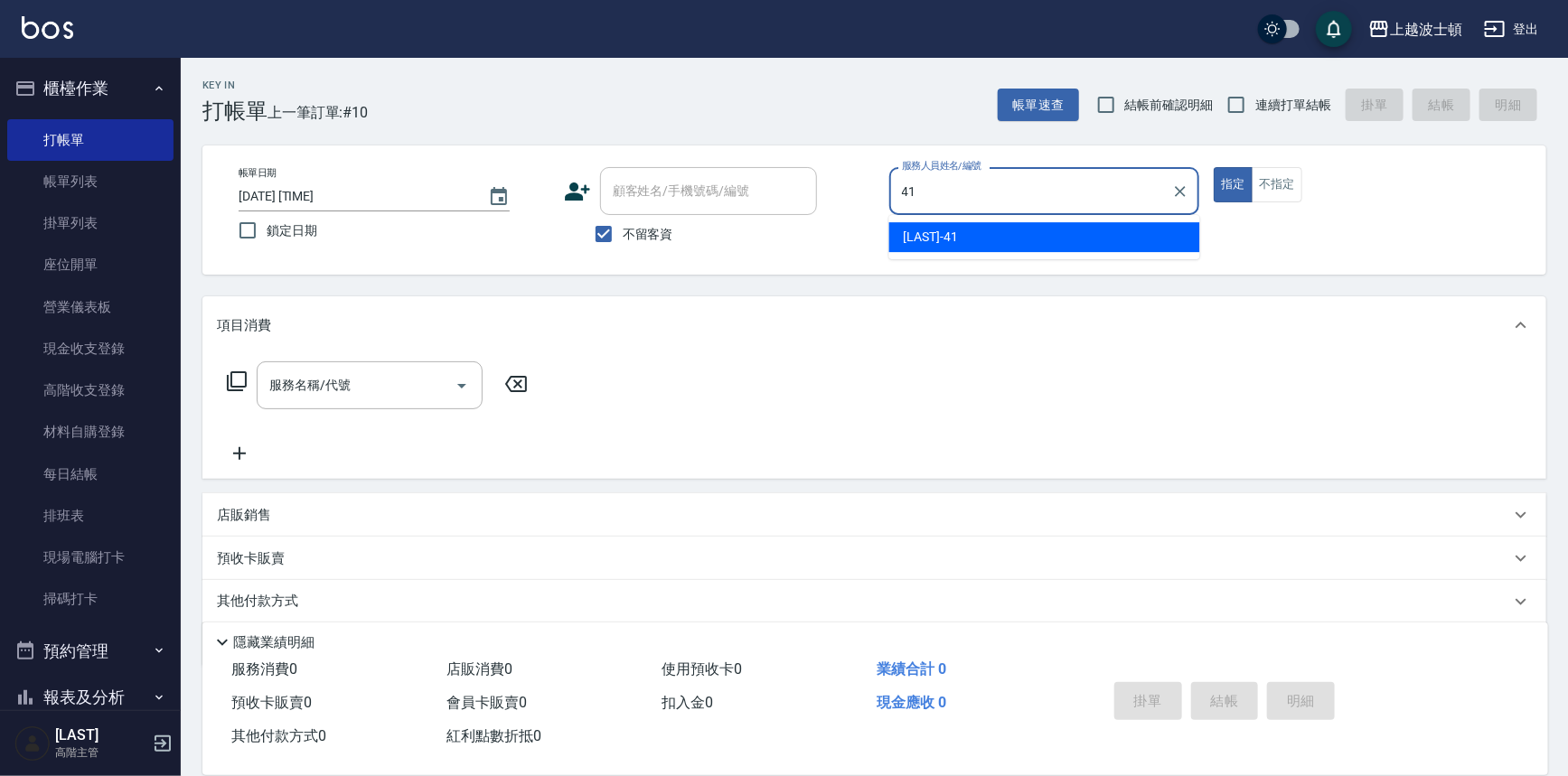 type on "[LAST]-41" 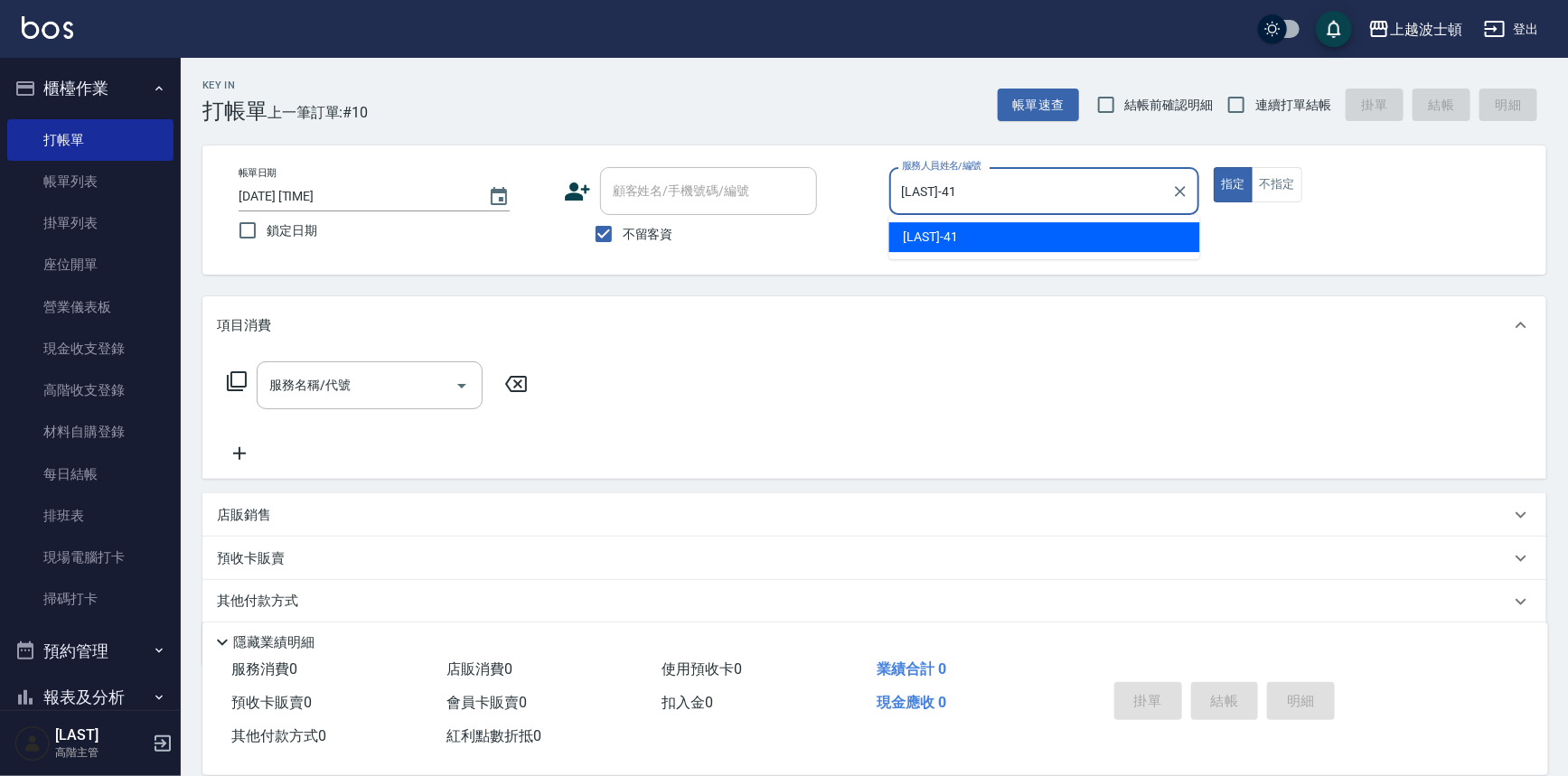 type on "true" 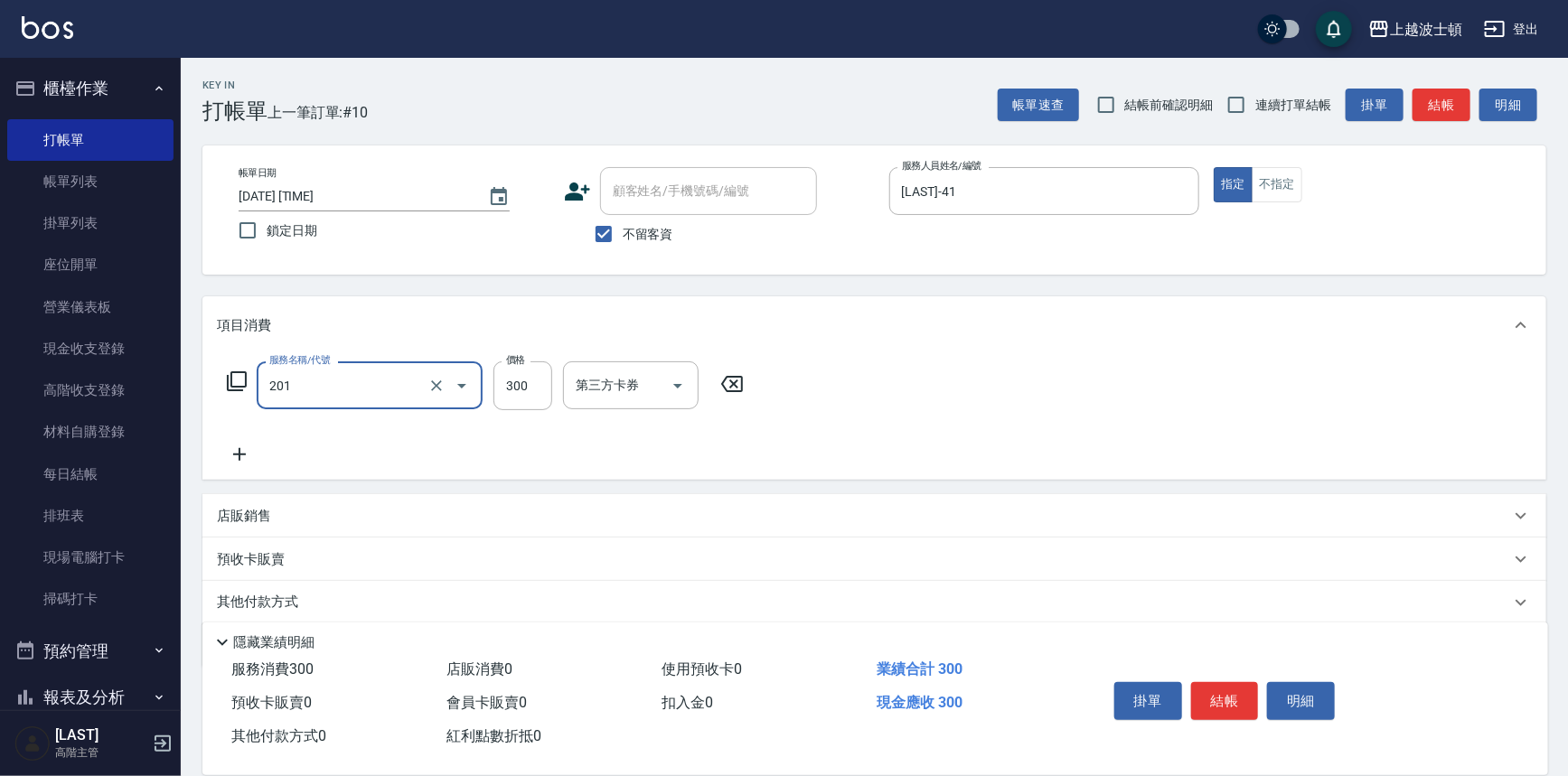 type on "洗髮(201)" 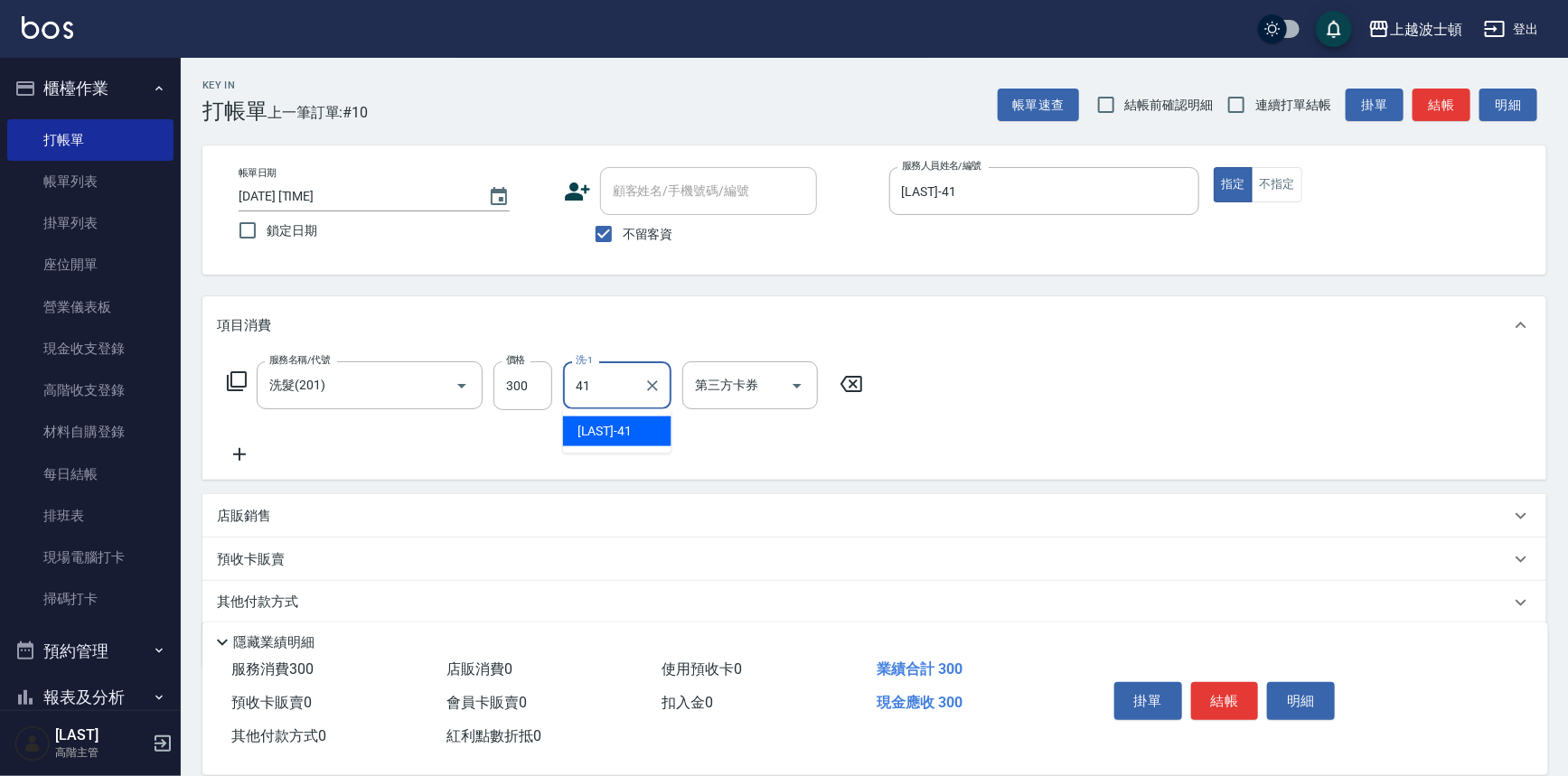 type on "[LAST]-41" 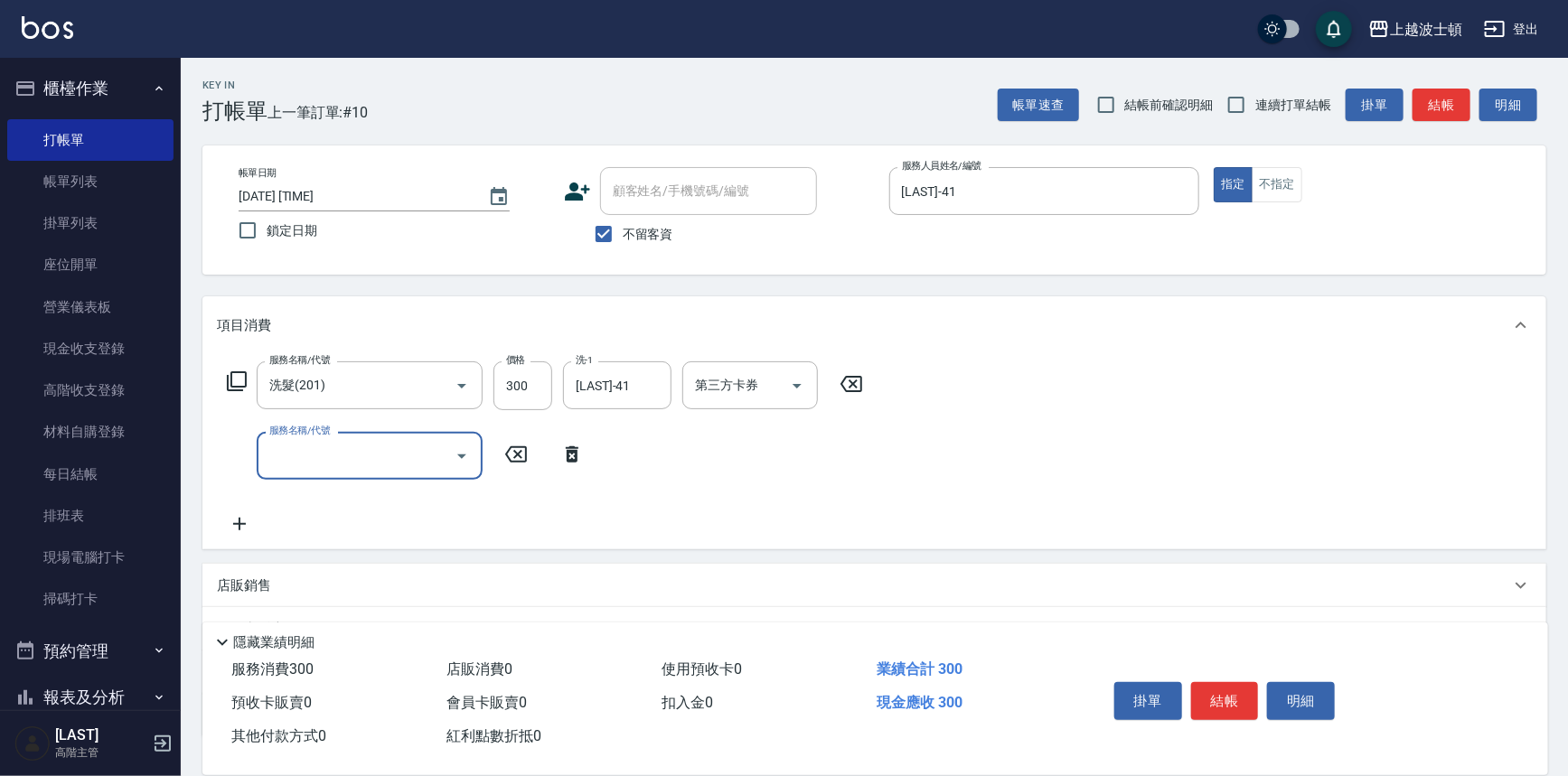 click on "結帳" at bounding box center (1225, 701) 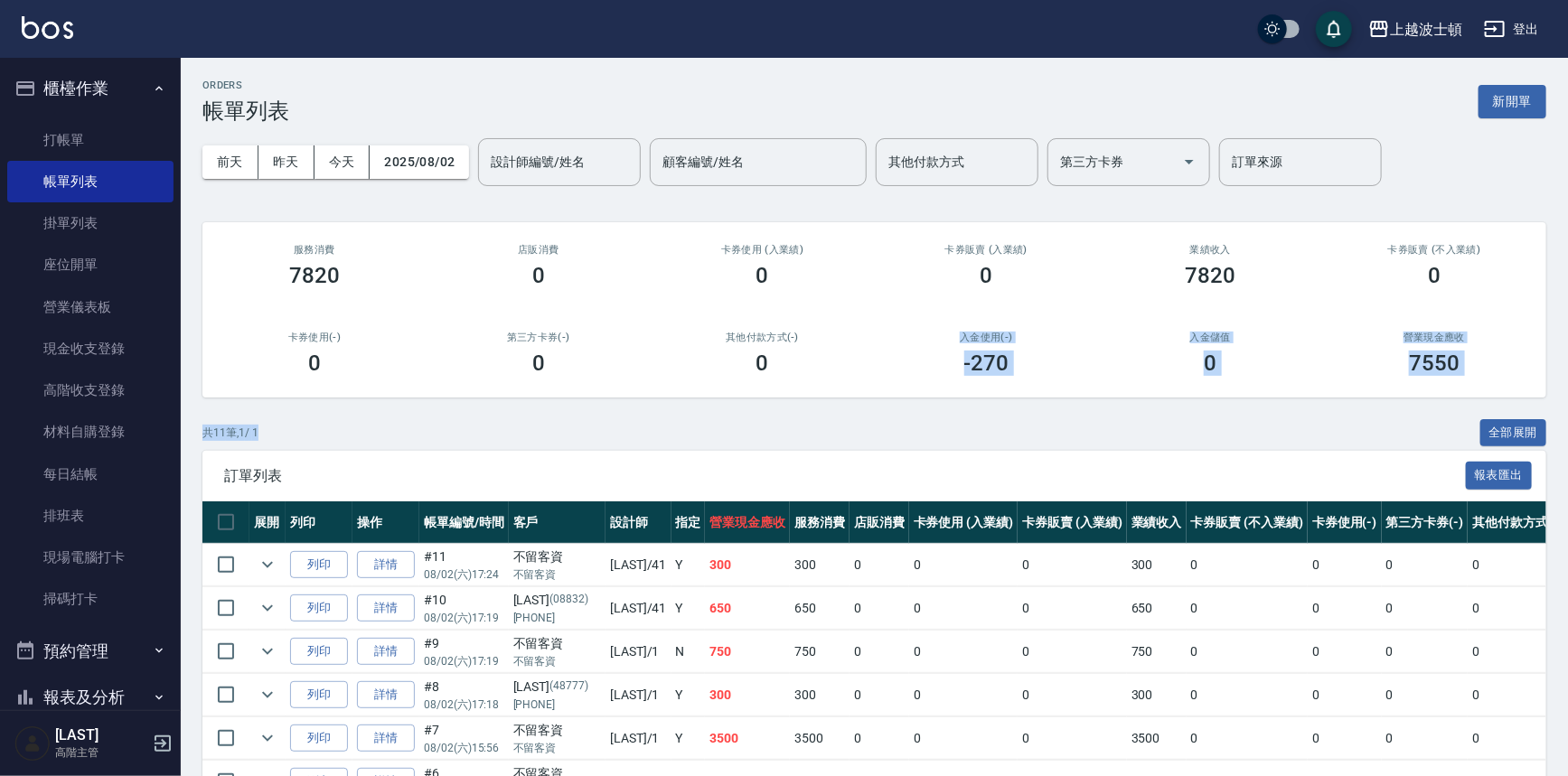 drag, startPoint x: 788, startPoint y: 371, endPoint x: 786, endPoint y: 406, distance: 35.057096 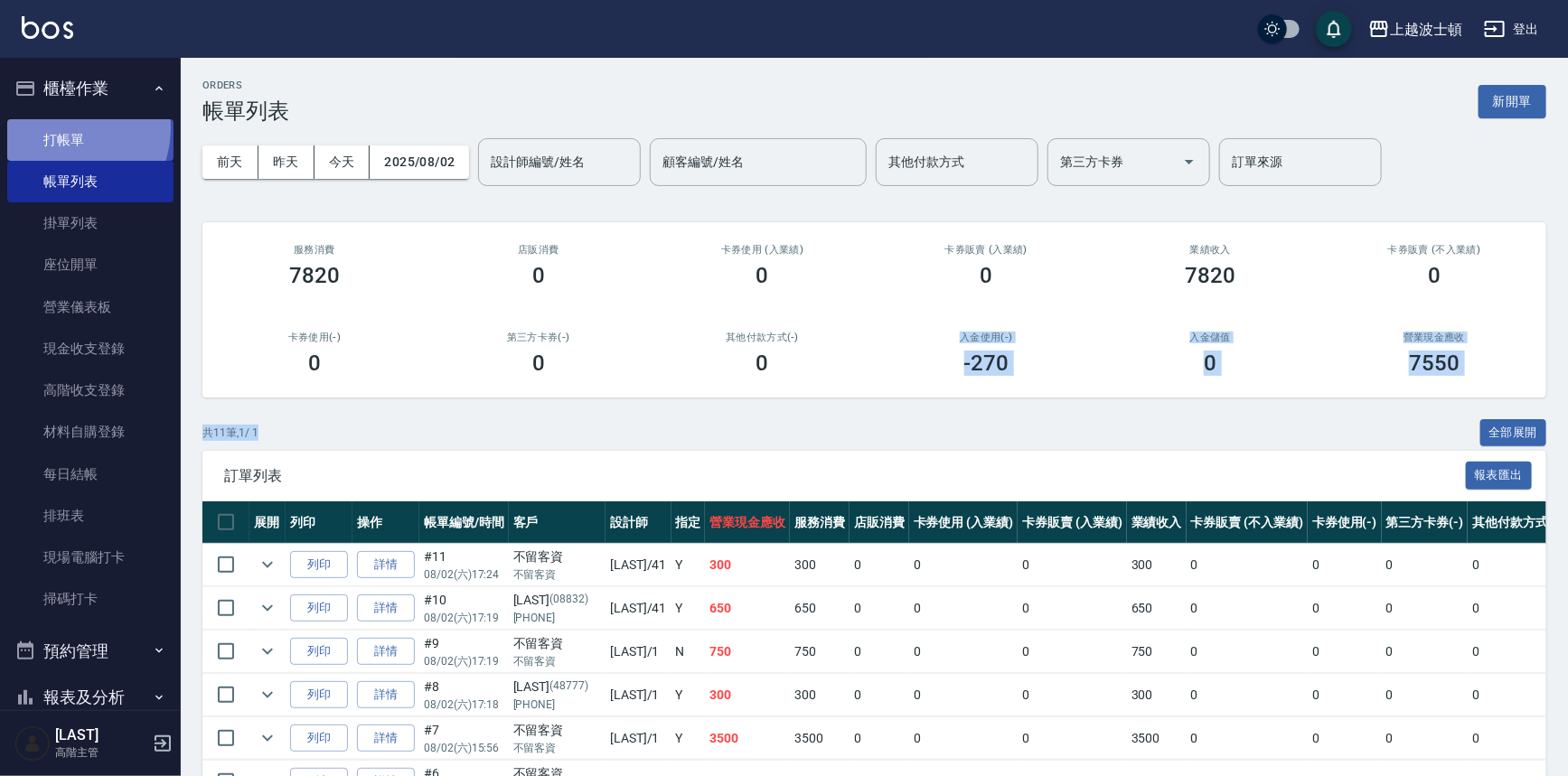 click on "打帳單" at bounding box center (90, 140) 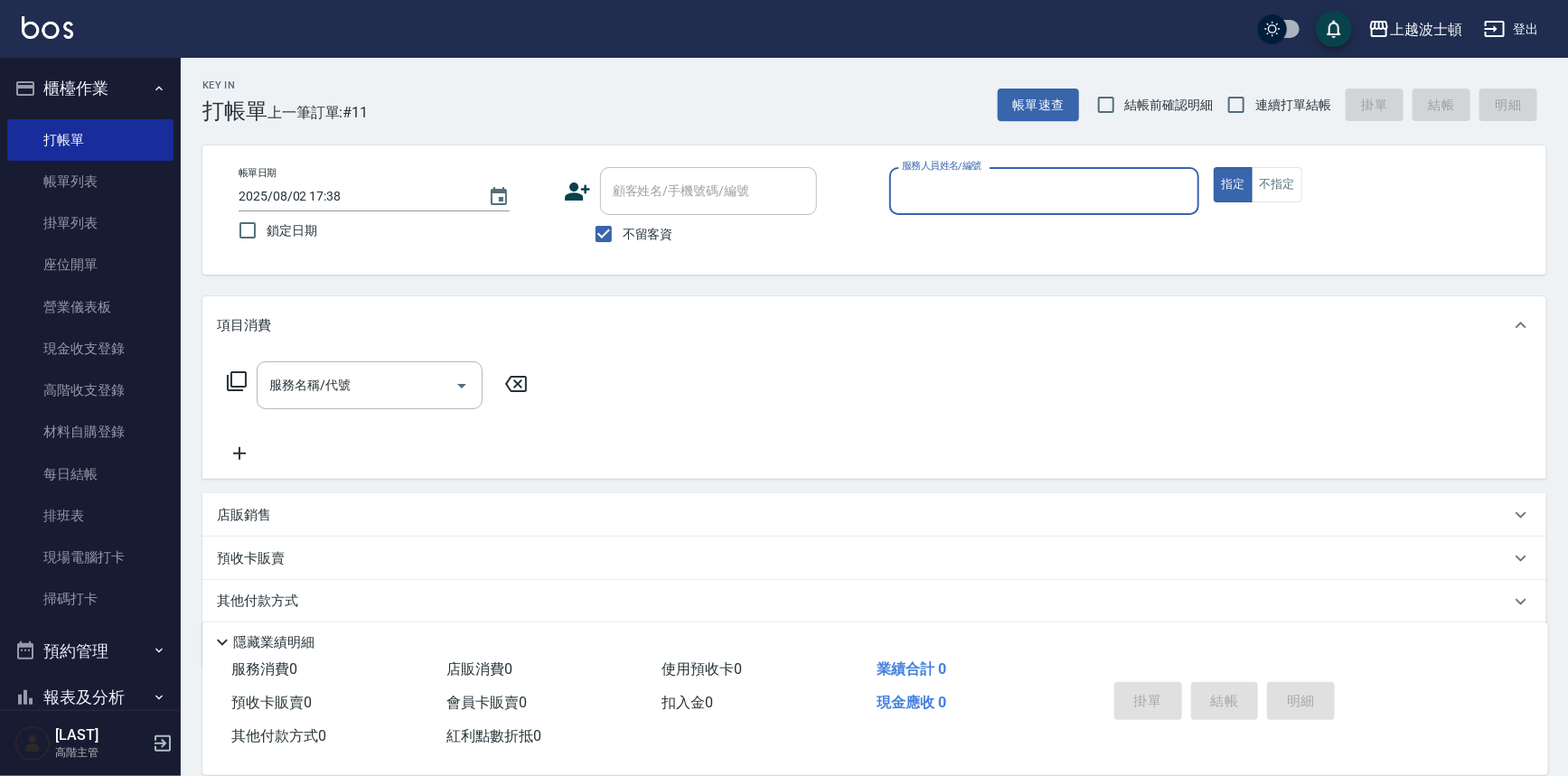 click on "不留客資" at bounding box center [648, 234] 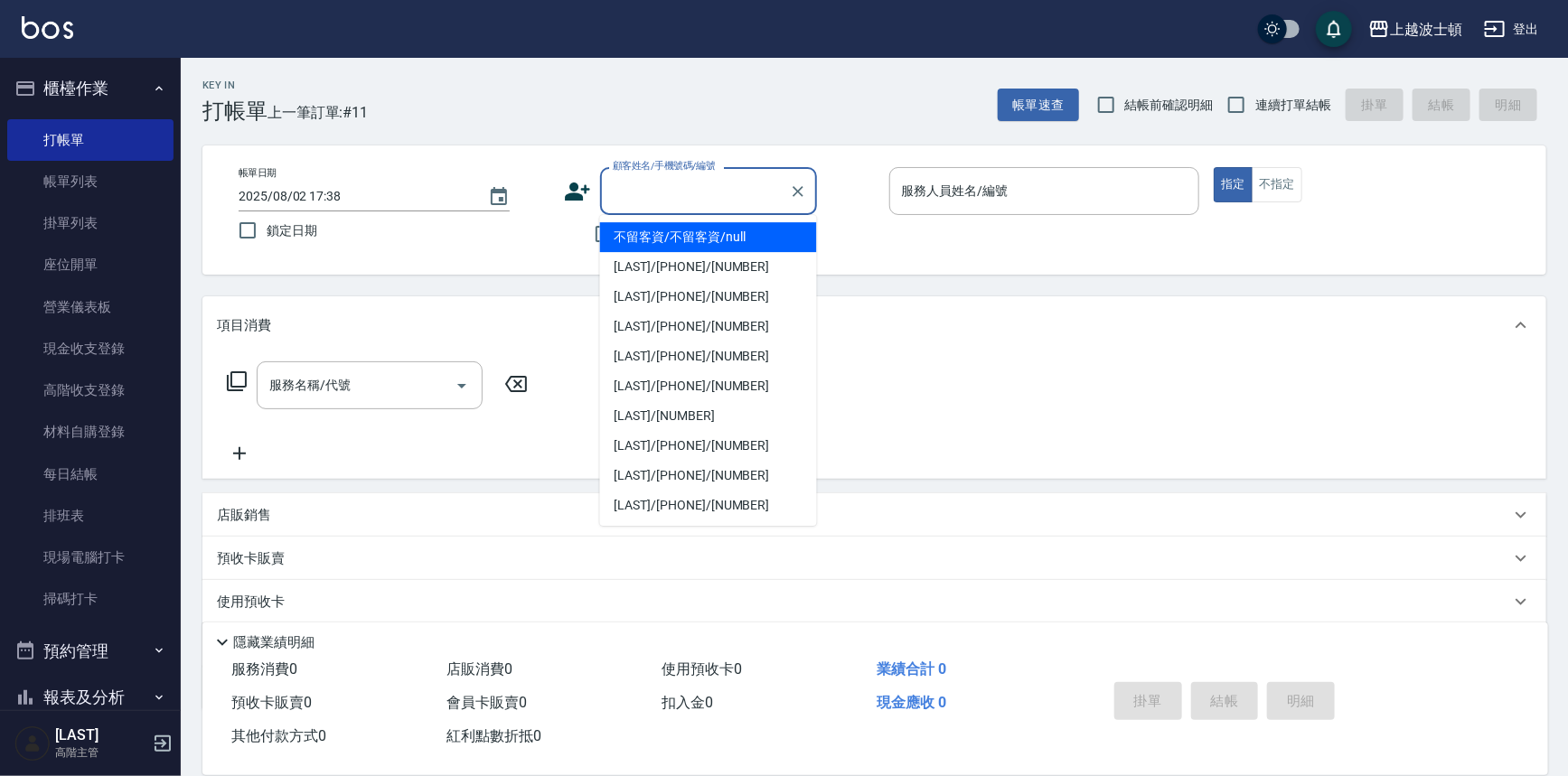click on "顧客姓名/手機號碼/編號" at bounding box center (695, 191) 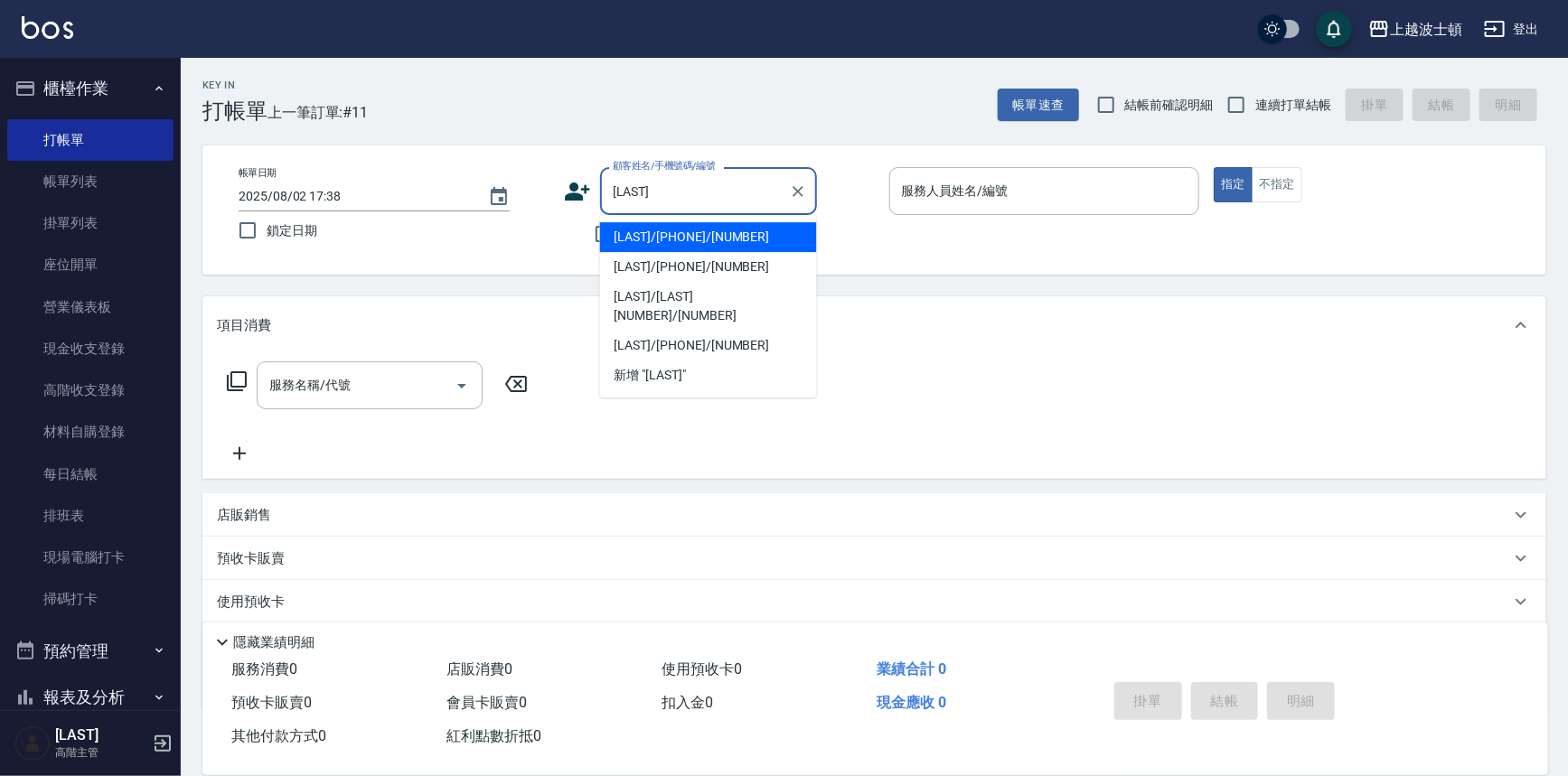 drag, startPoint x: 692, startPoint y: 199, endPoint x: 578, endPoint y: 229, distance: 117.8813 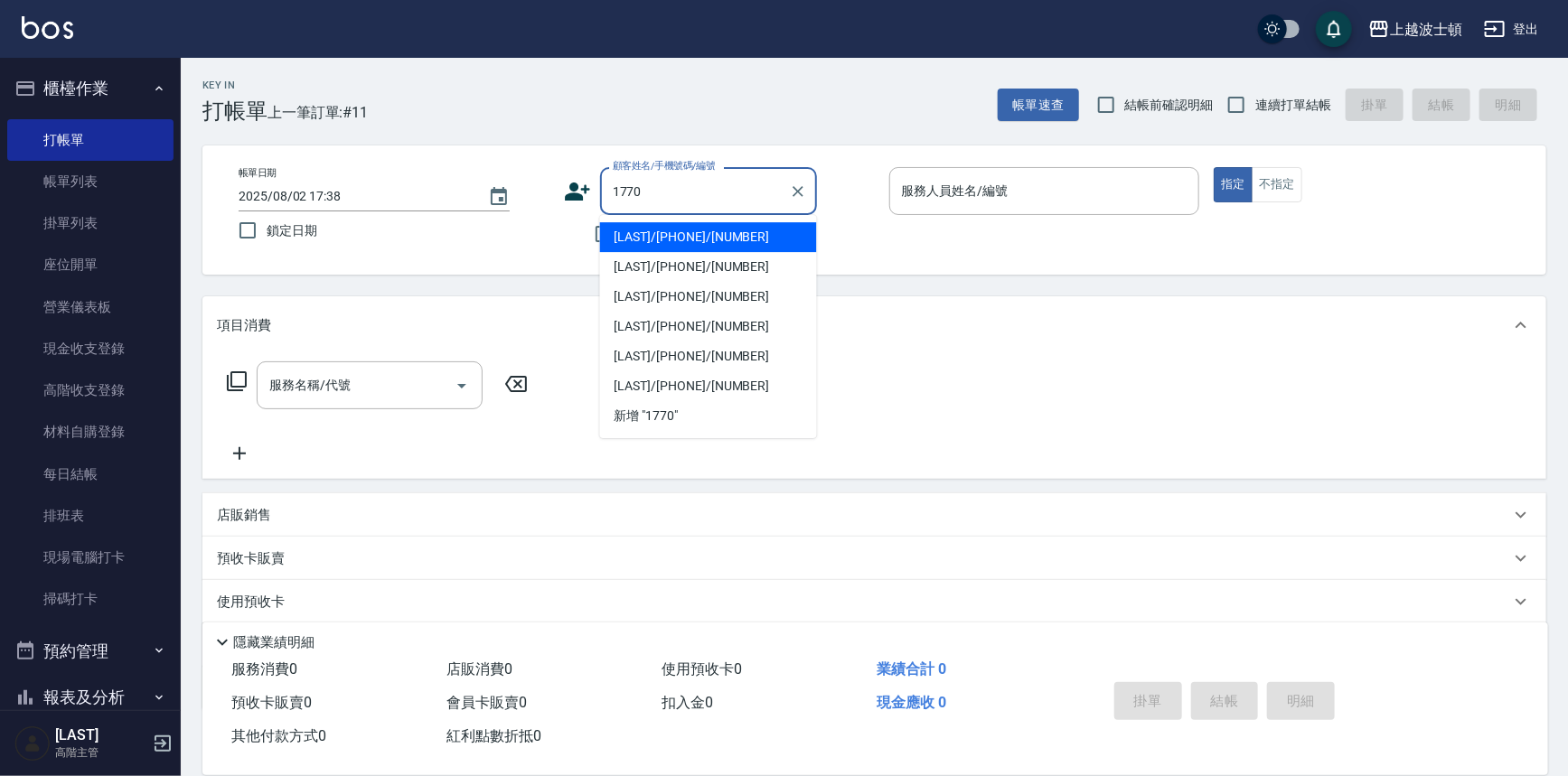 type on "1770" 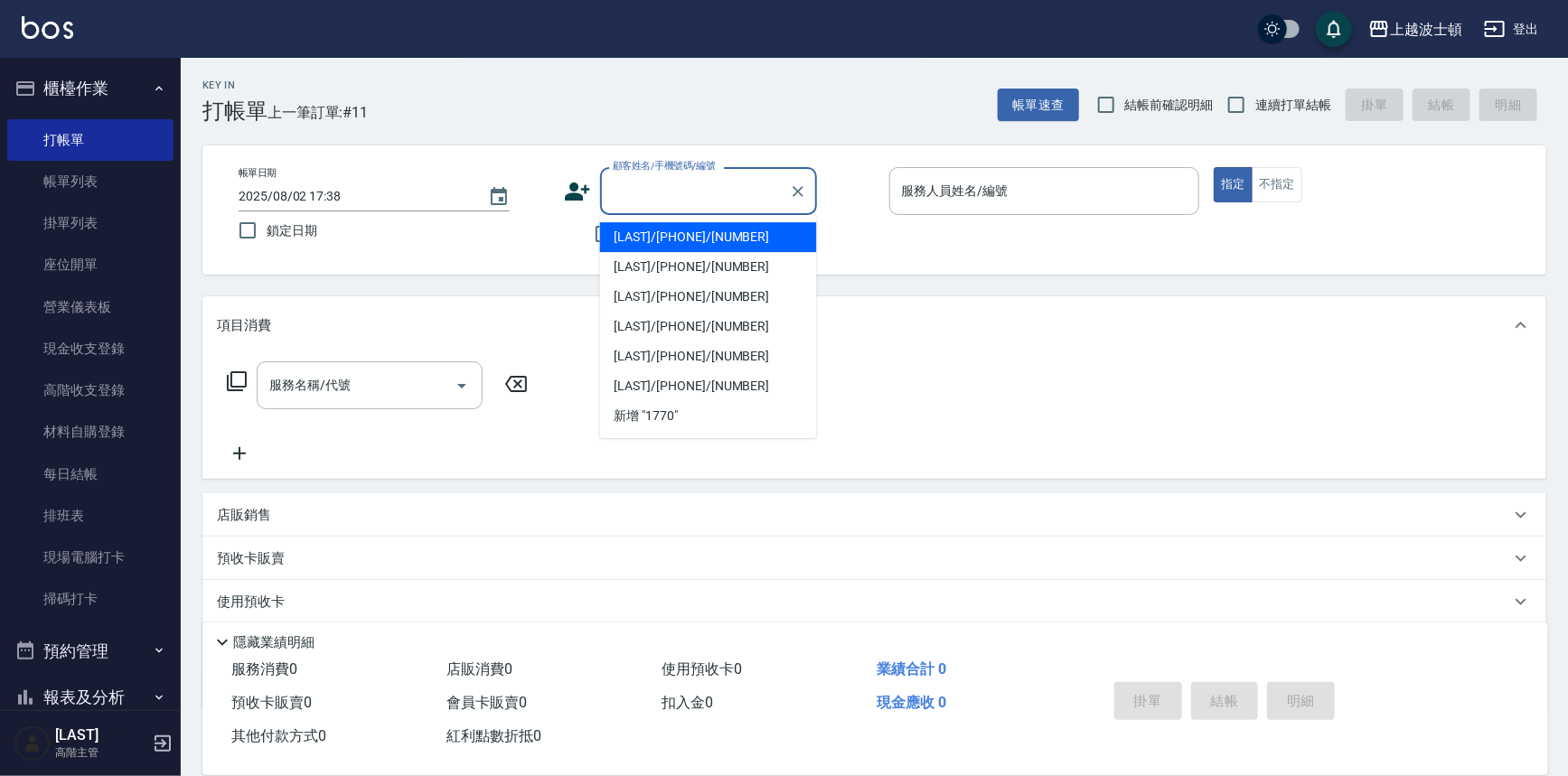 click on "櫃檯作業" at bounding box center [90, 89] 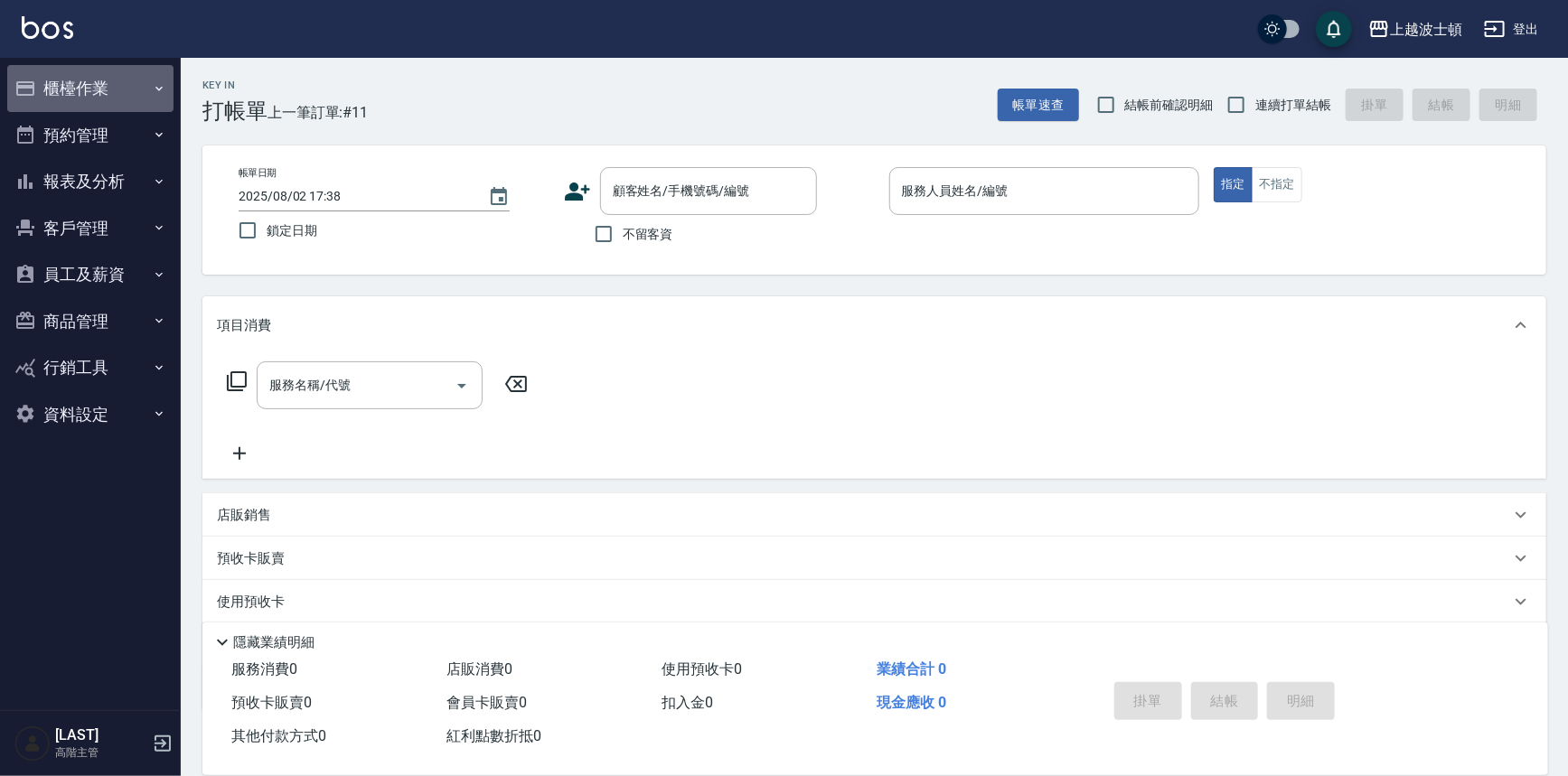 click on "櫃檯作業" at bounding box center (90, 89) 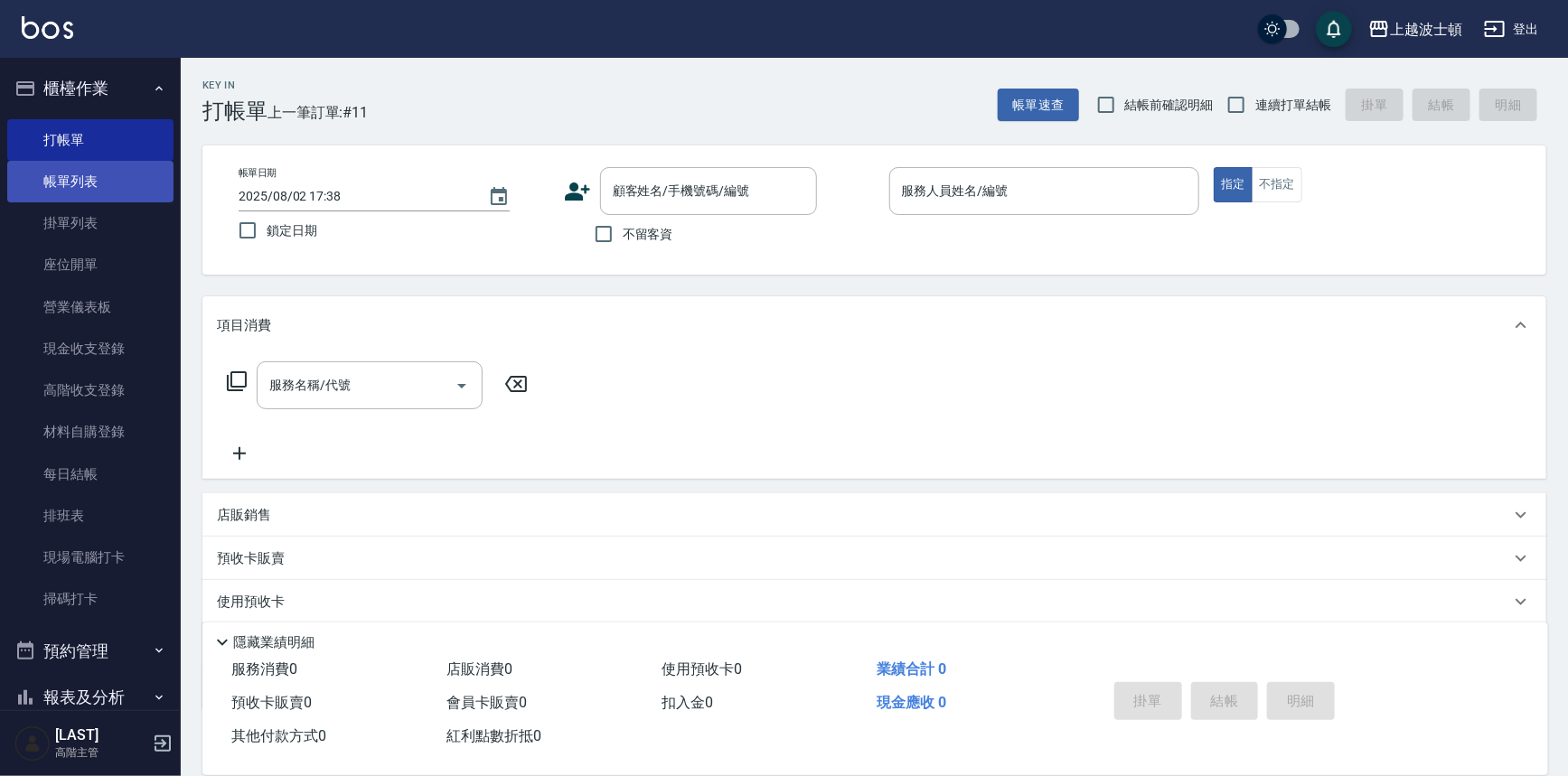 click on "帳單列表" at bounding box center [90, 182] 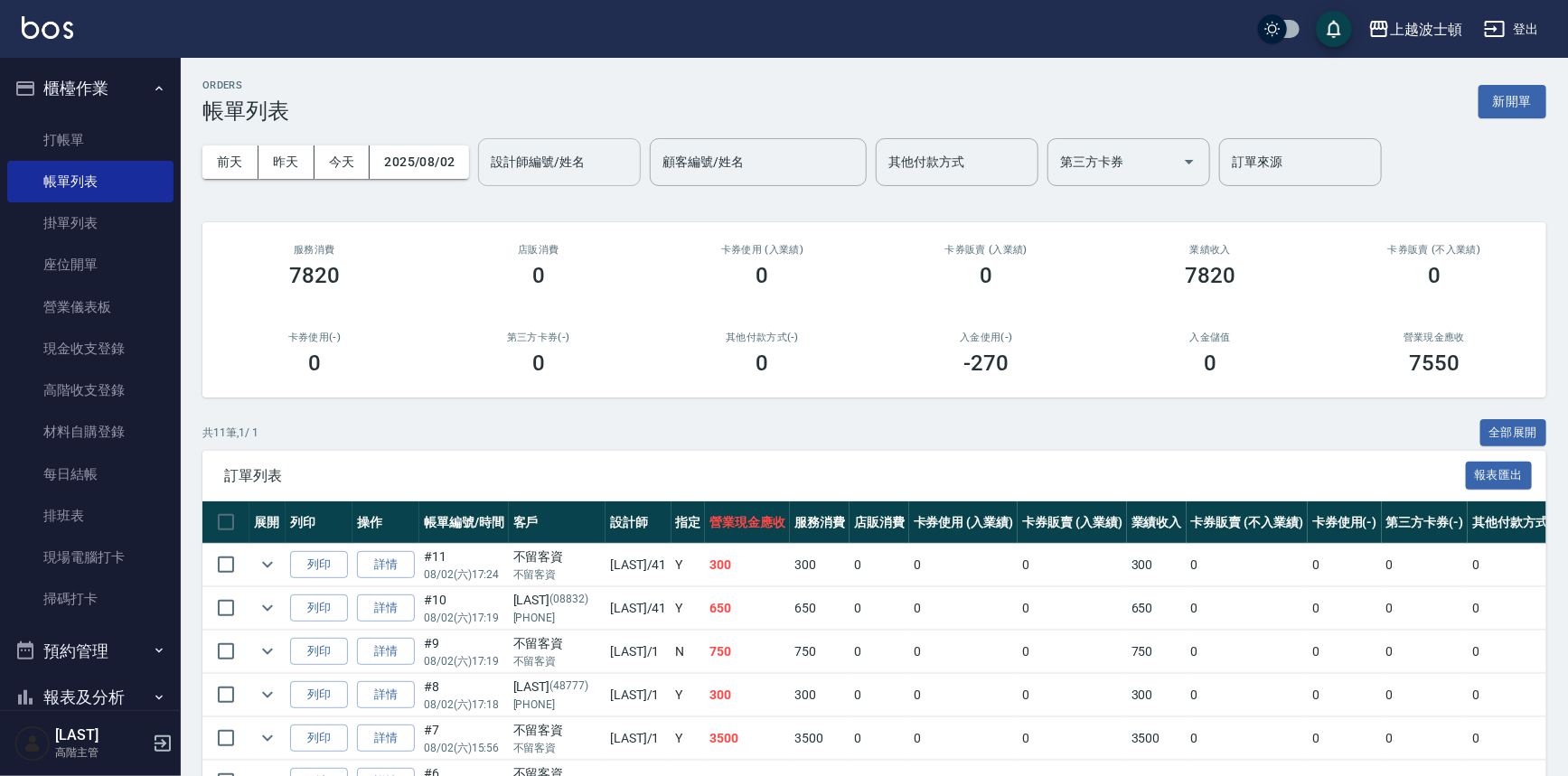 click on "設計師編號/姓名" at bounding box center [559, 162] 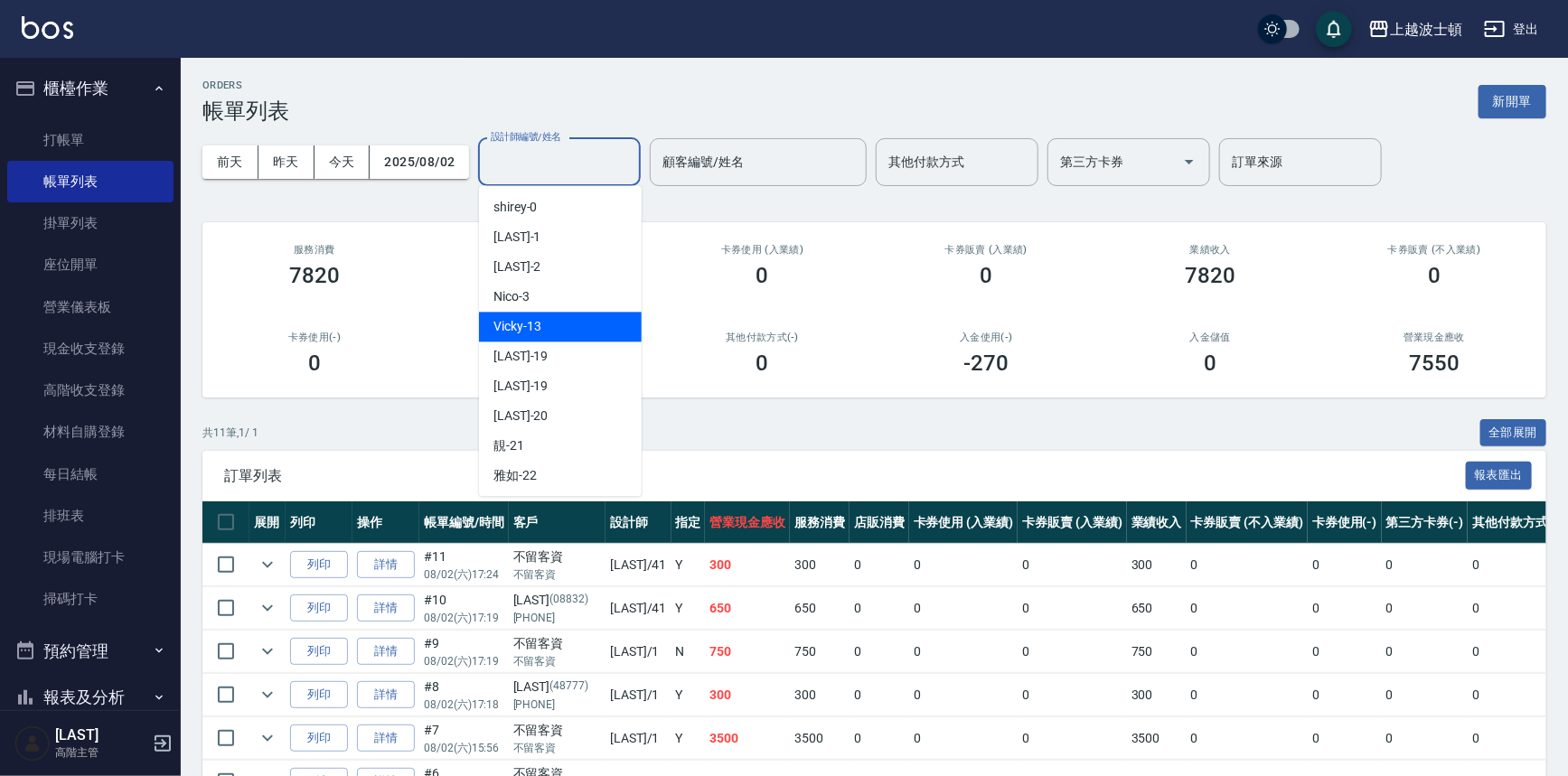 click on "[NAME] -13" at bounding box center [560, 326] 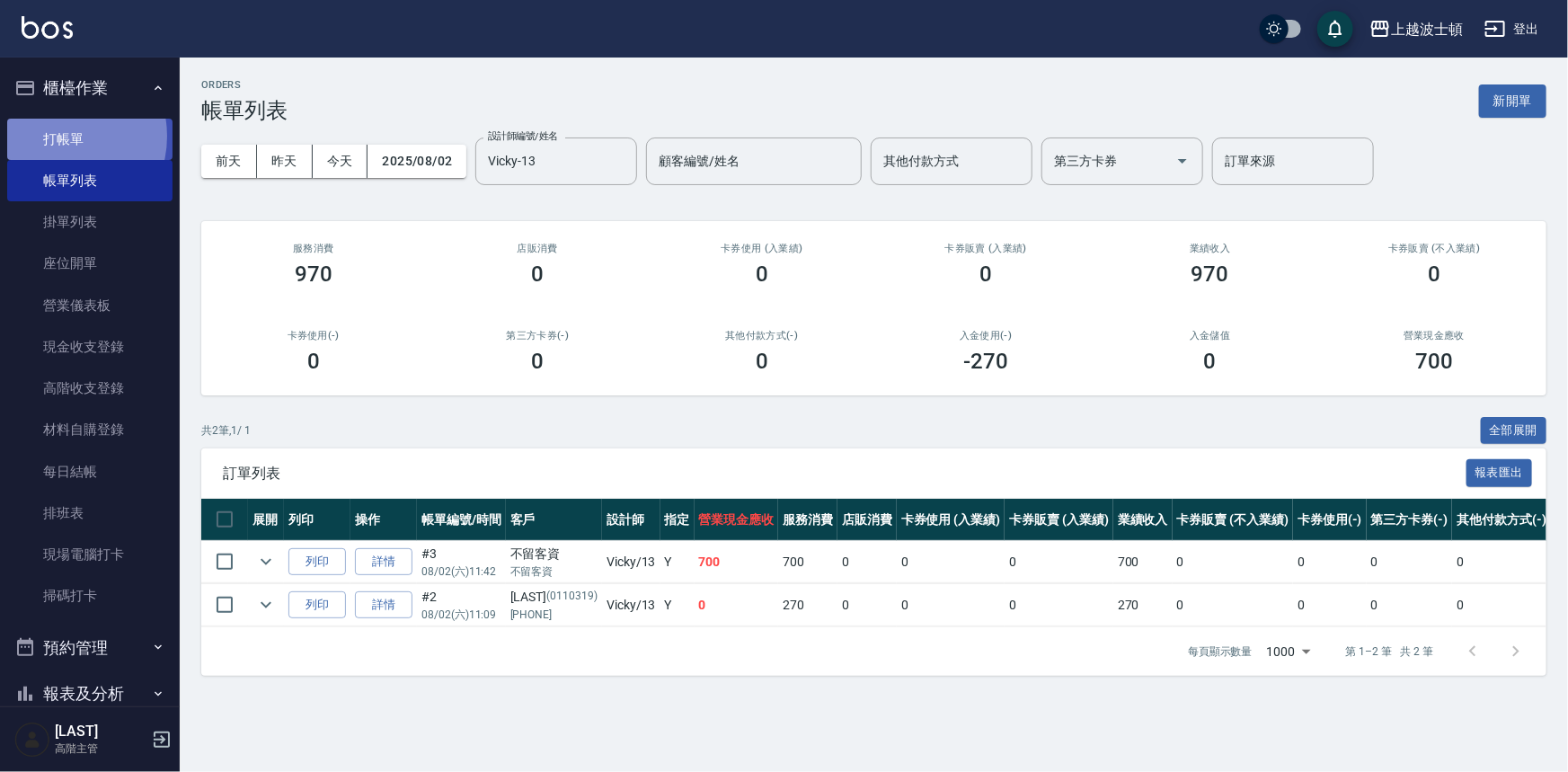 click on "打帳單" at bounding box center (90, 139) 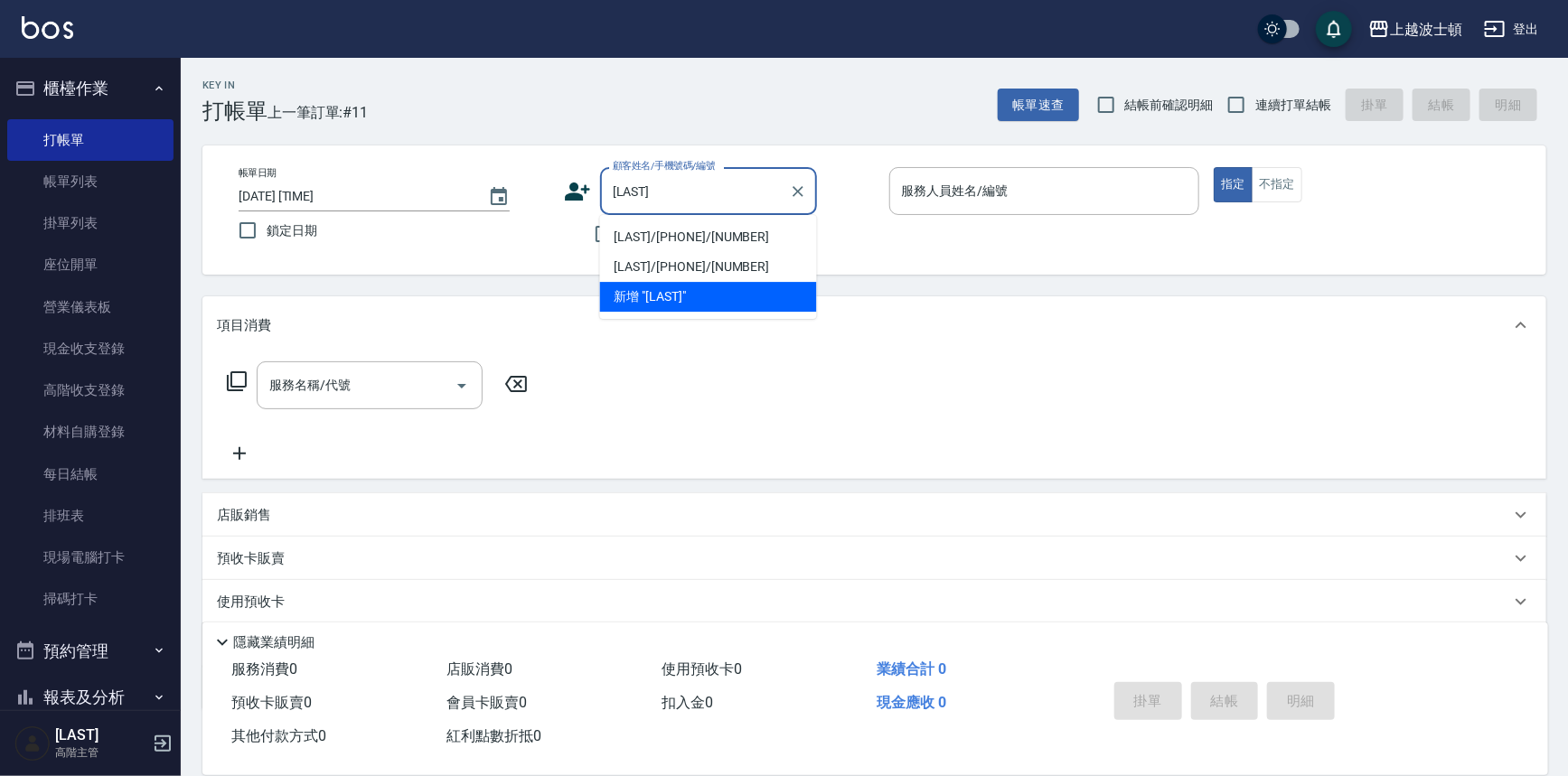 click on "[LAST]/[PHONE]/[NUMBER]" at bounding box center (709, 237) 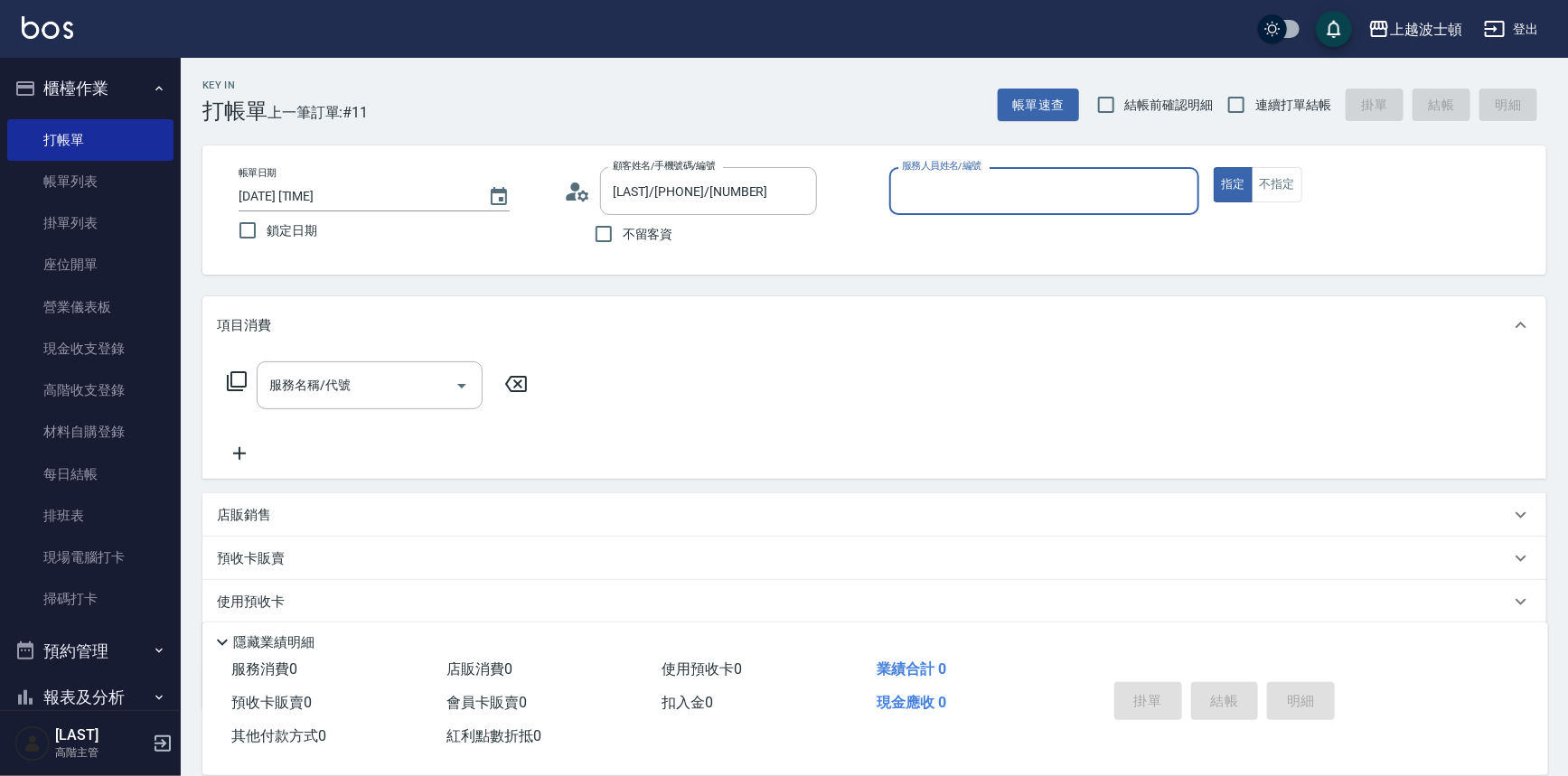 type on "Vicky-13" 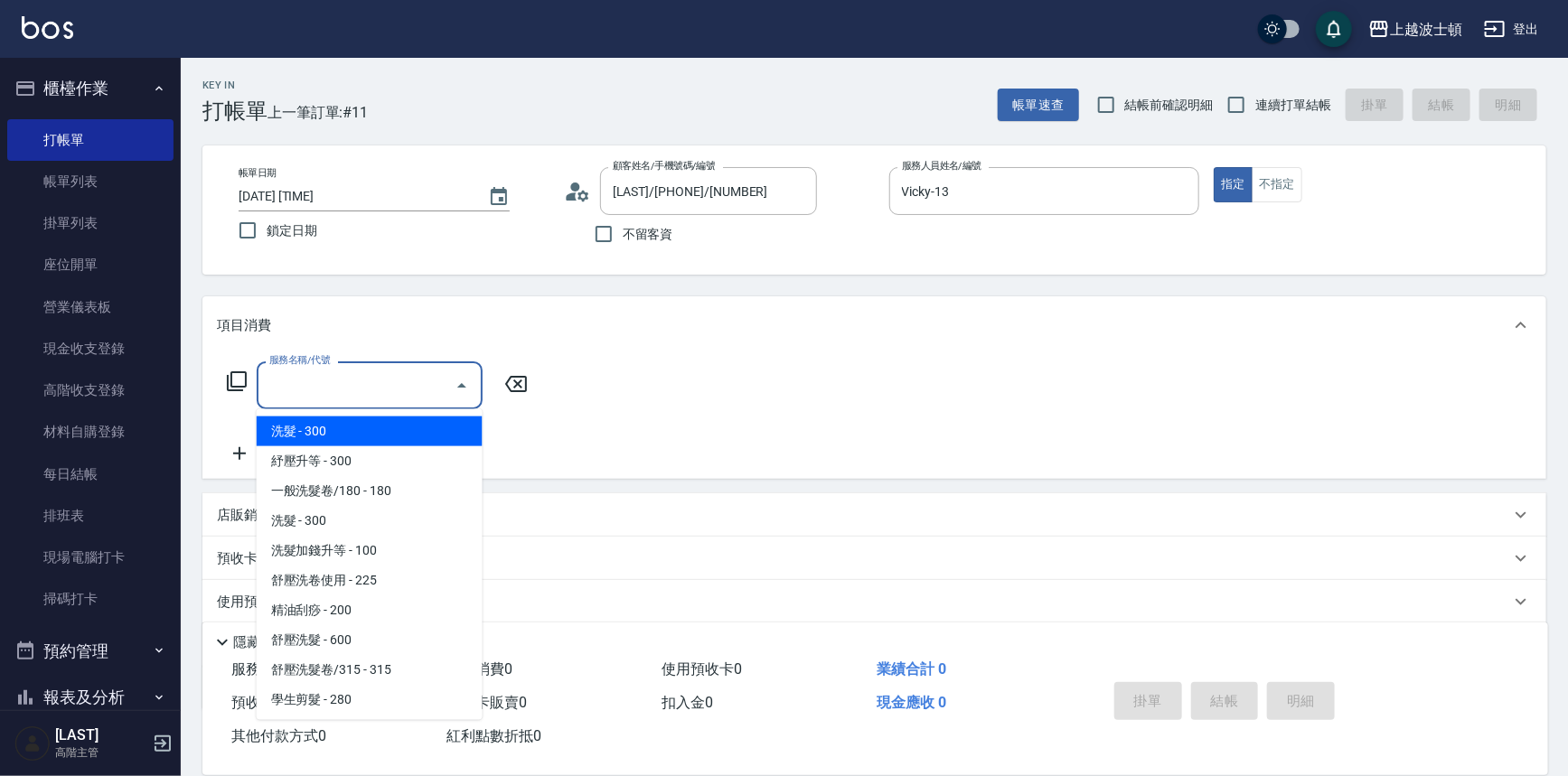 click on "服務名稱/代號" at bounding box center (356, 385) 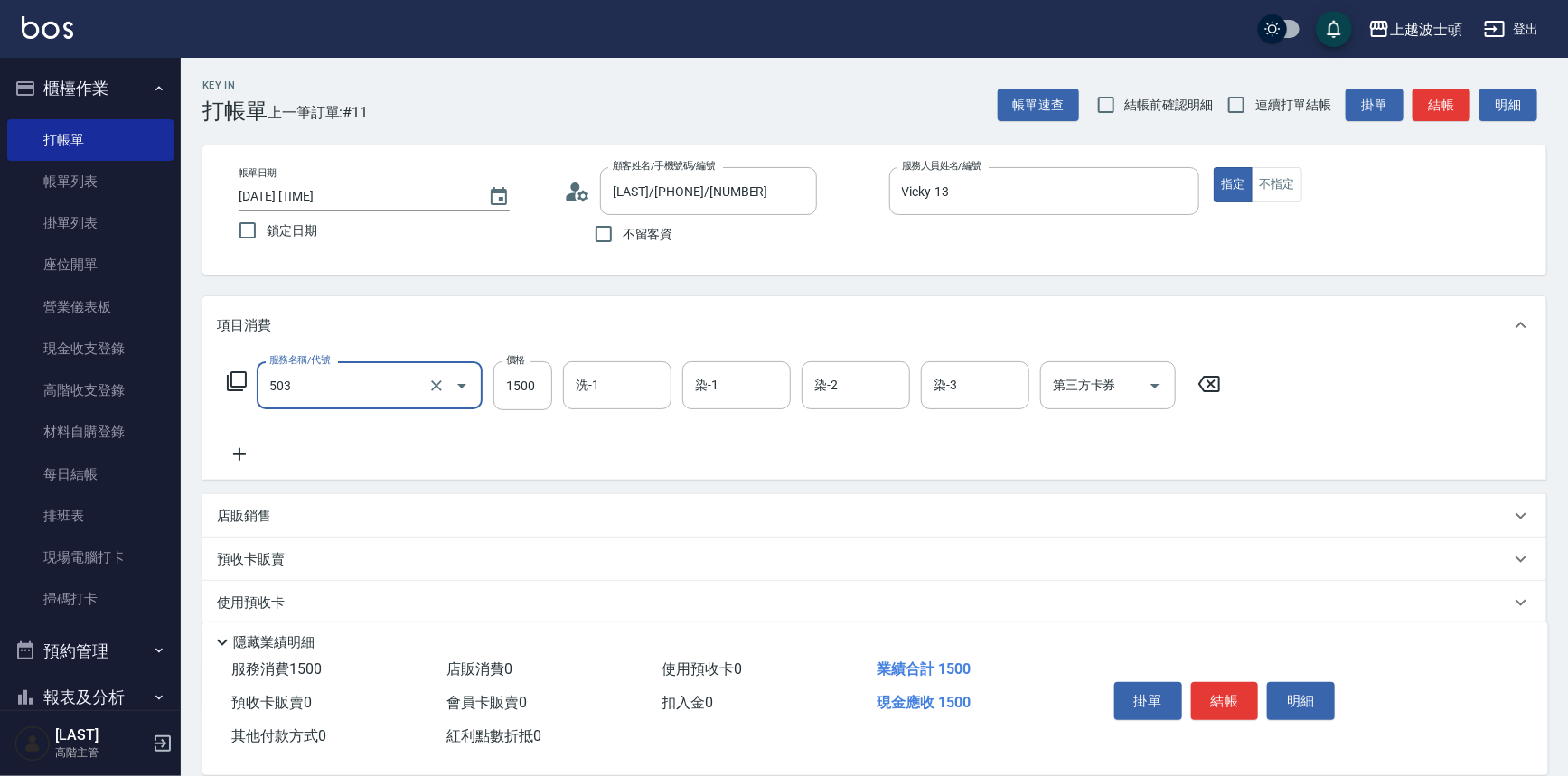 type on "洗+染髮(底染)(503)" 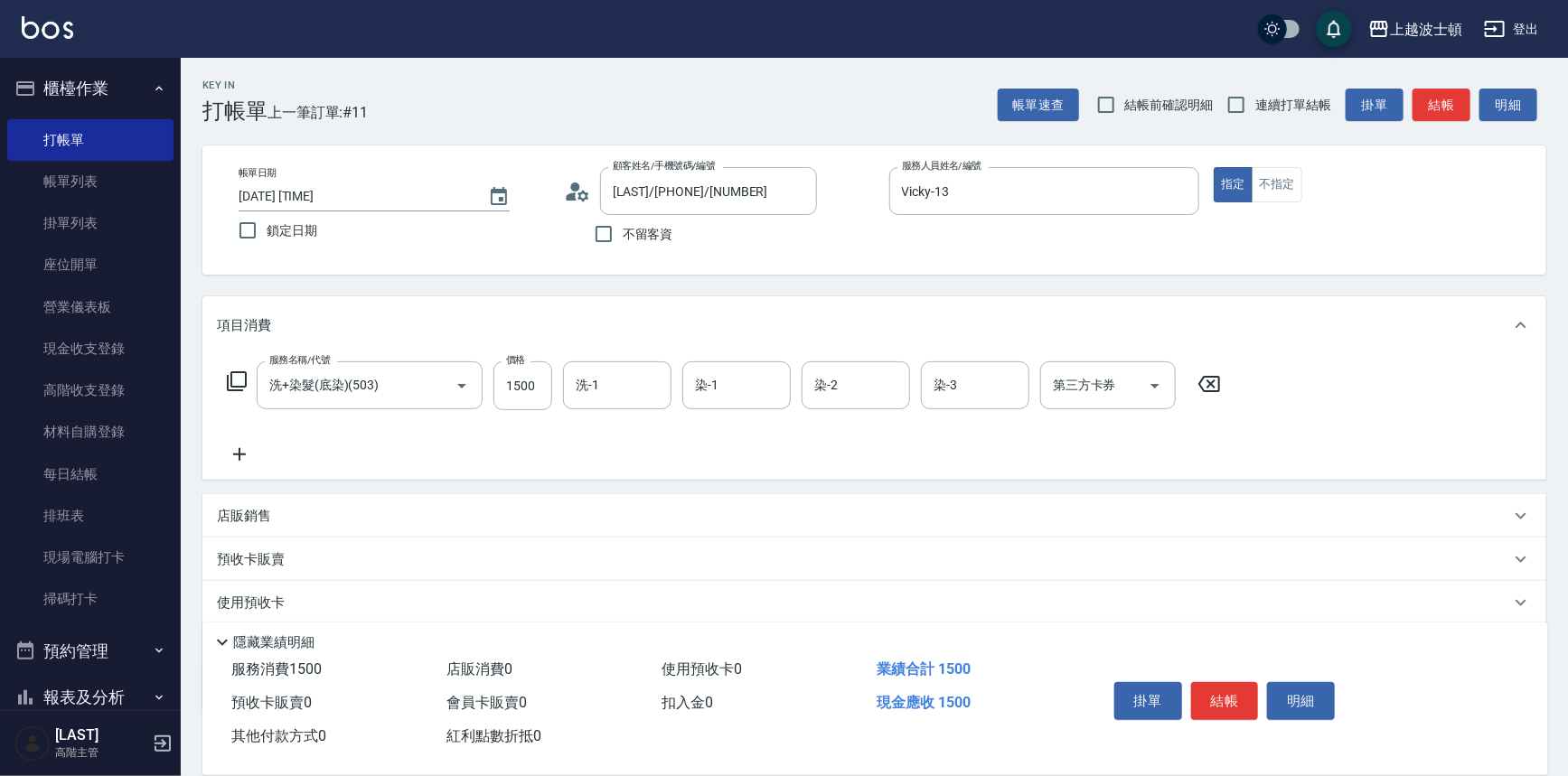 click 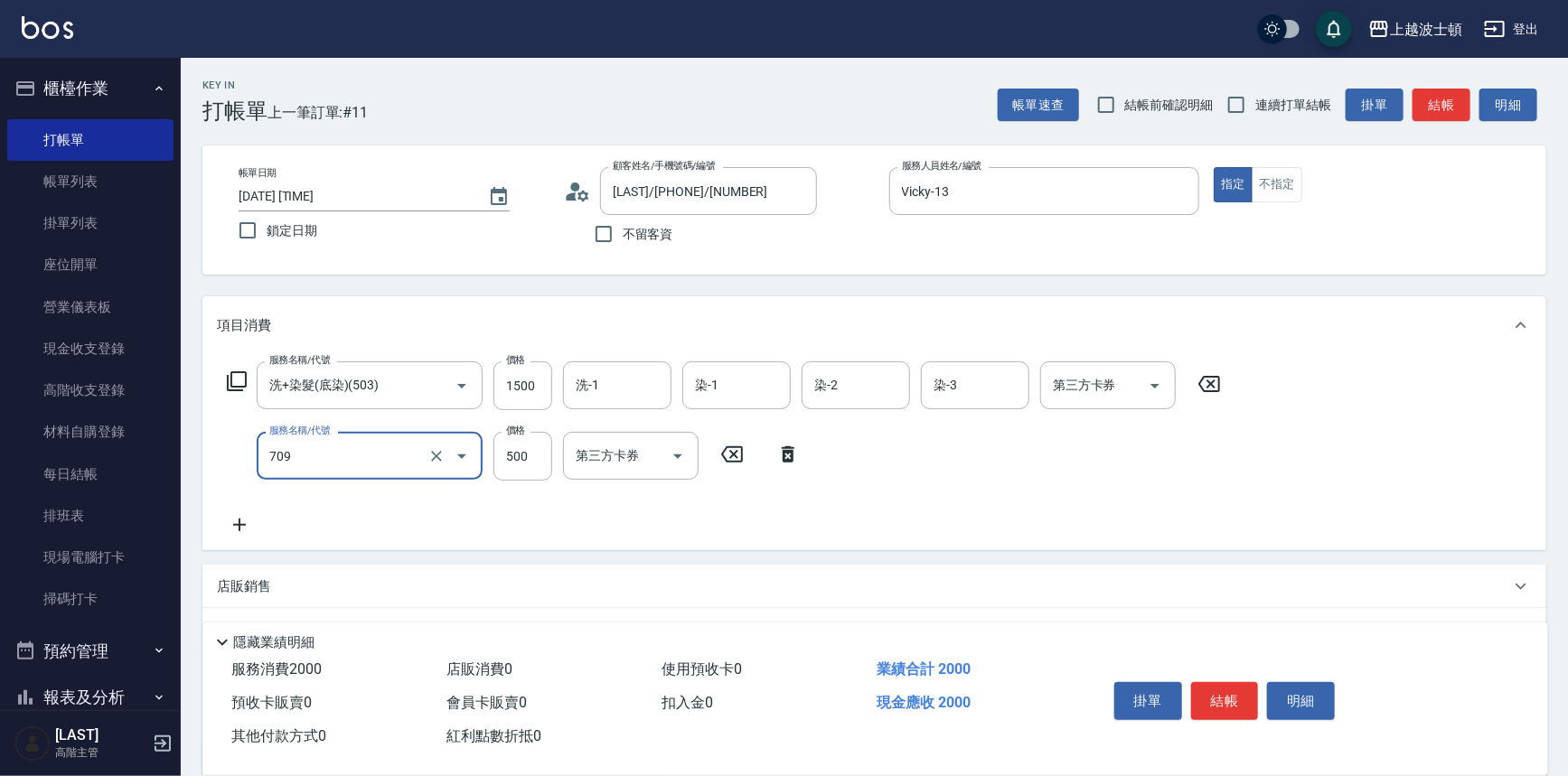 type on "自備防護(709)" 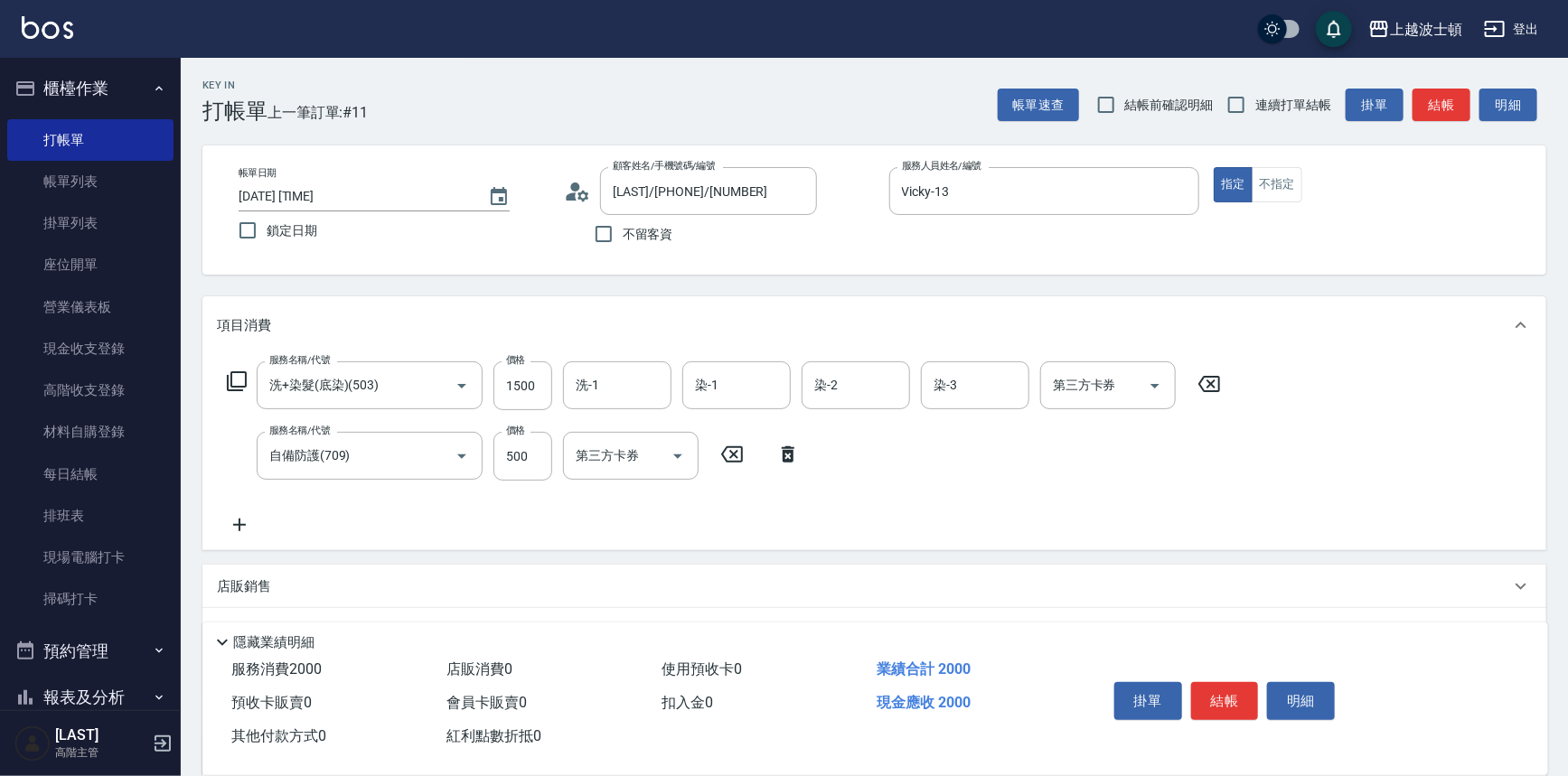 click 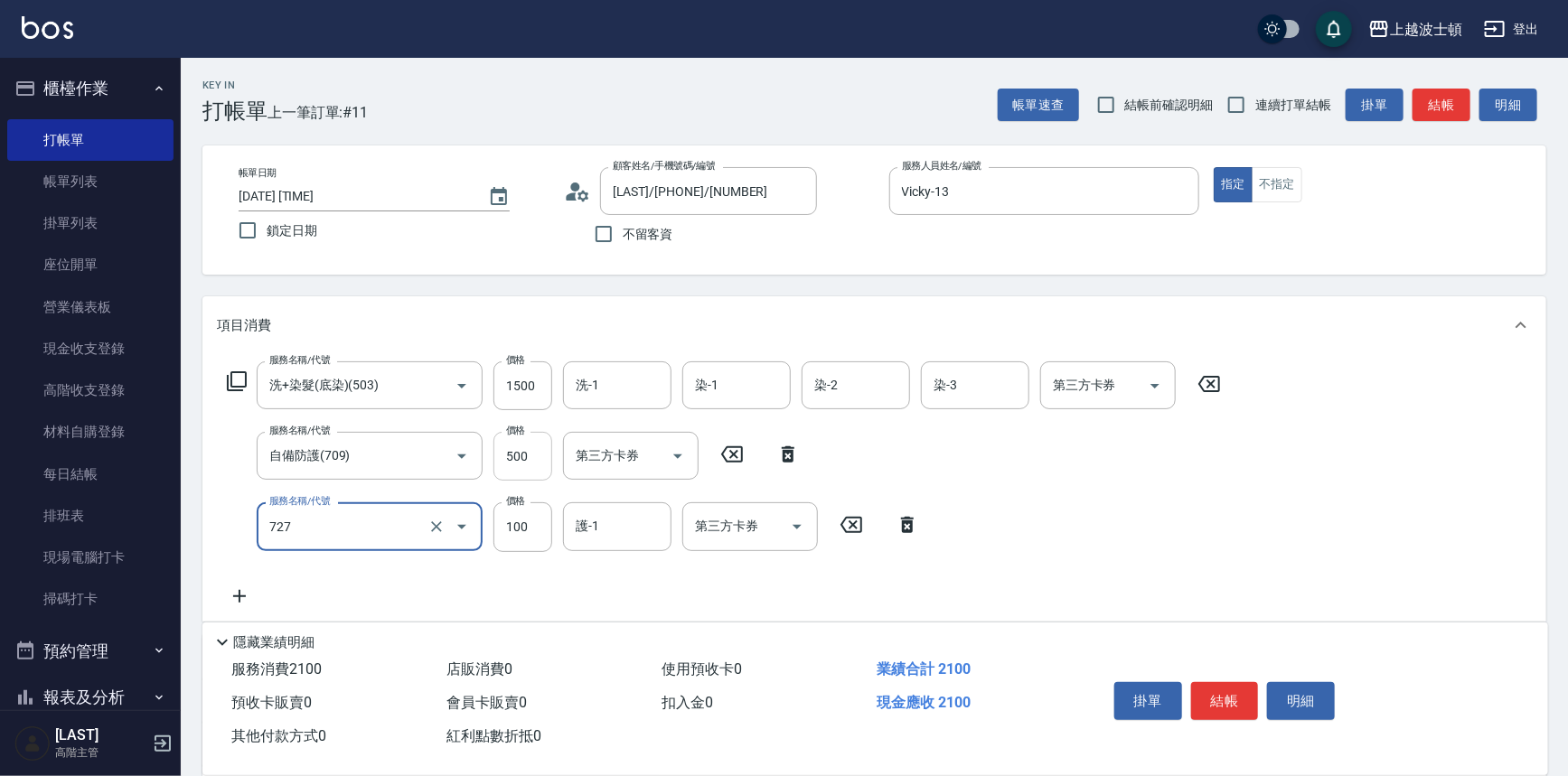 type on "快速護髮(727)" 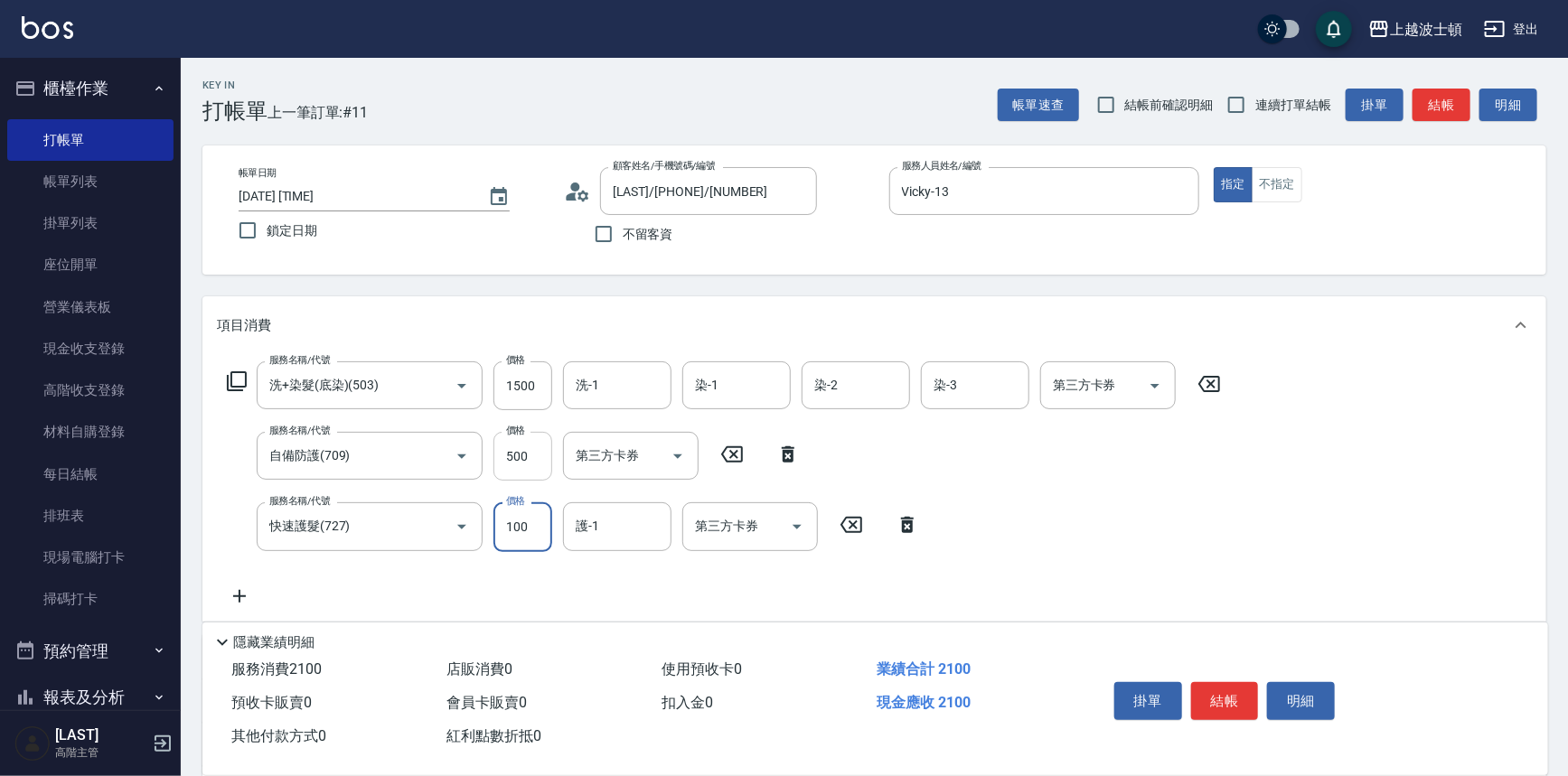 click on "500" at bounding box center (522, 456) 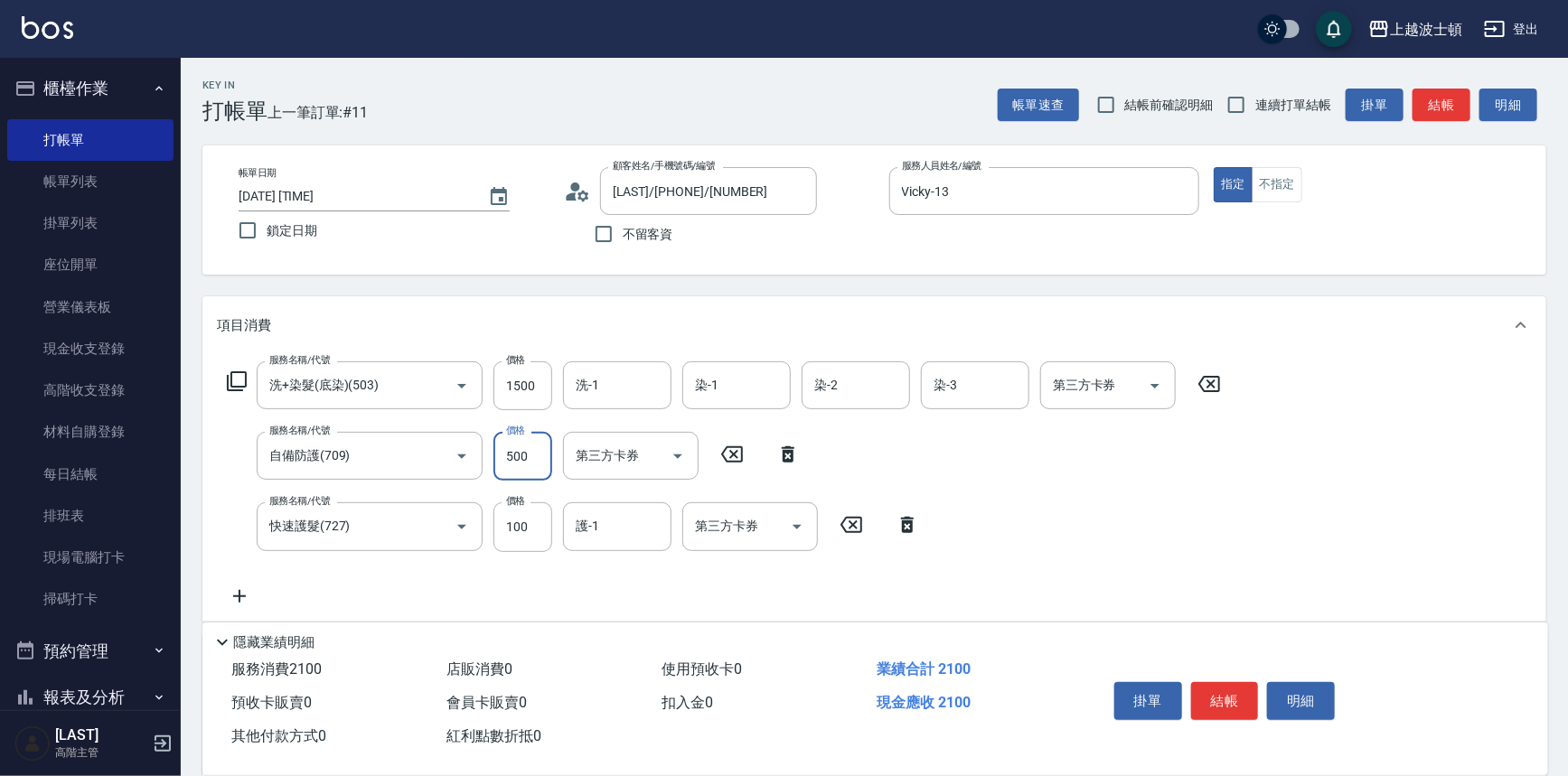 click on "500" at bounding box center [522, 456] 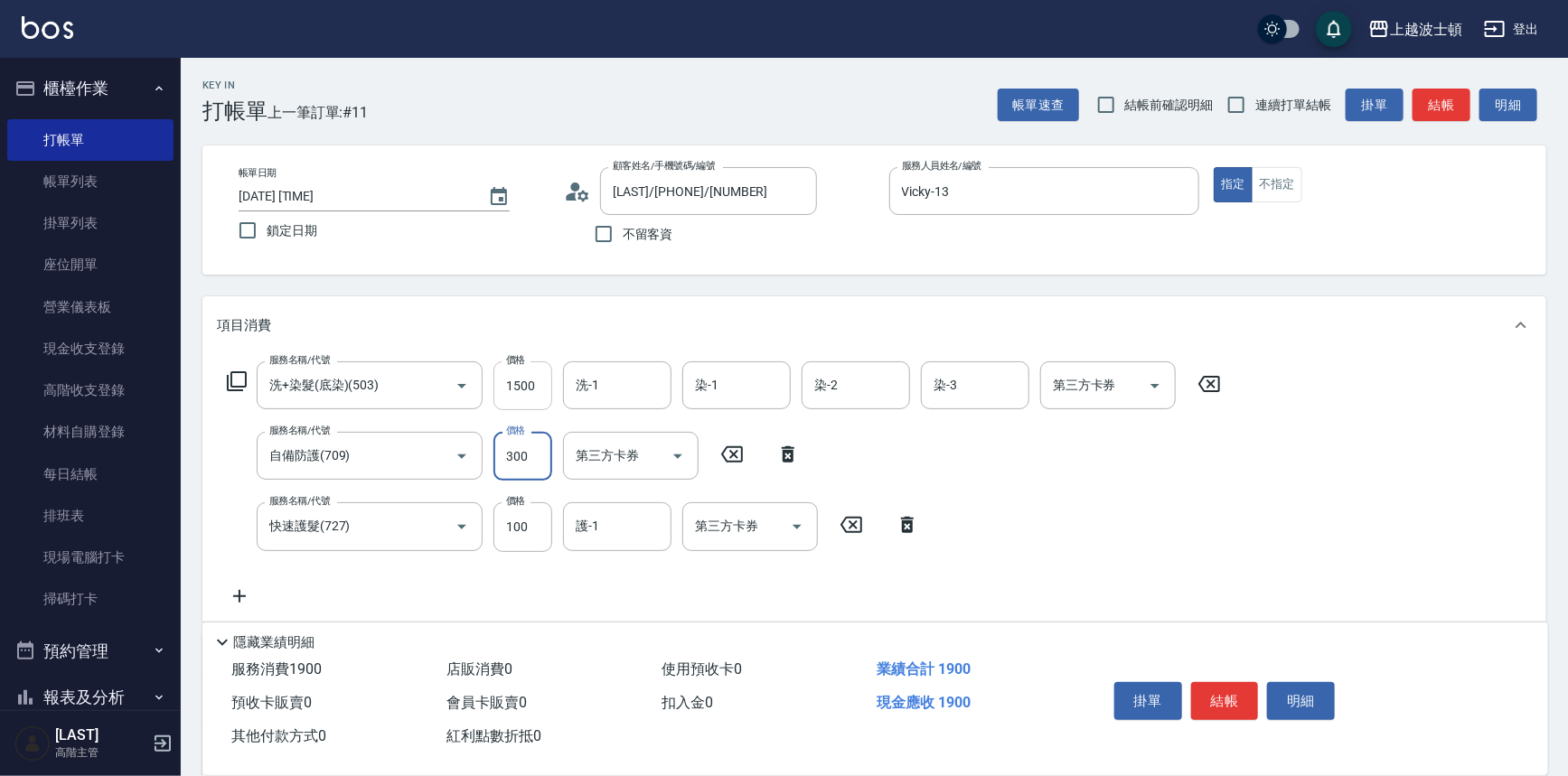 type on "300" 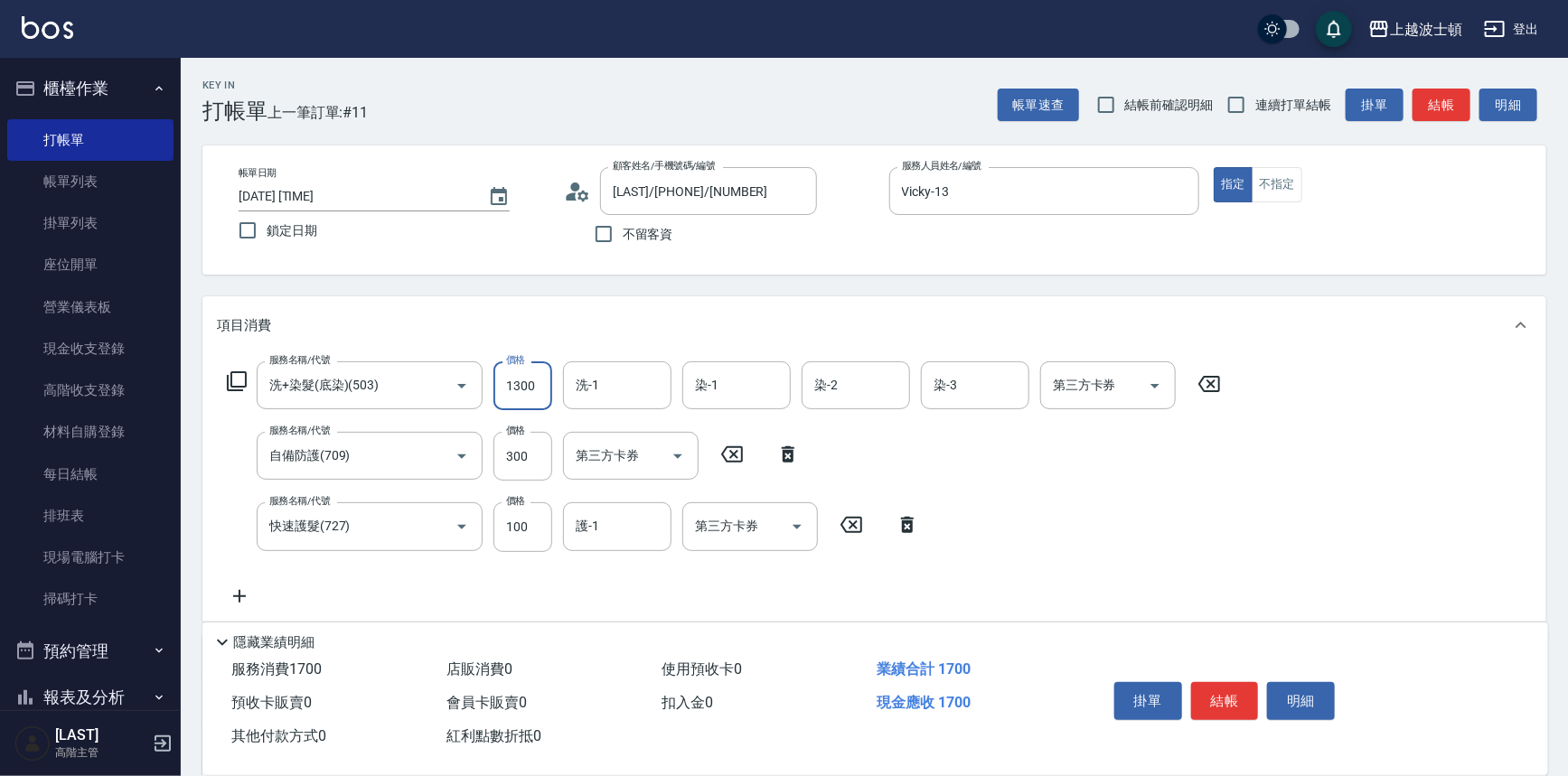 type on "1300" 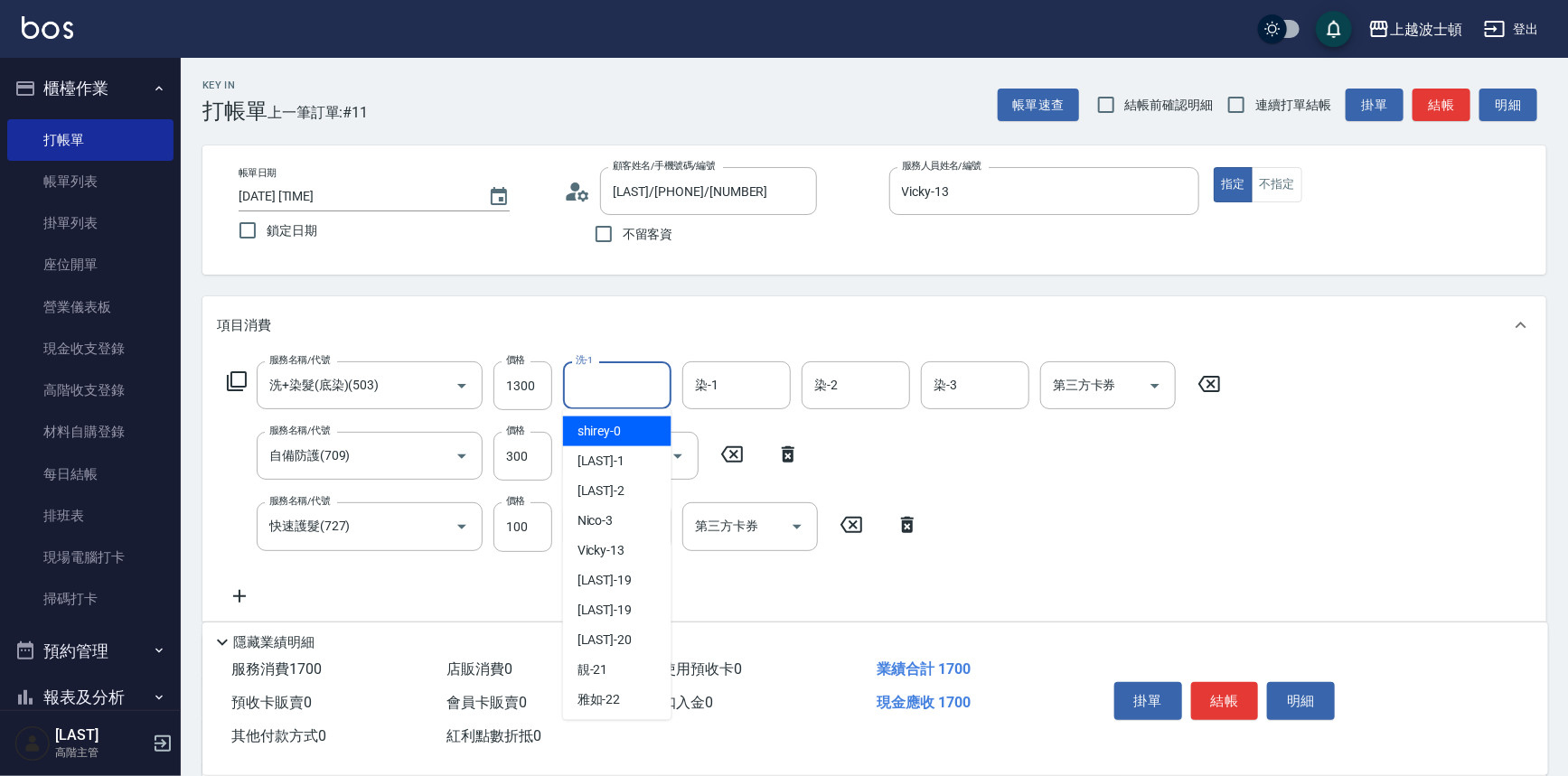 click on "洗-1" at bounding box center (617, 385) 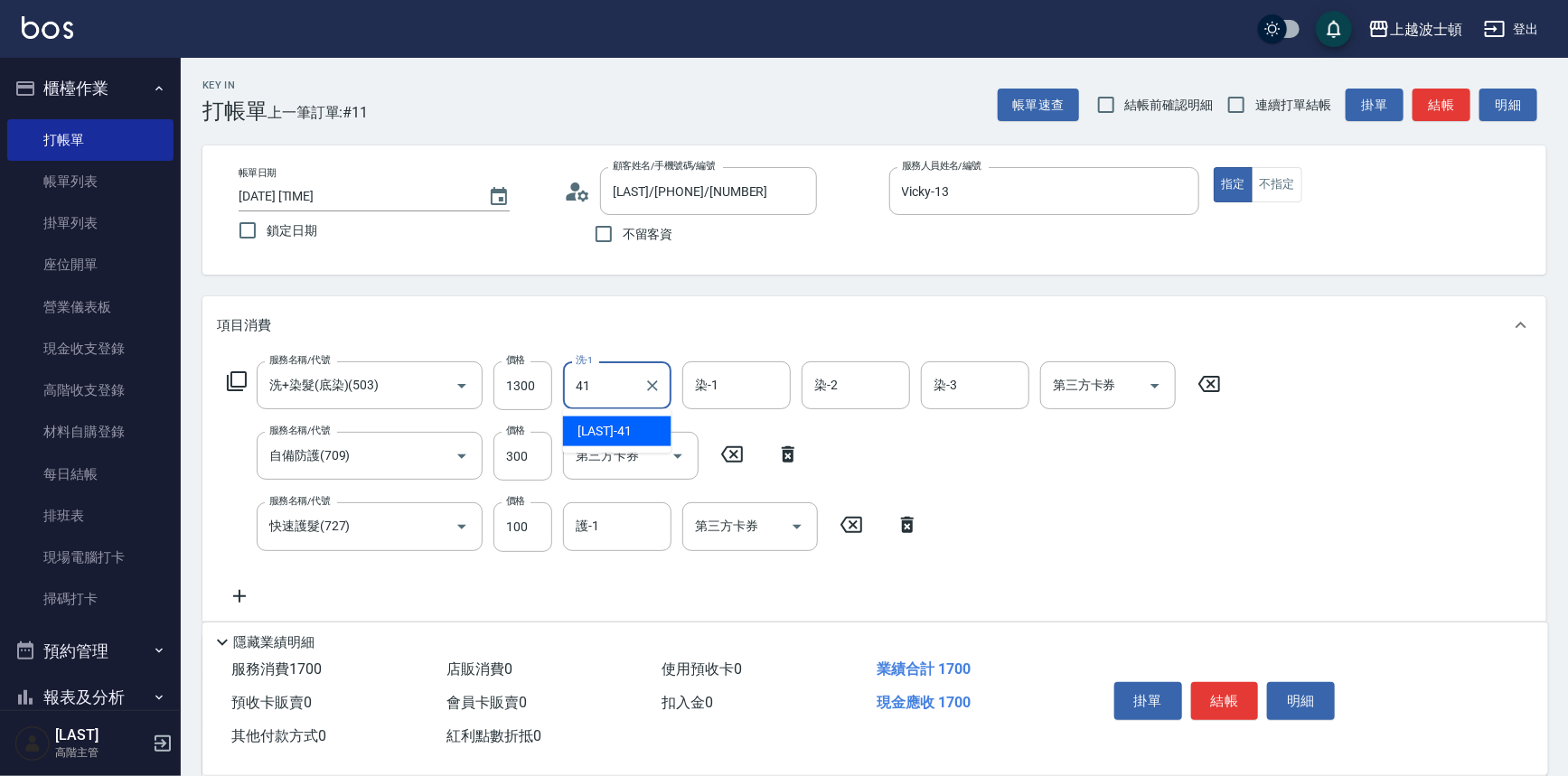 type on "[LAST]-41" 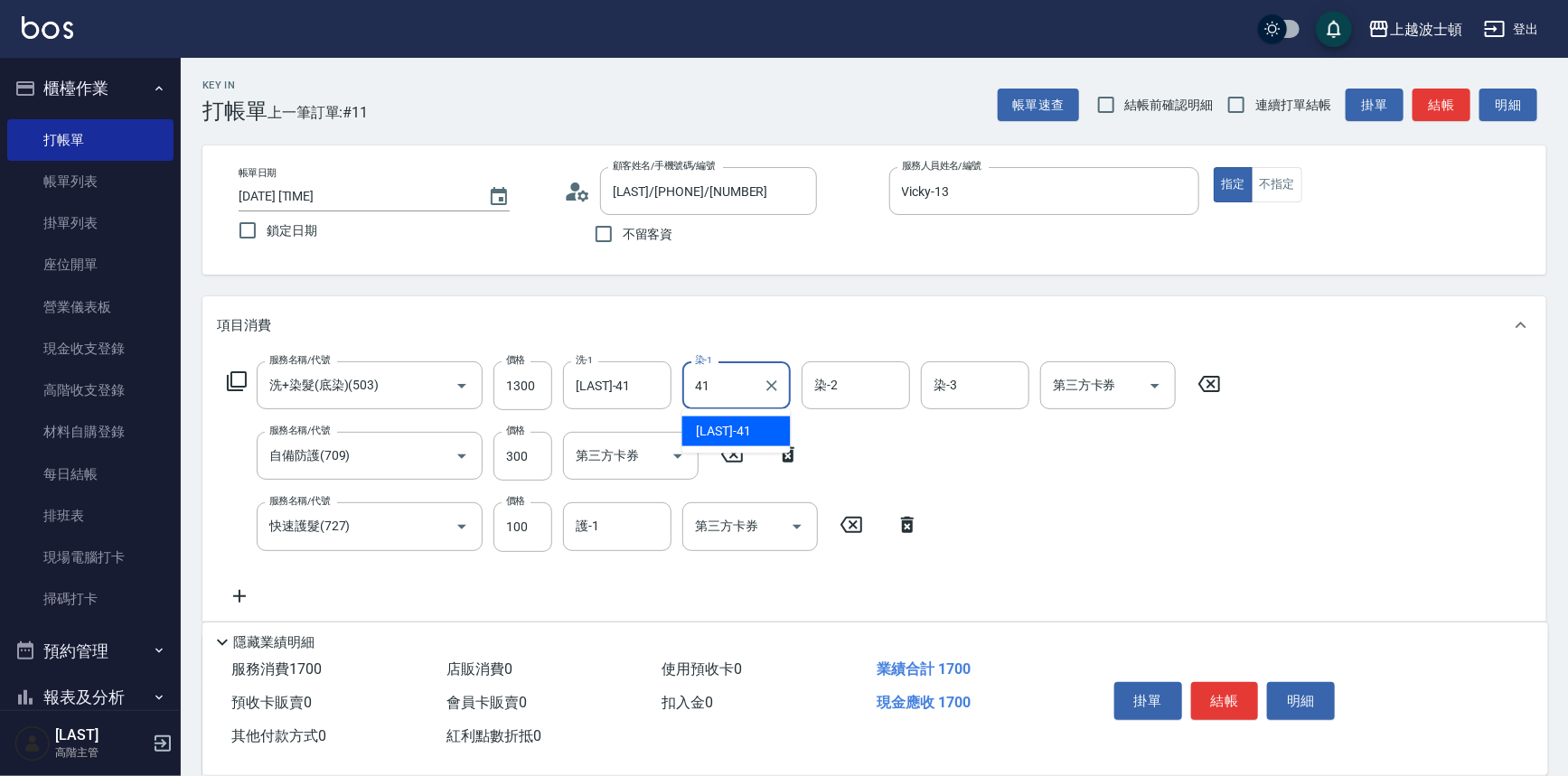type on "[LAST]-41" 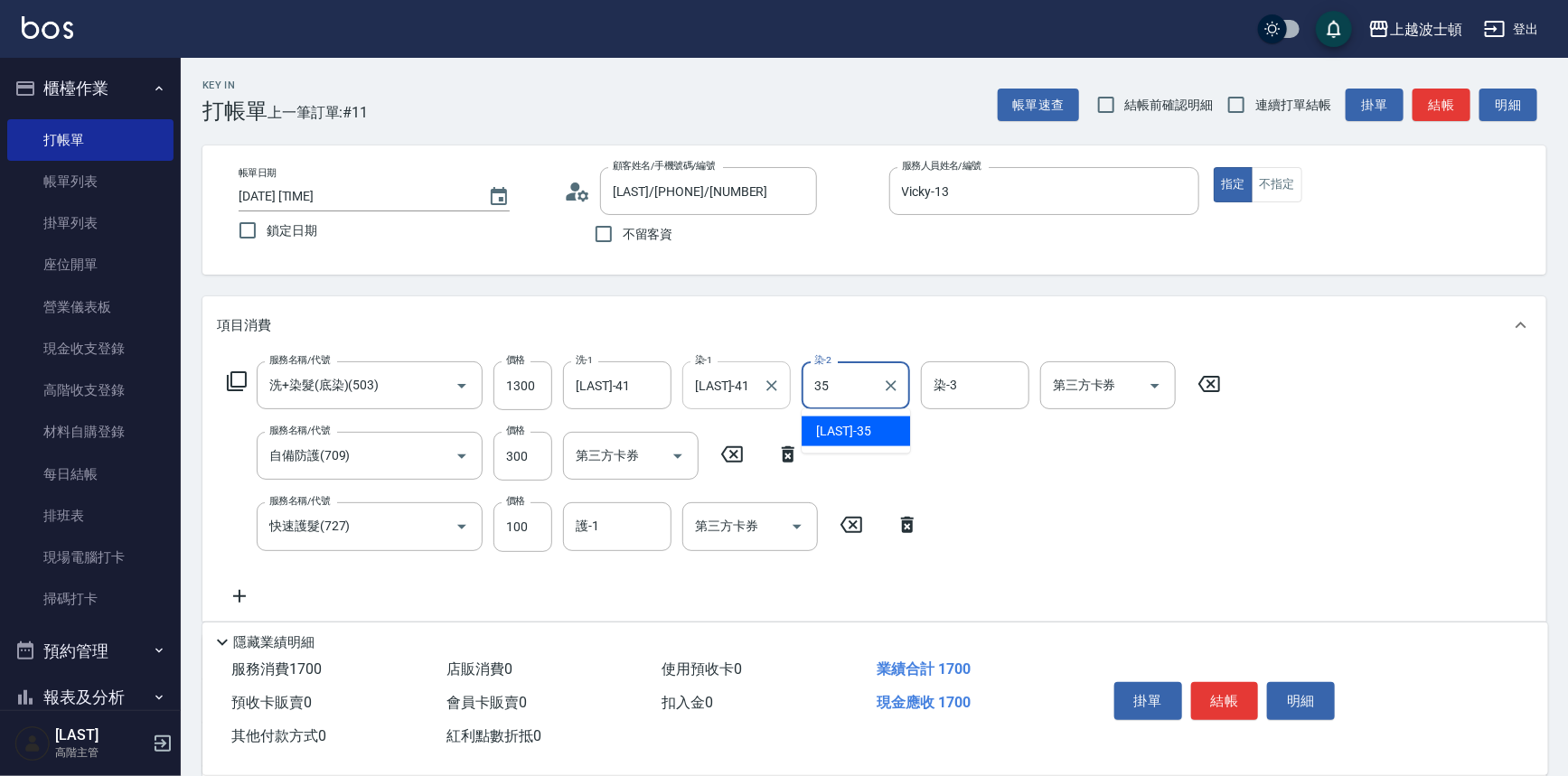 type on "[LAST]-35" 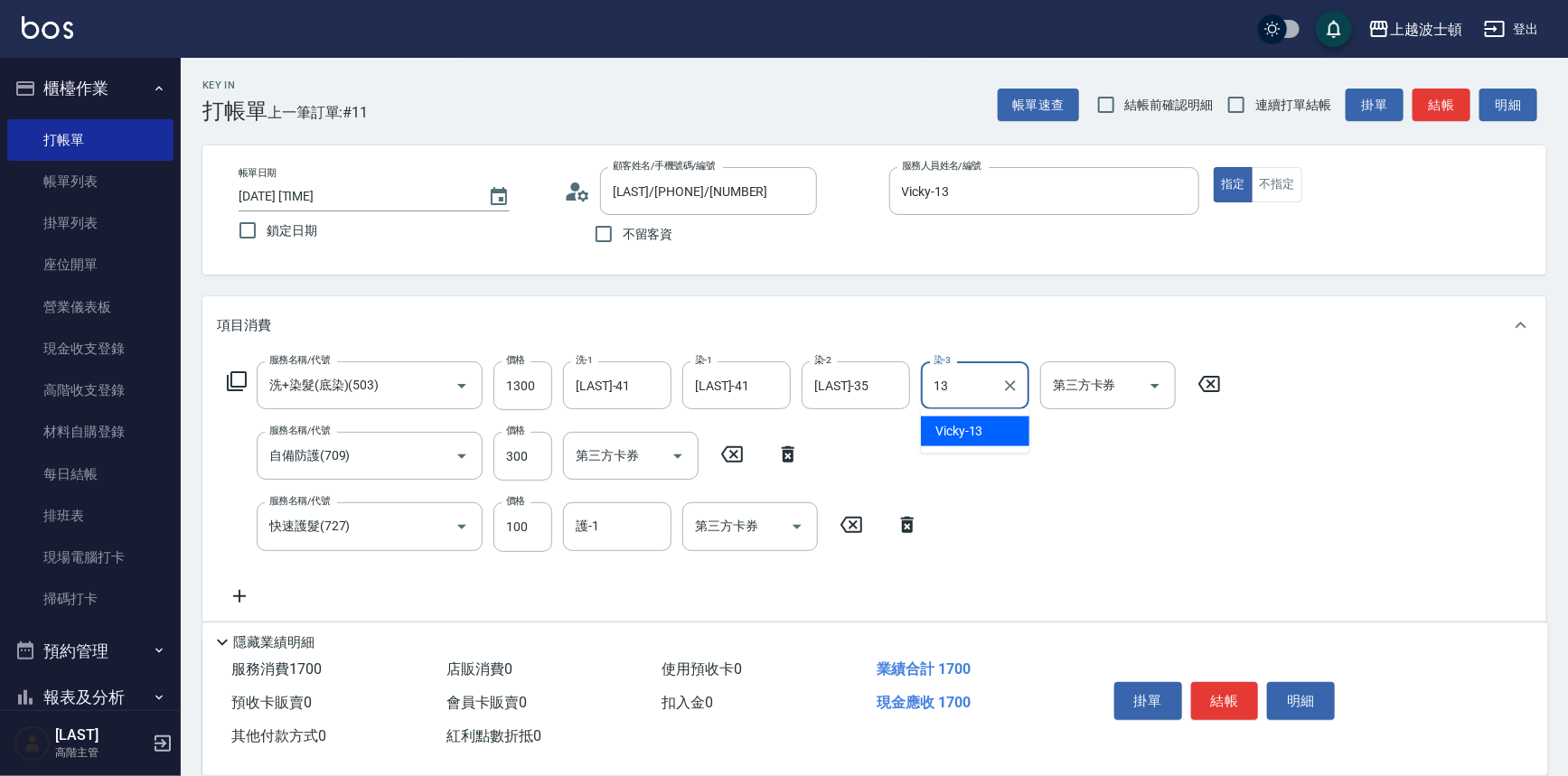 type on "Vicky-13" 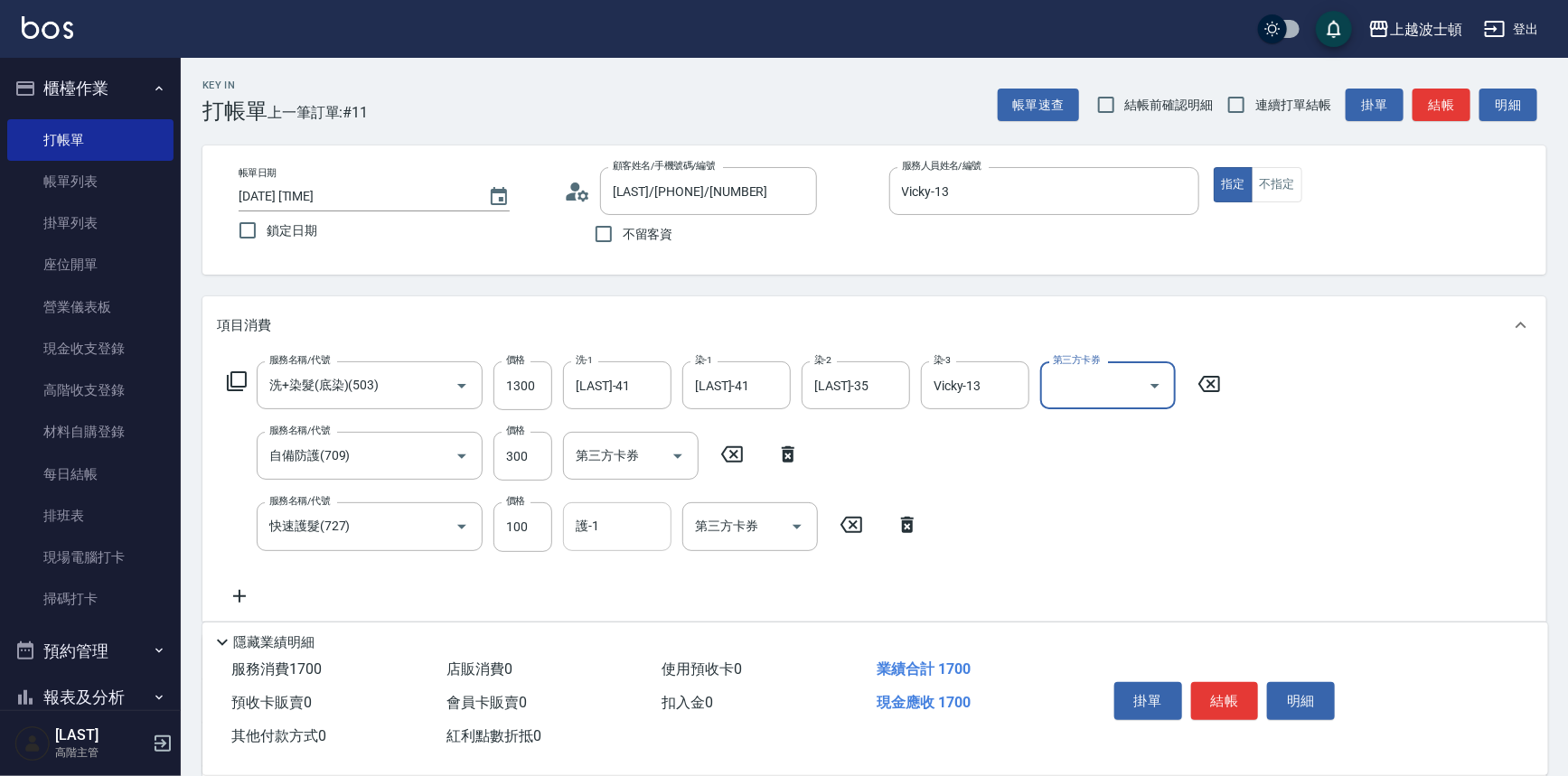 click on "護-1" at bounding box center [617, 526] 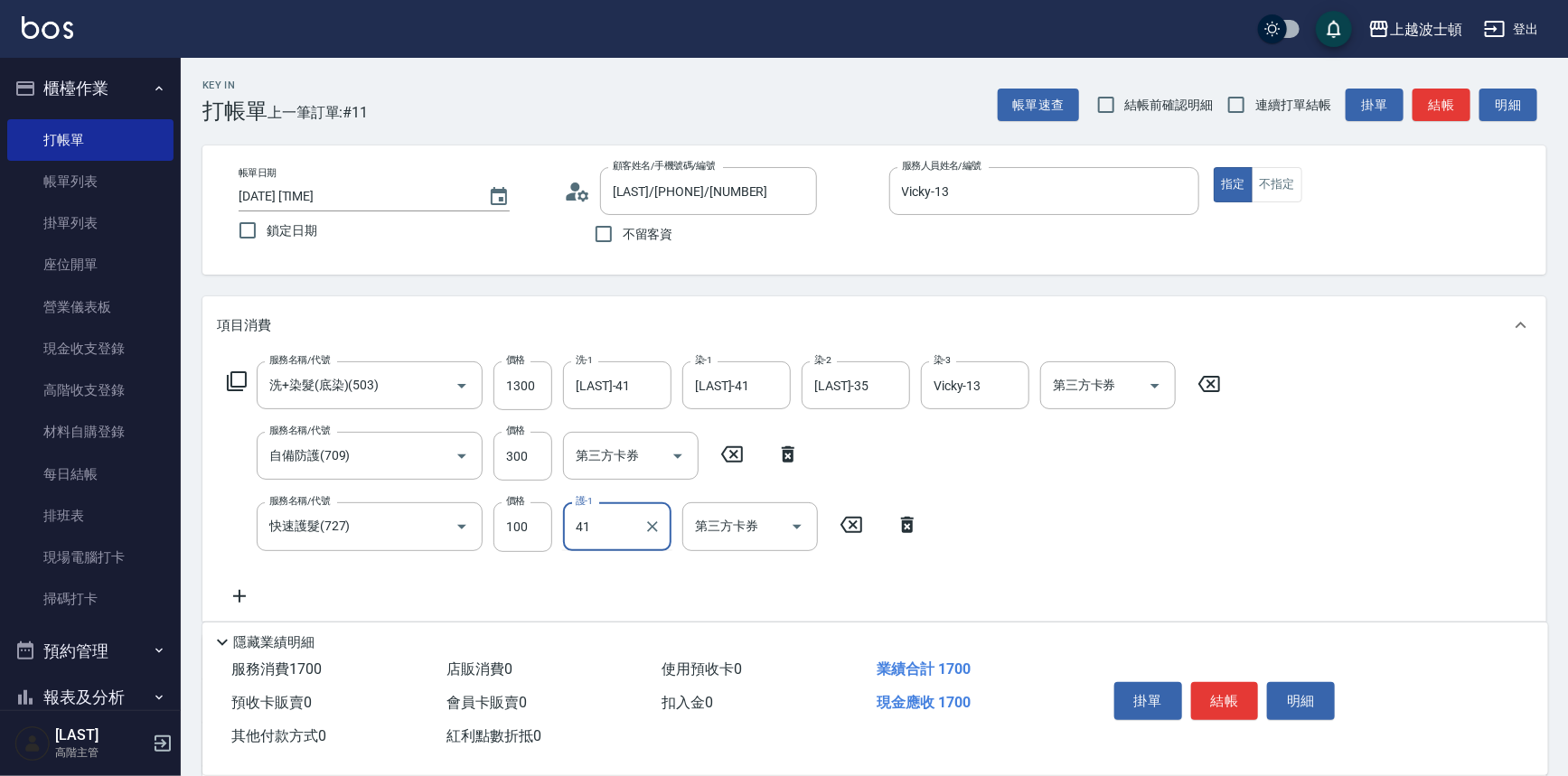 type on "[LAST]-41" 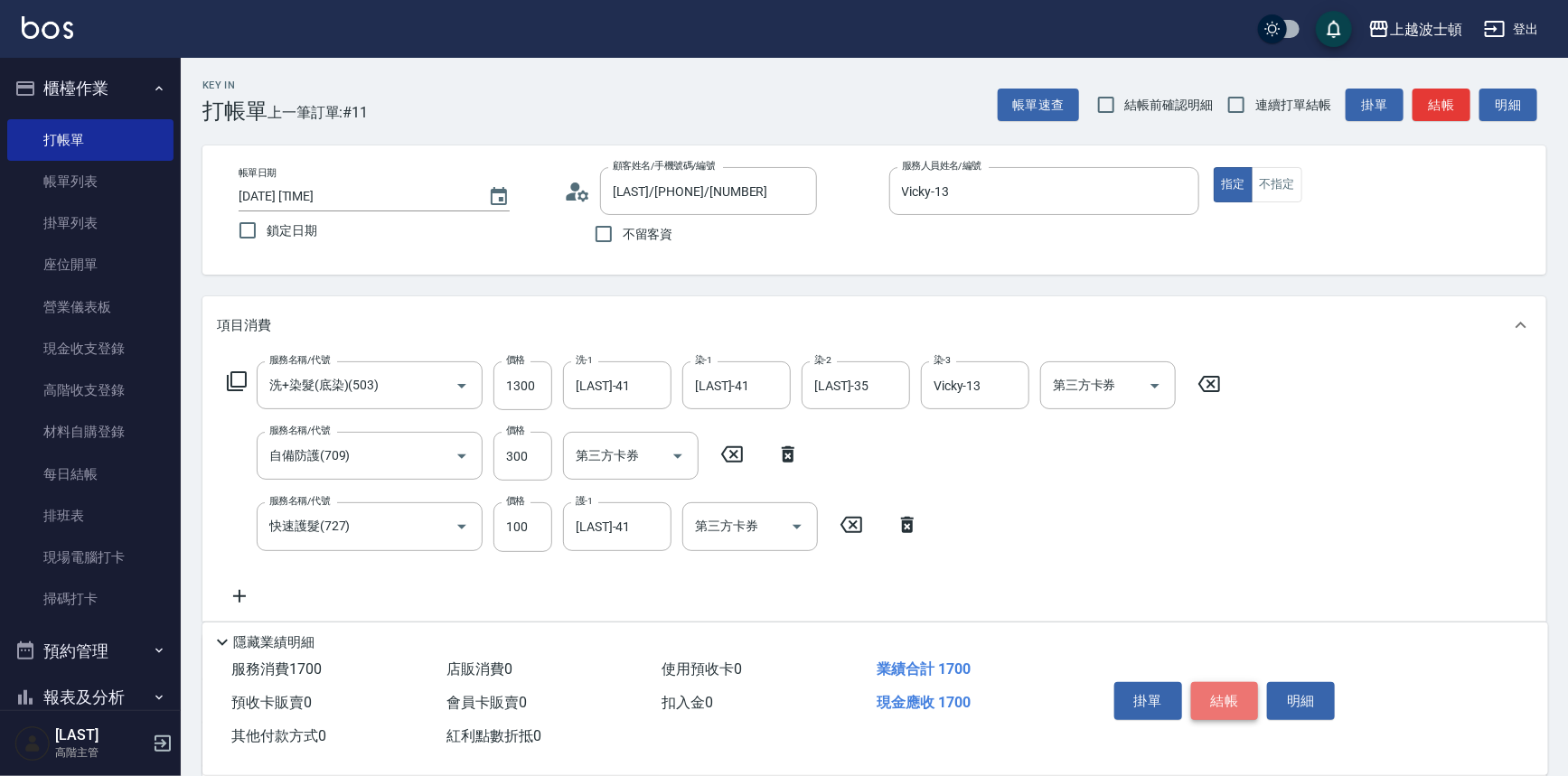click on "結帳" at bounding box center [1225, 701] 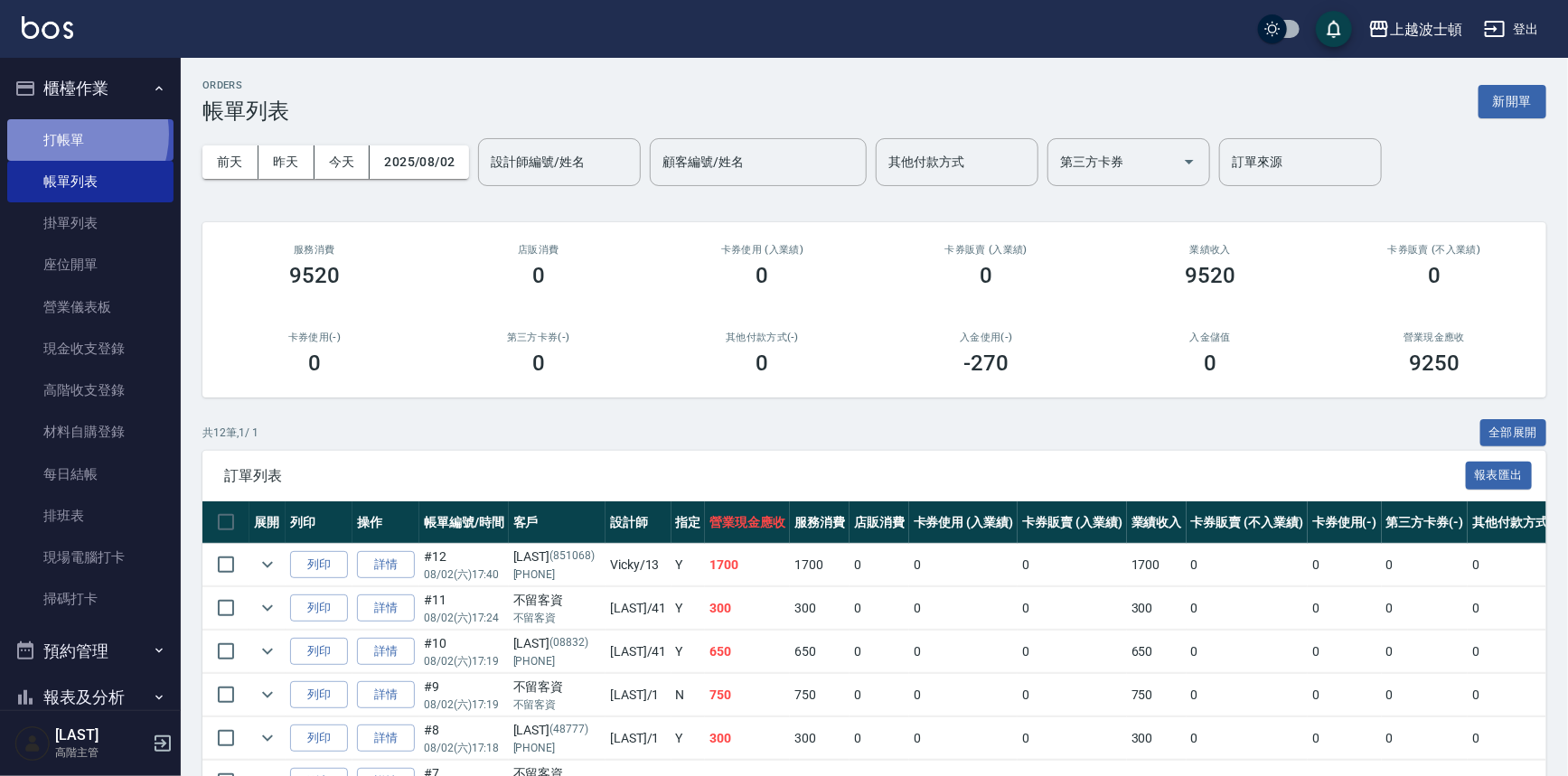 click on "打帳單" at bounding box center [90, 140] 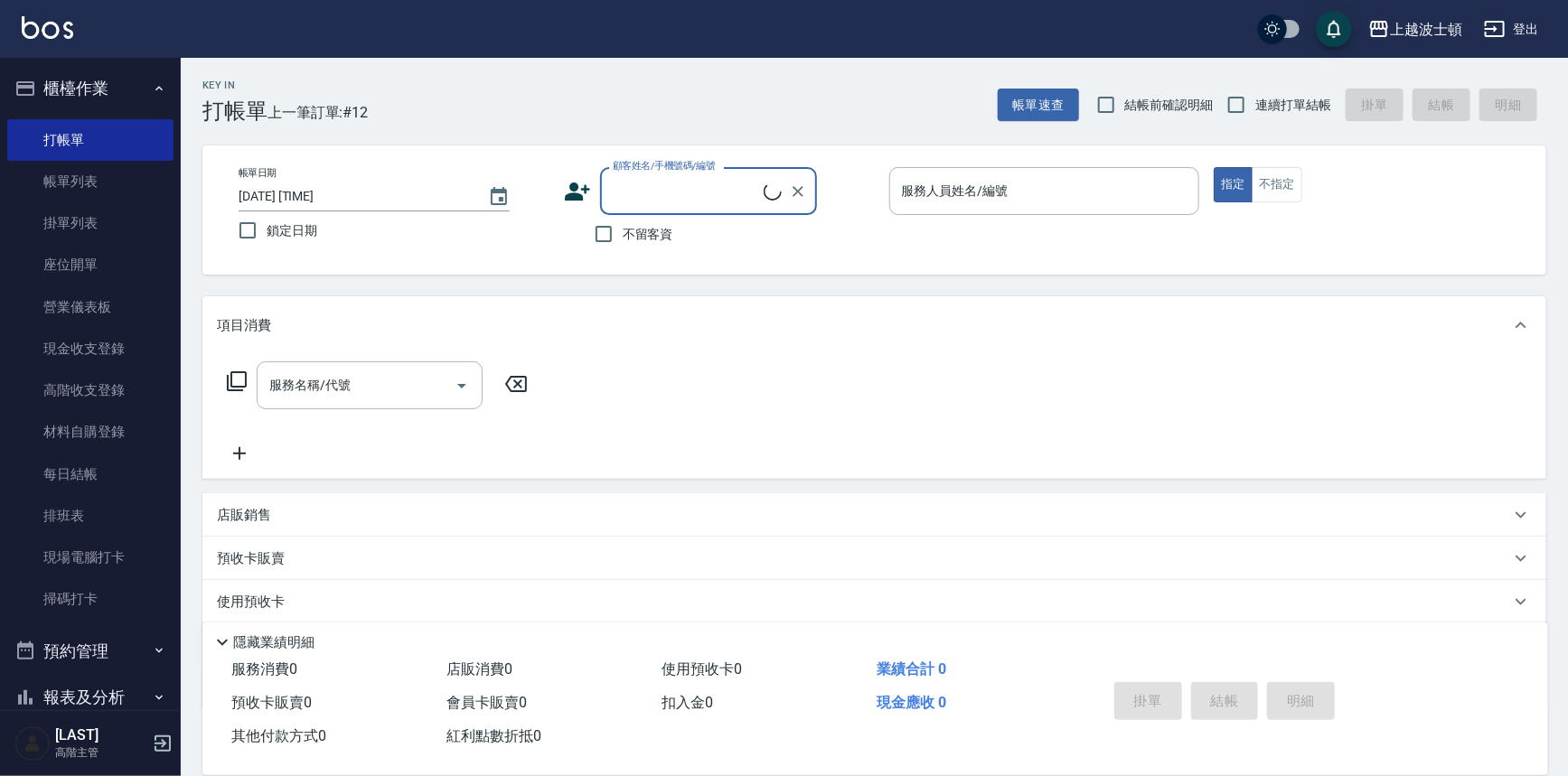 click on "不留客資" at bounding box center (648, 234) 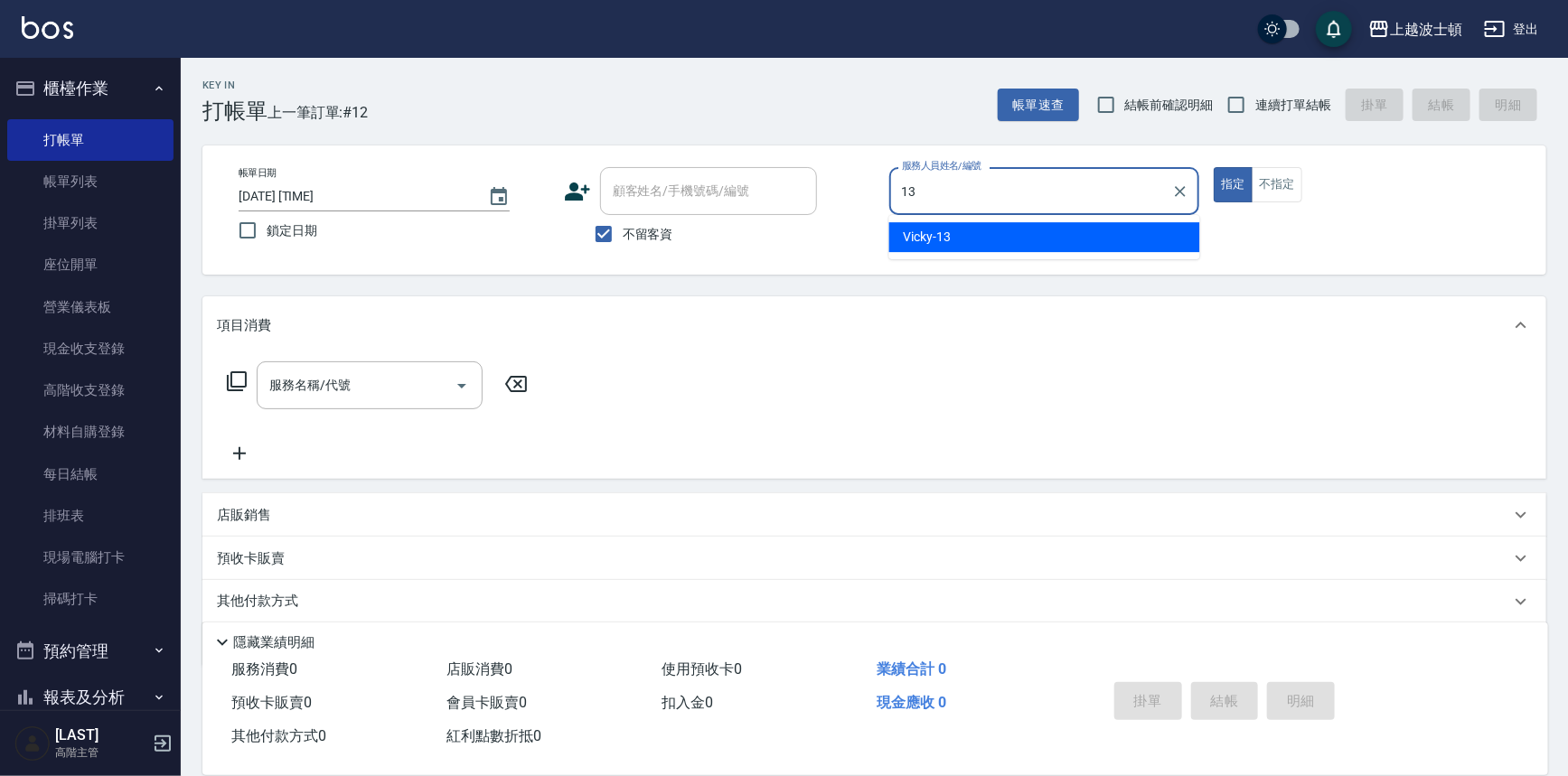 type on "Vicky-13" 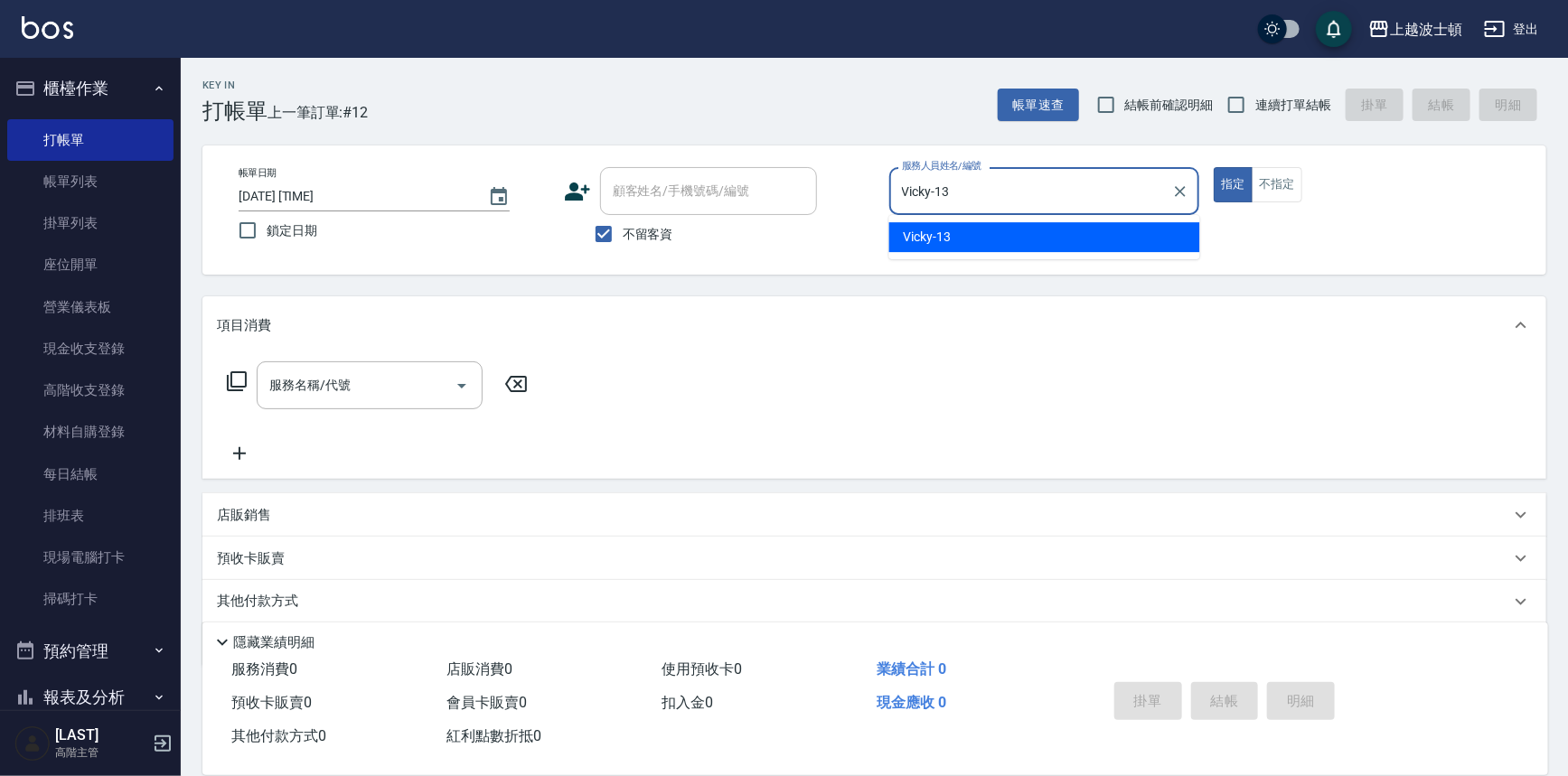 type on "true" 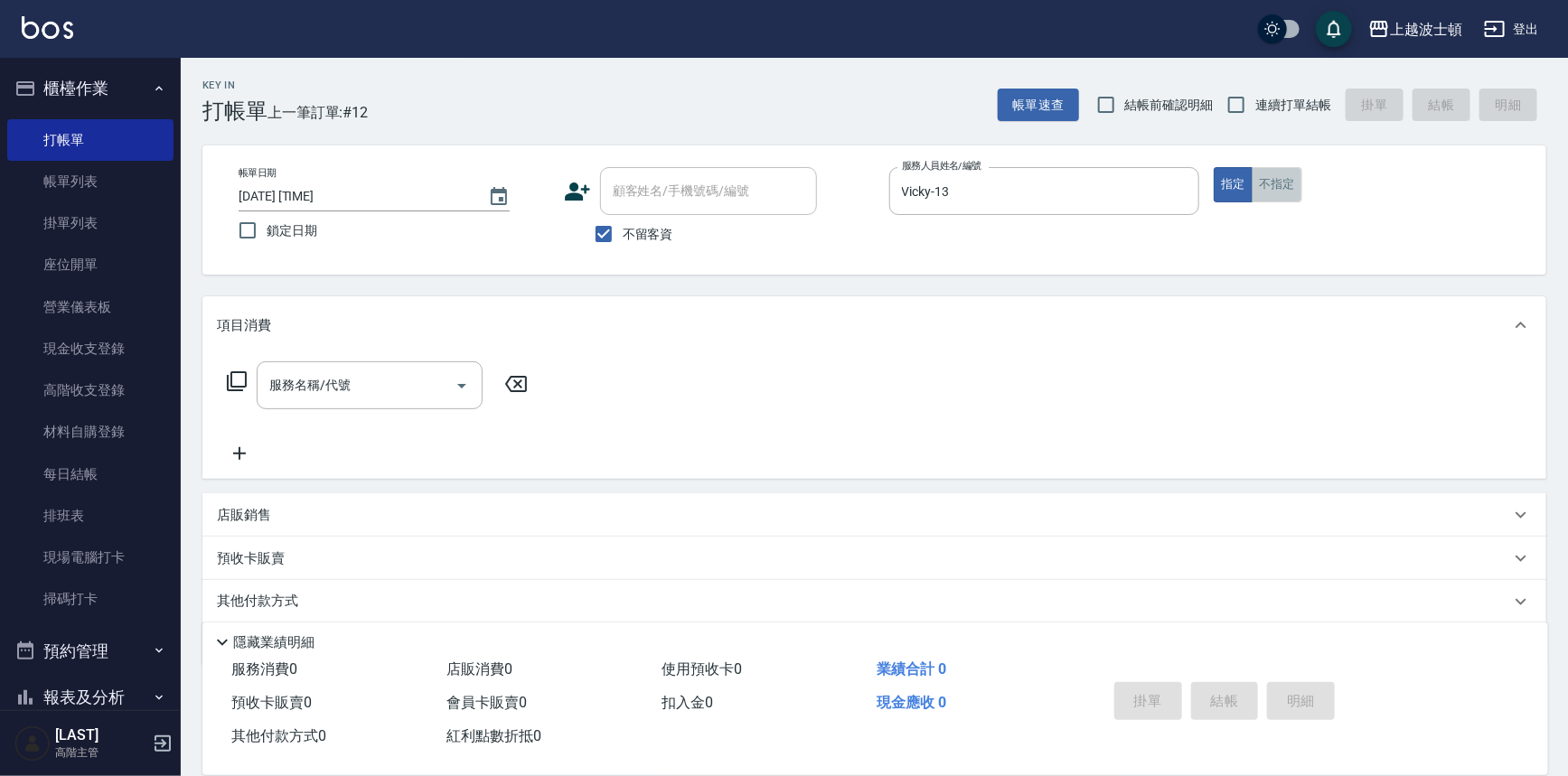 click on "不指定" at bounding box center [1277, 184] 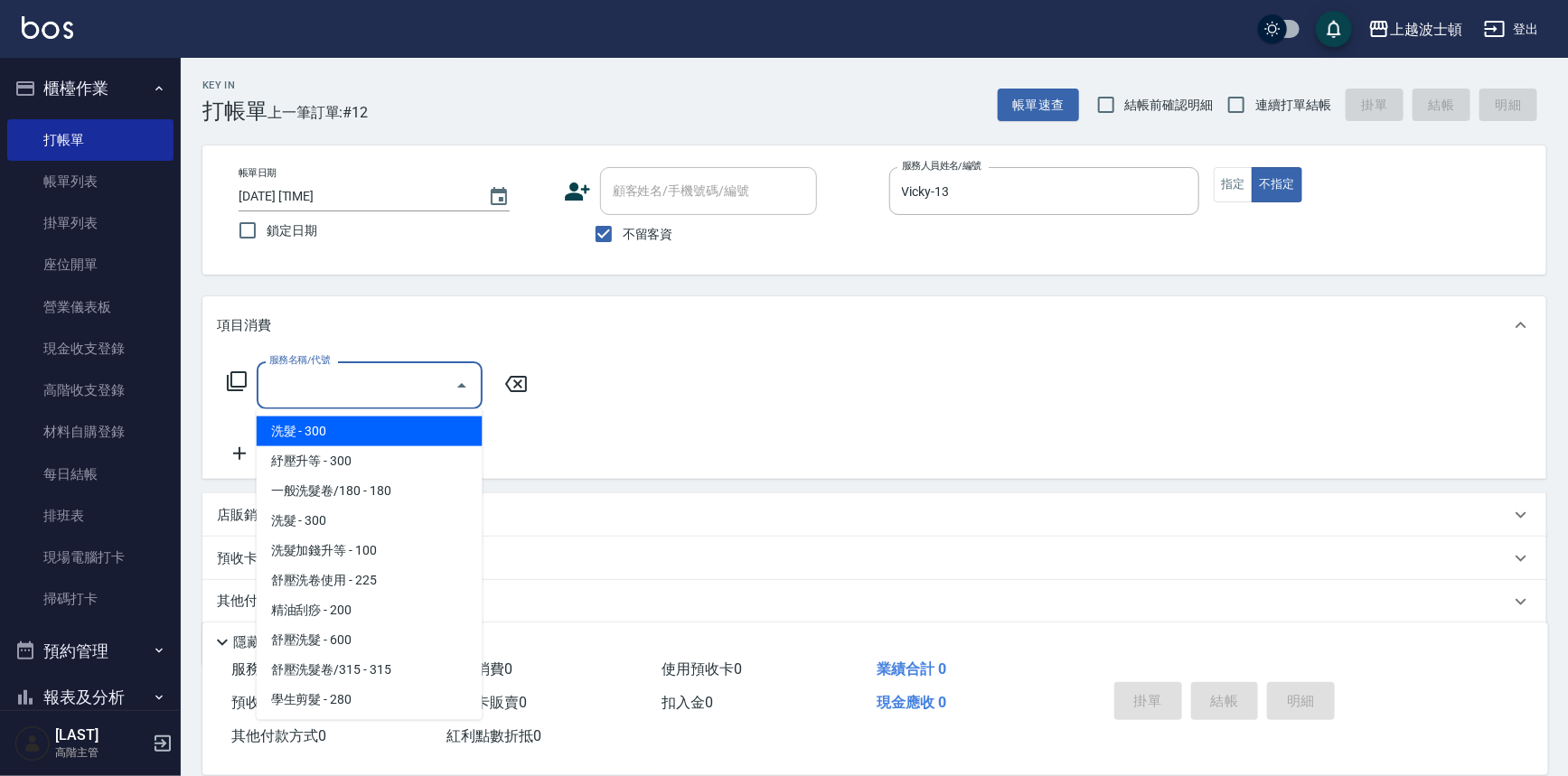 click on "服務名稱/代號" at bounding box center (356, 385) 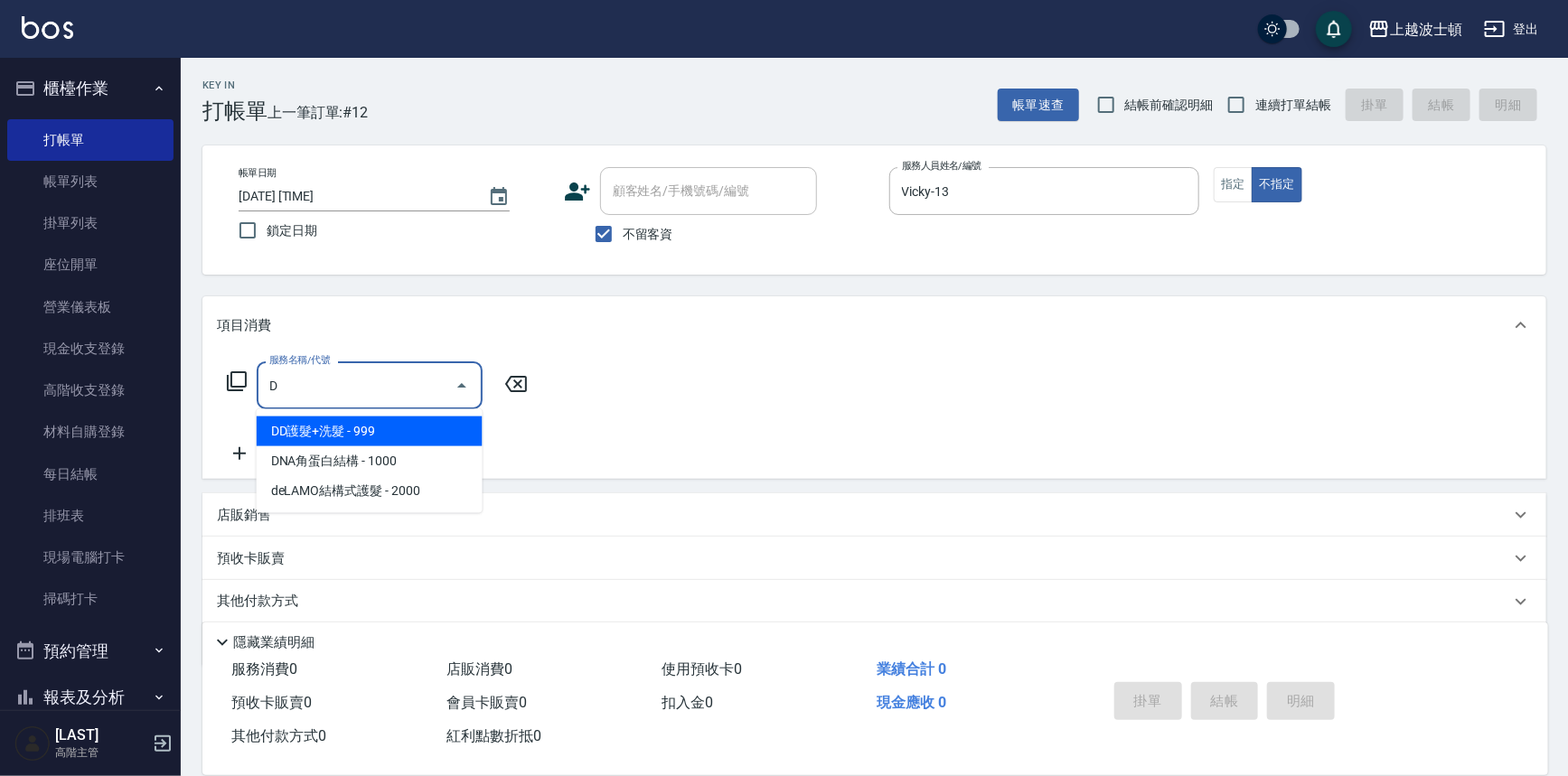 click on "DD護髮+洗髮 - 999" at bounding box center [370, 431] 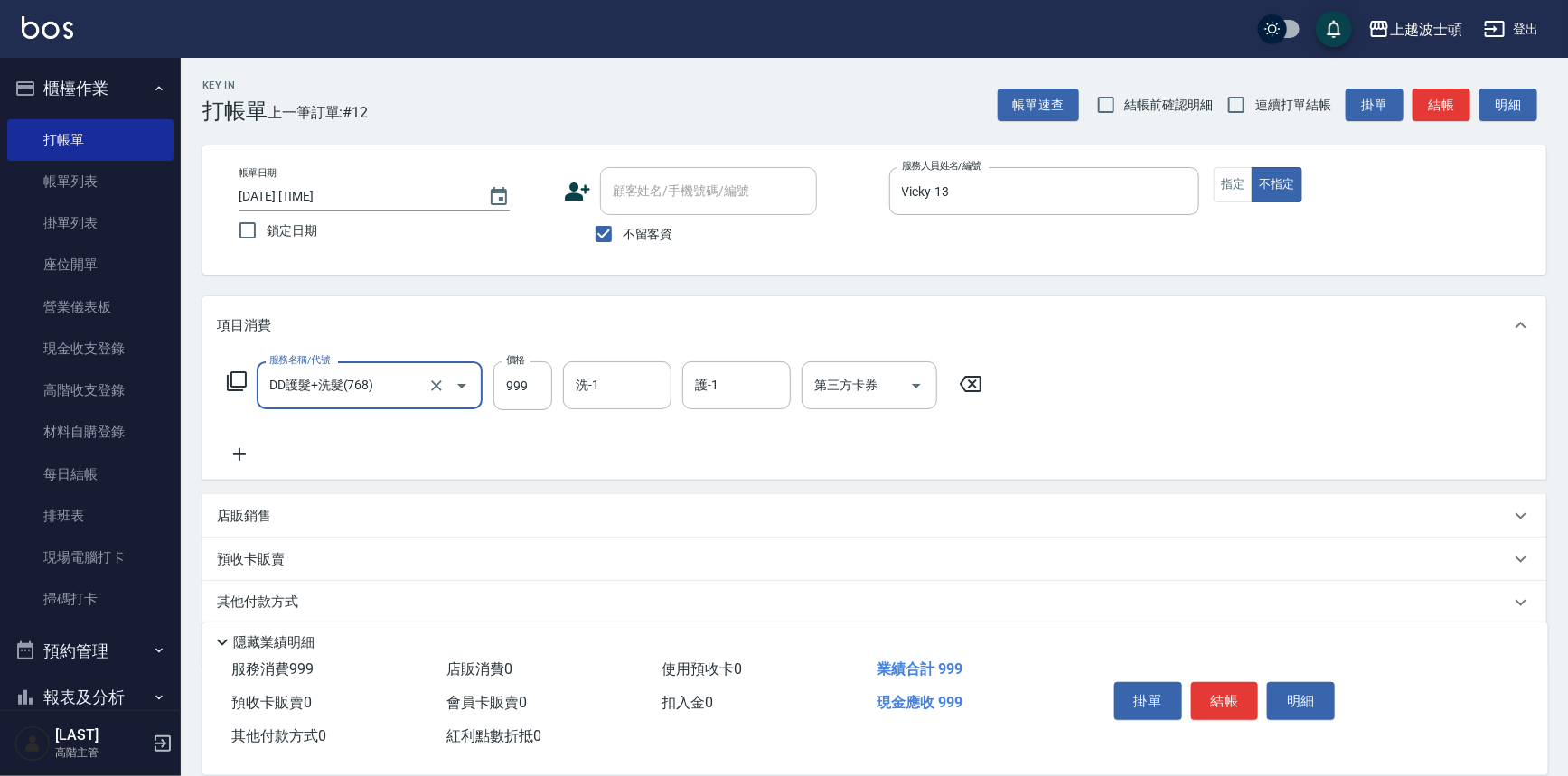 type on "DD護髮+洗髮(768)" 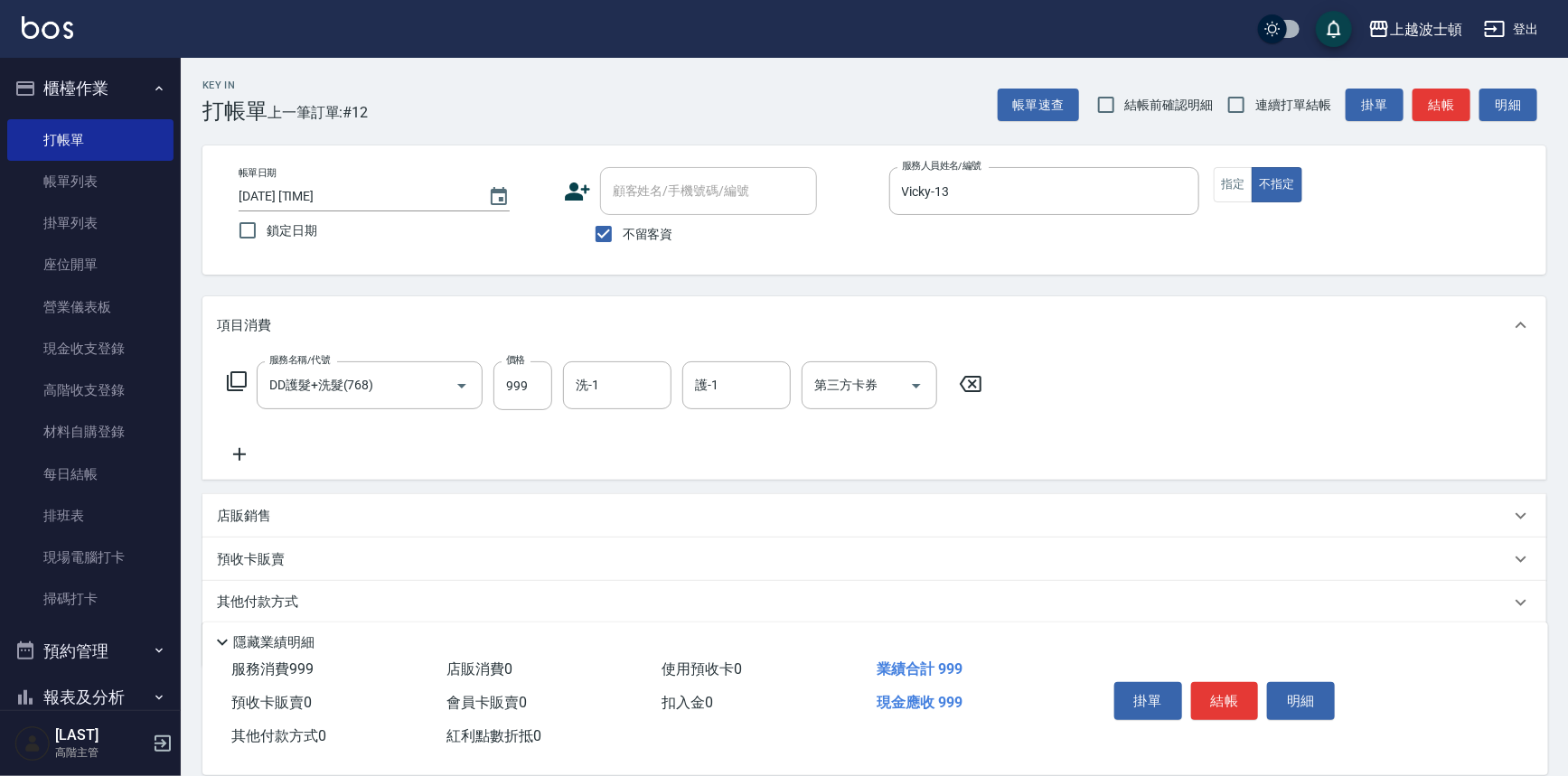 click 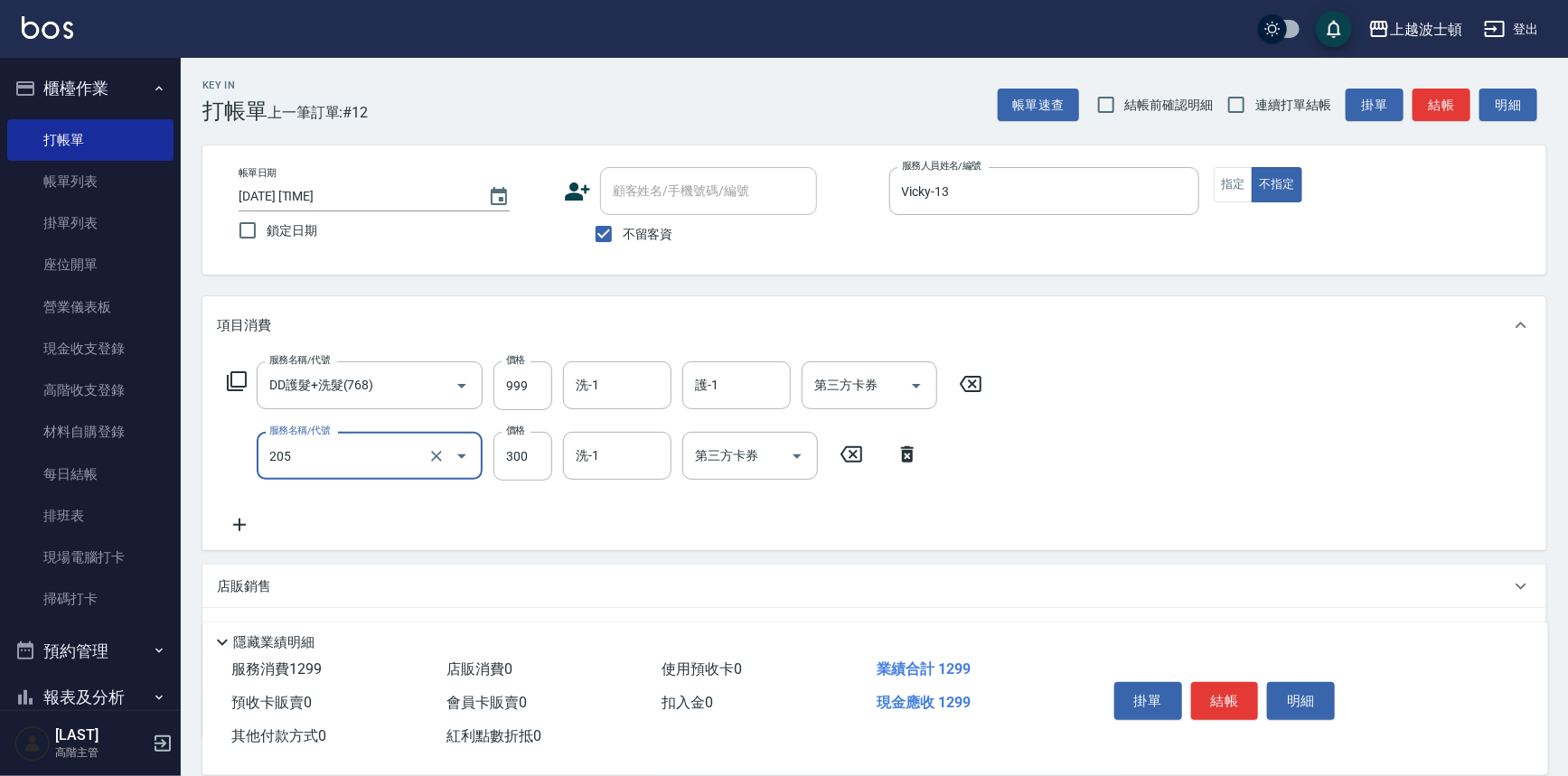 type on "洗髮(205)" 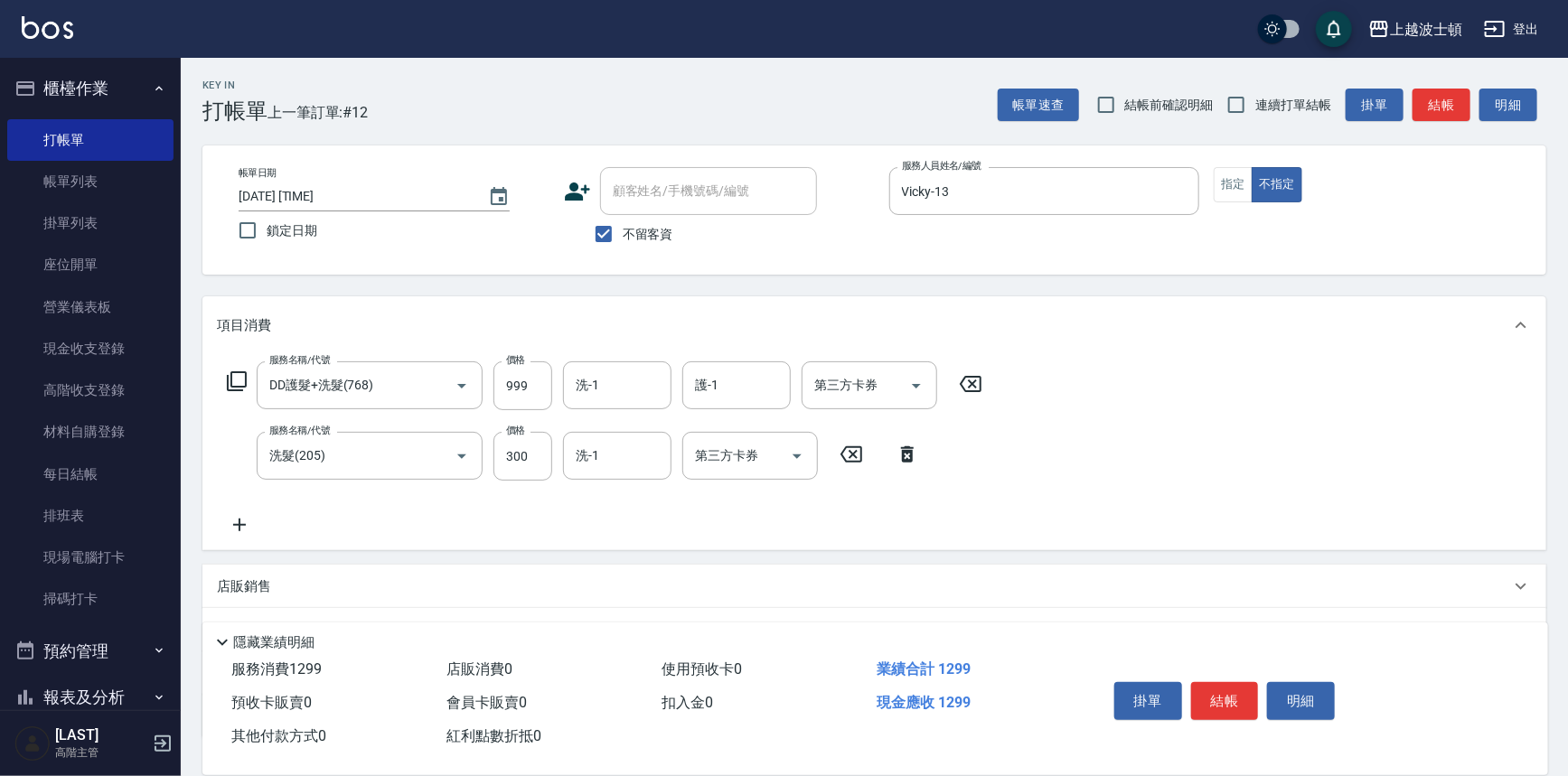 click 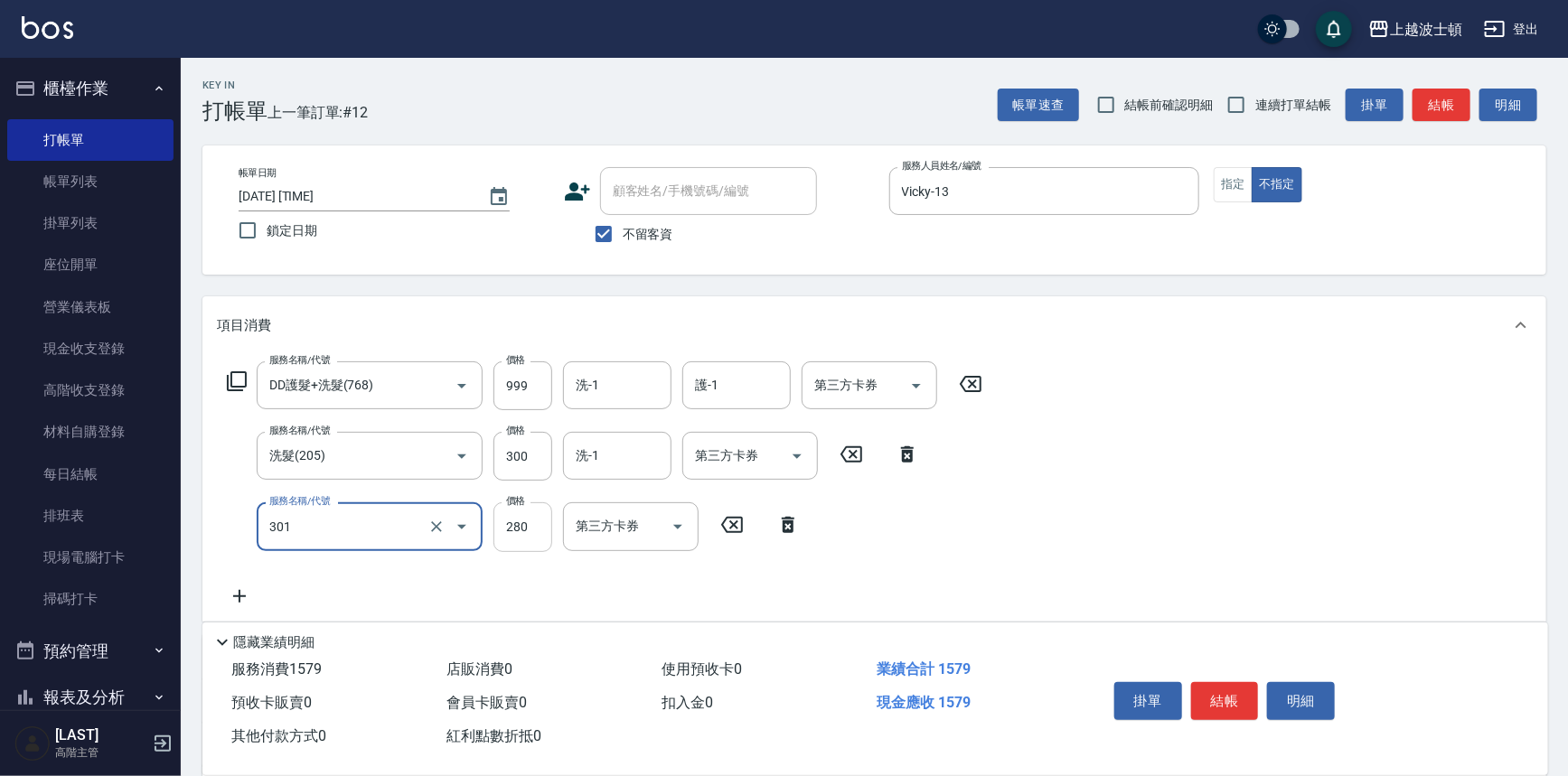 type on "學生剪髮(301)" 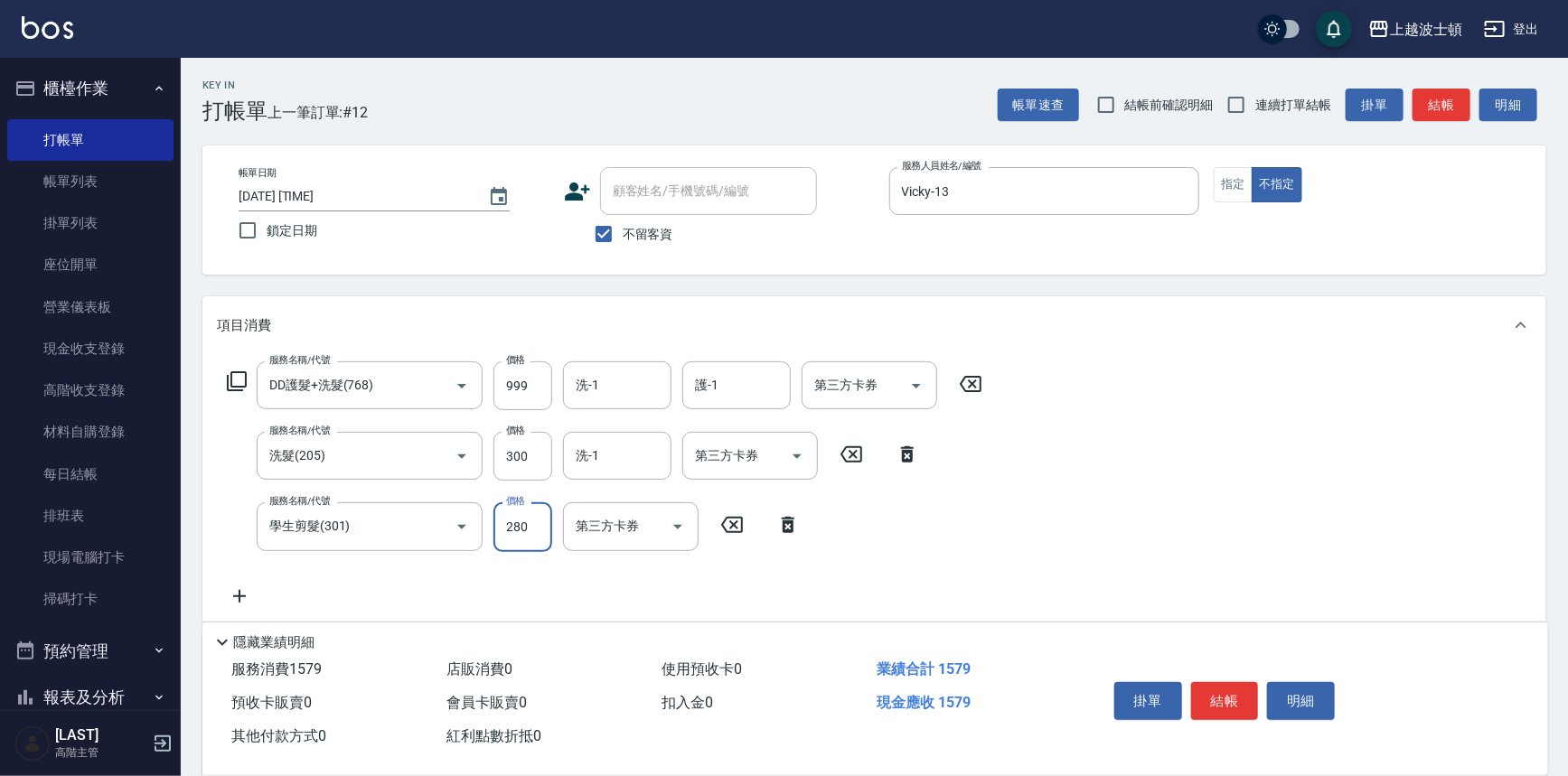 click on "280" at bounding box center [522, 527] 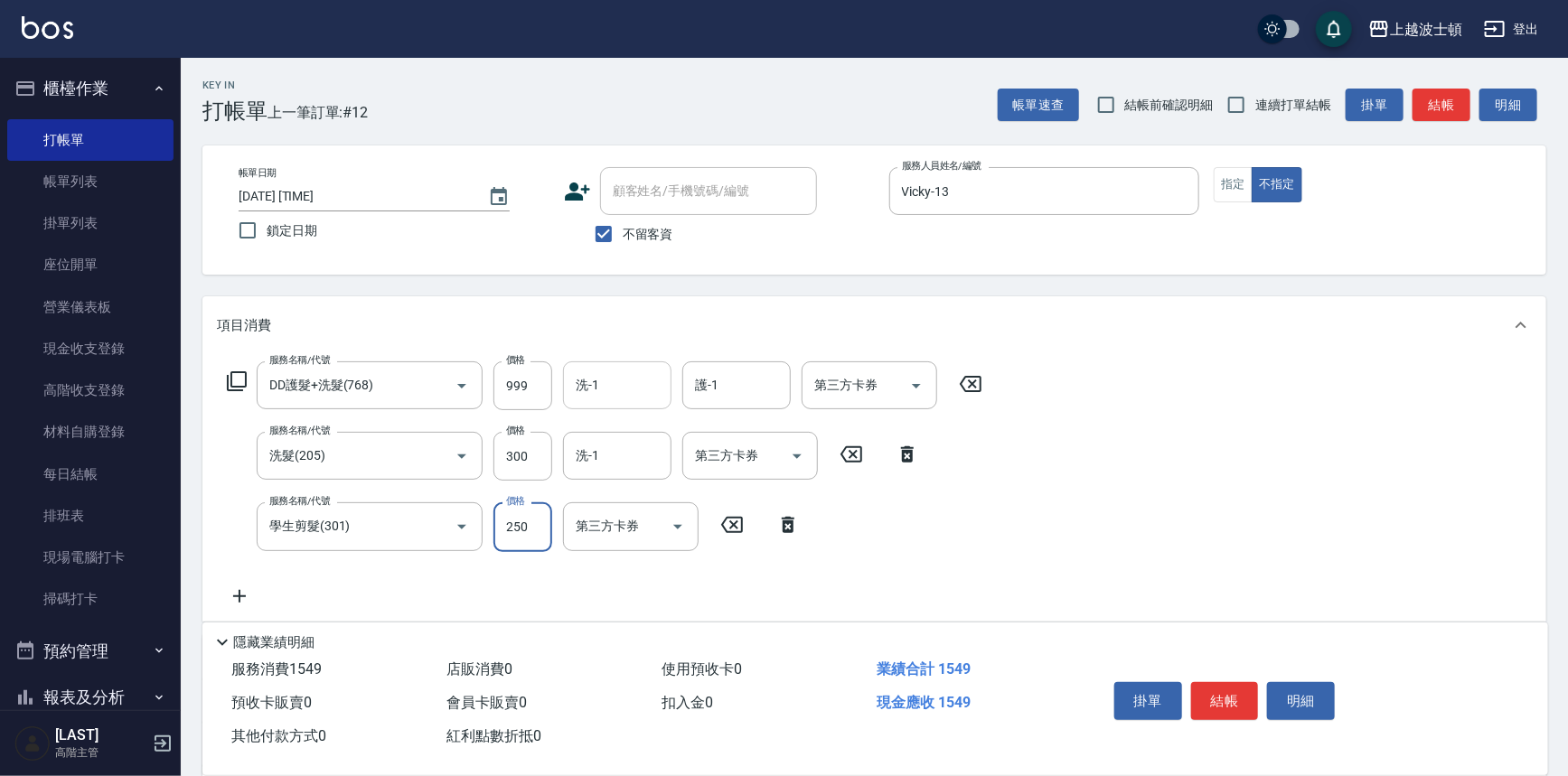 type on "250" 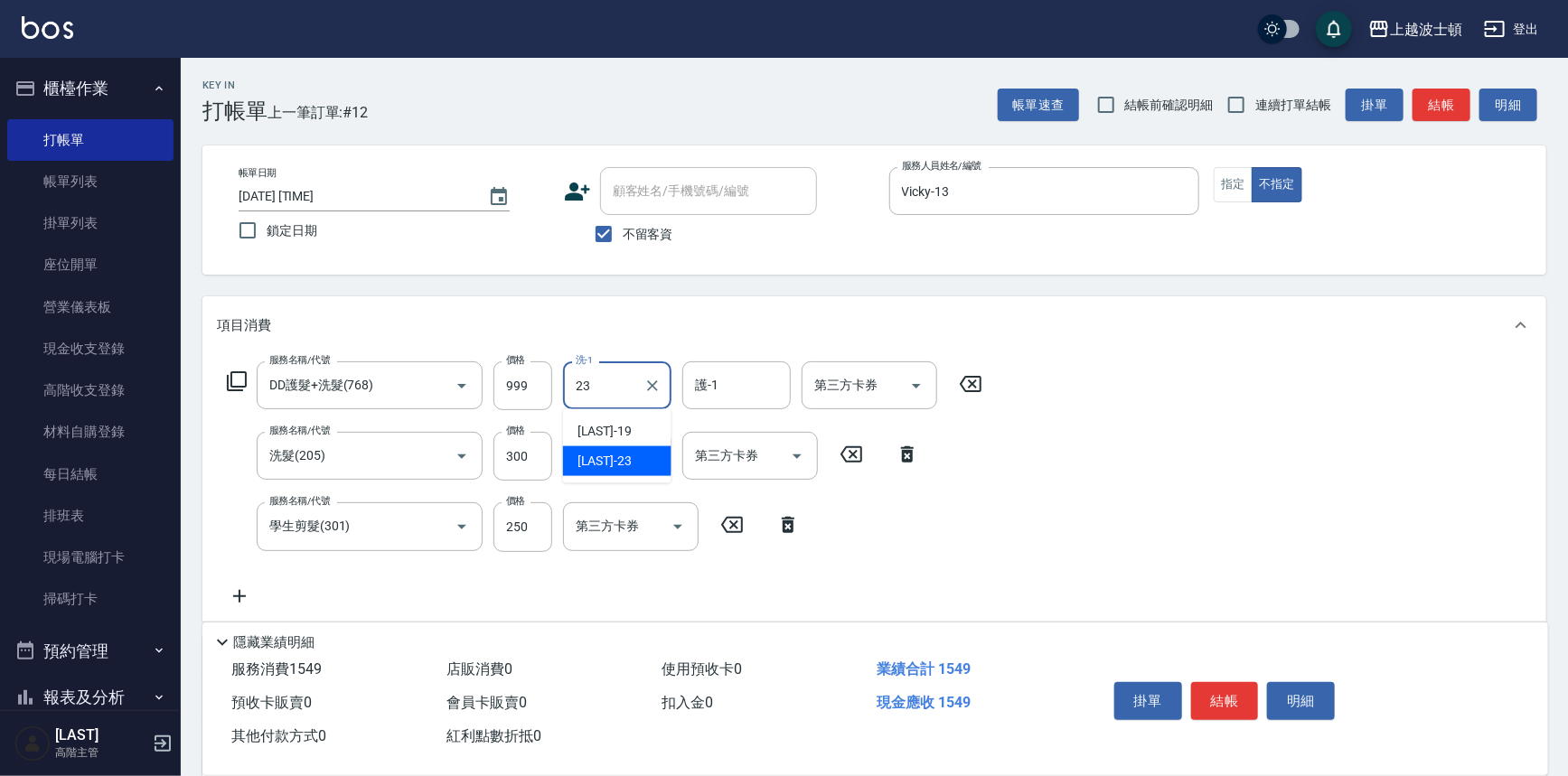 type on "巧莉-23" 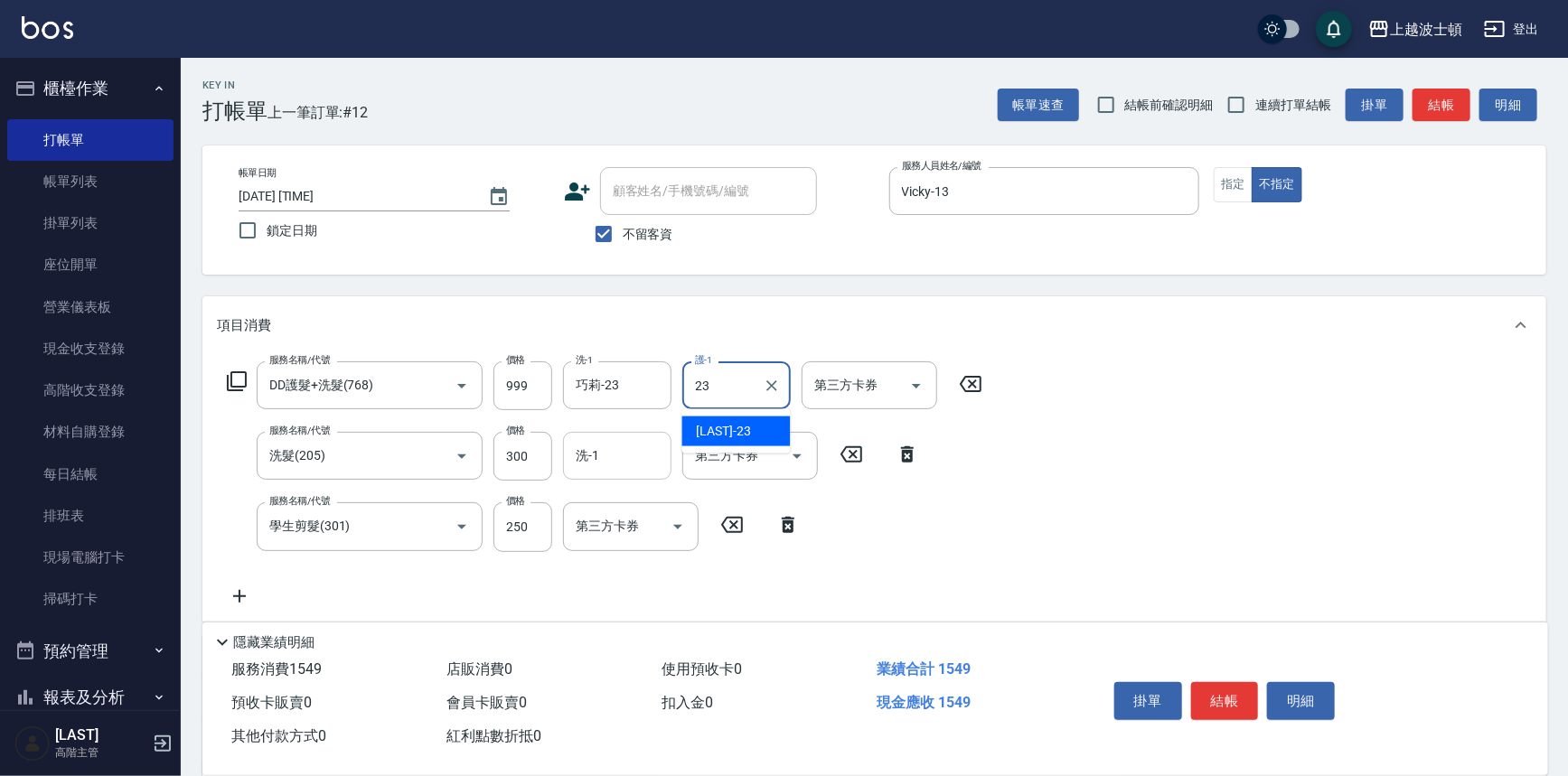 type on "巧莉-23" 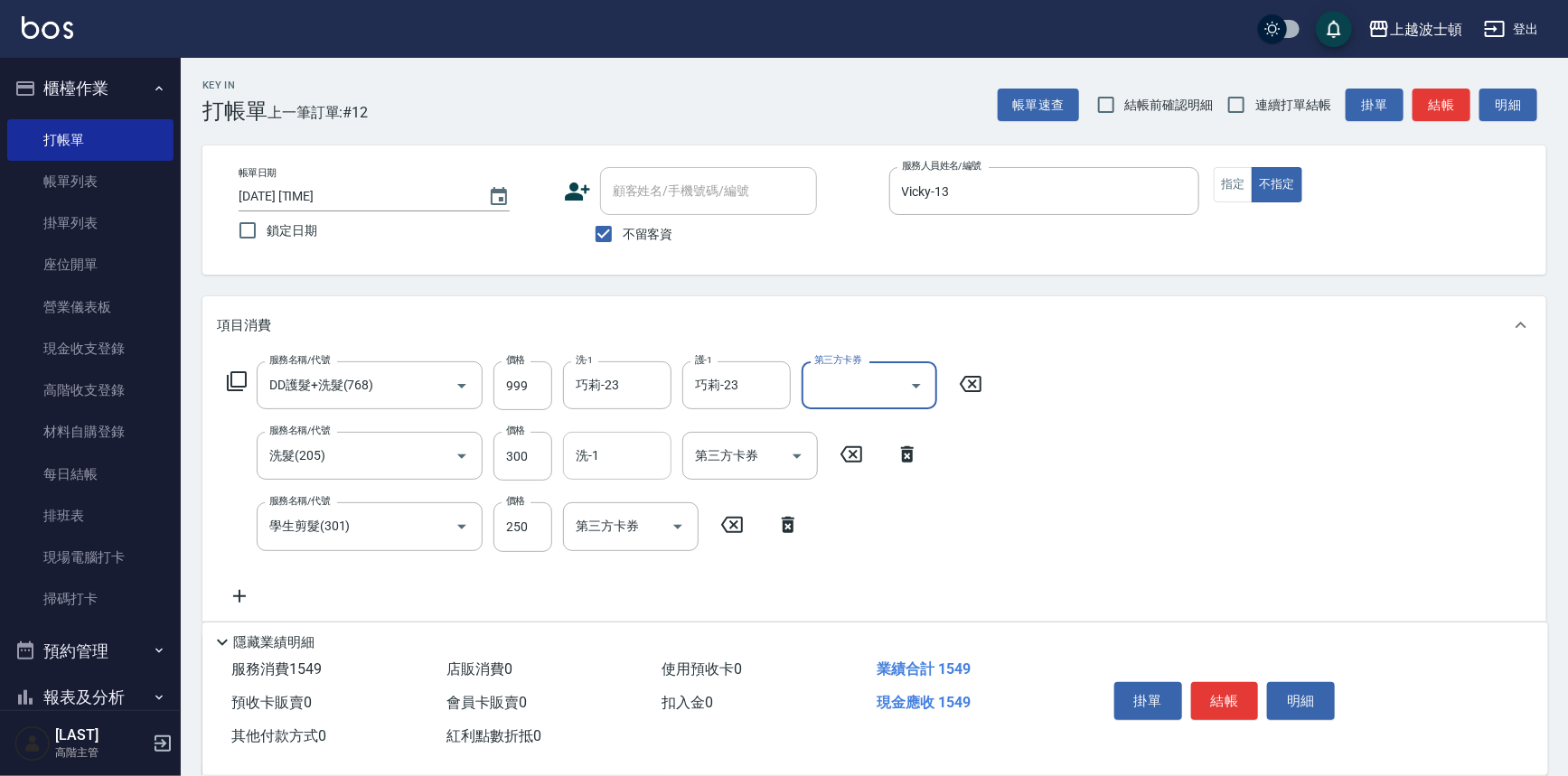 click on "洗-1" at bounding box center [617, 455] 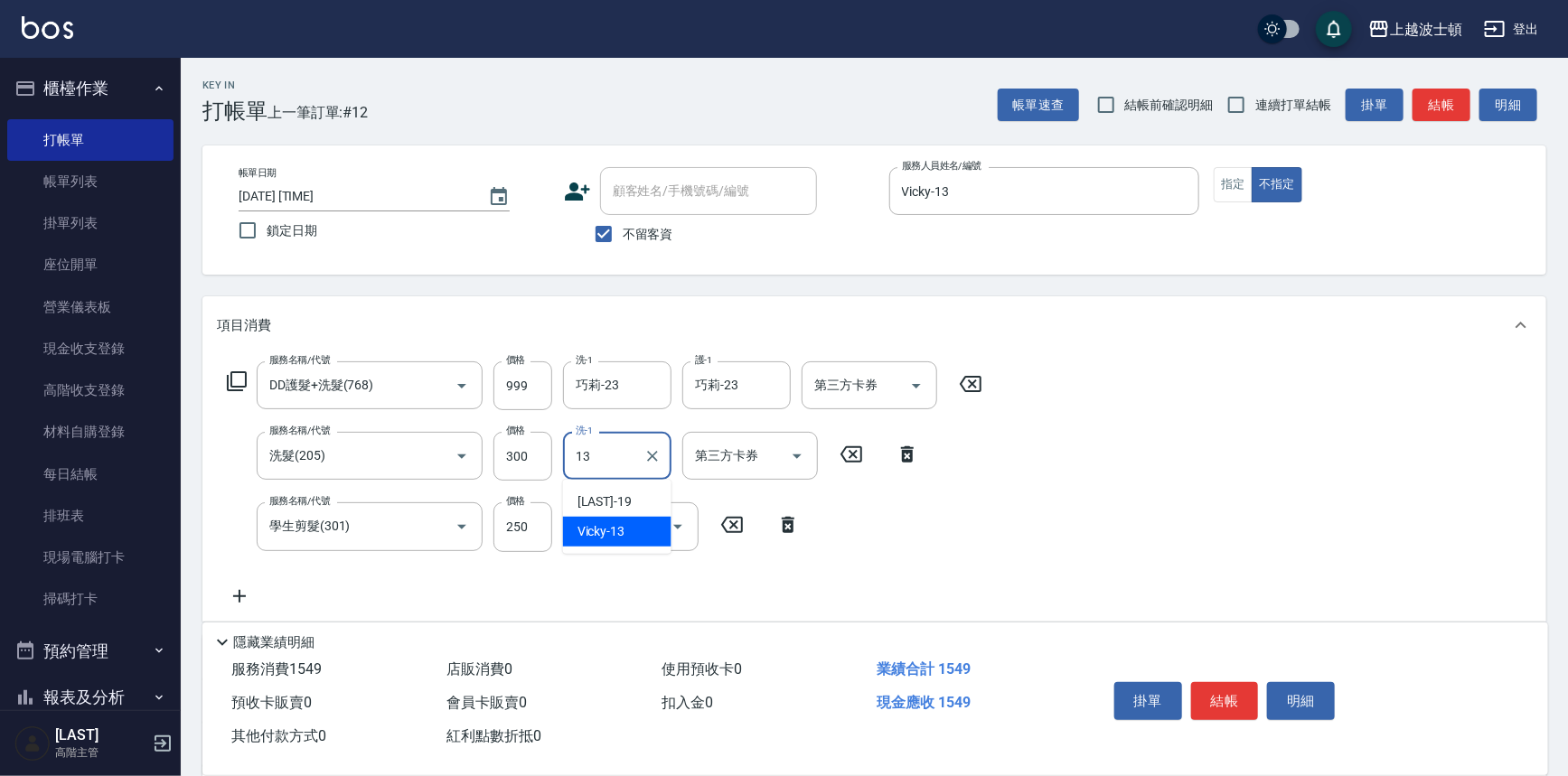 type on "Vicky-13" 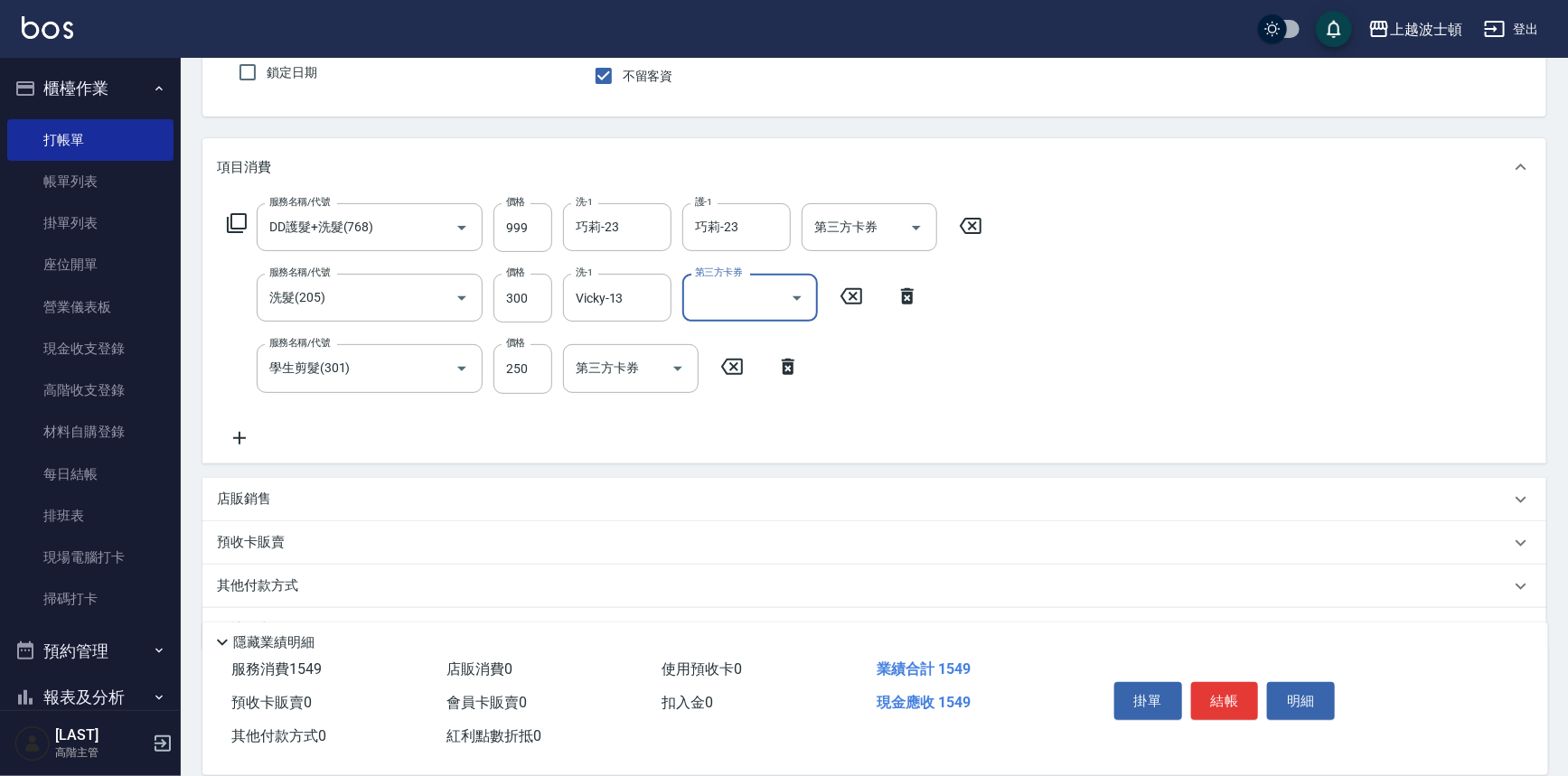 scroll, scrollTop: 159, scrollLeft: 0, axis: vertical 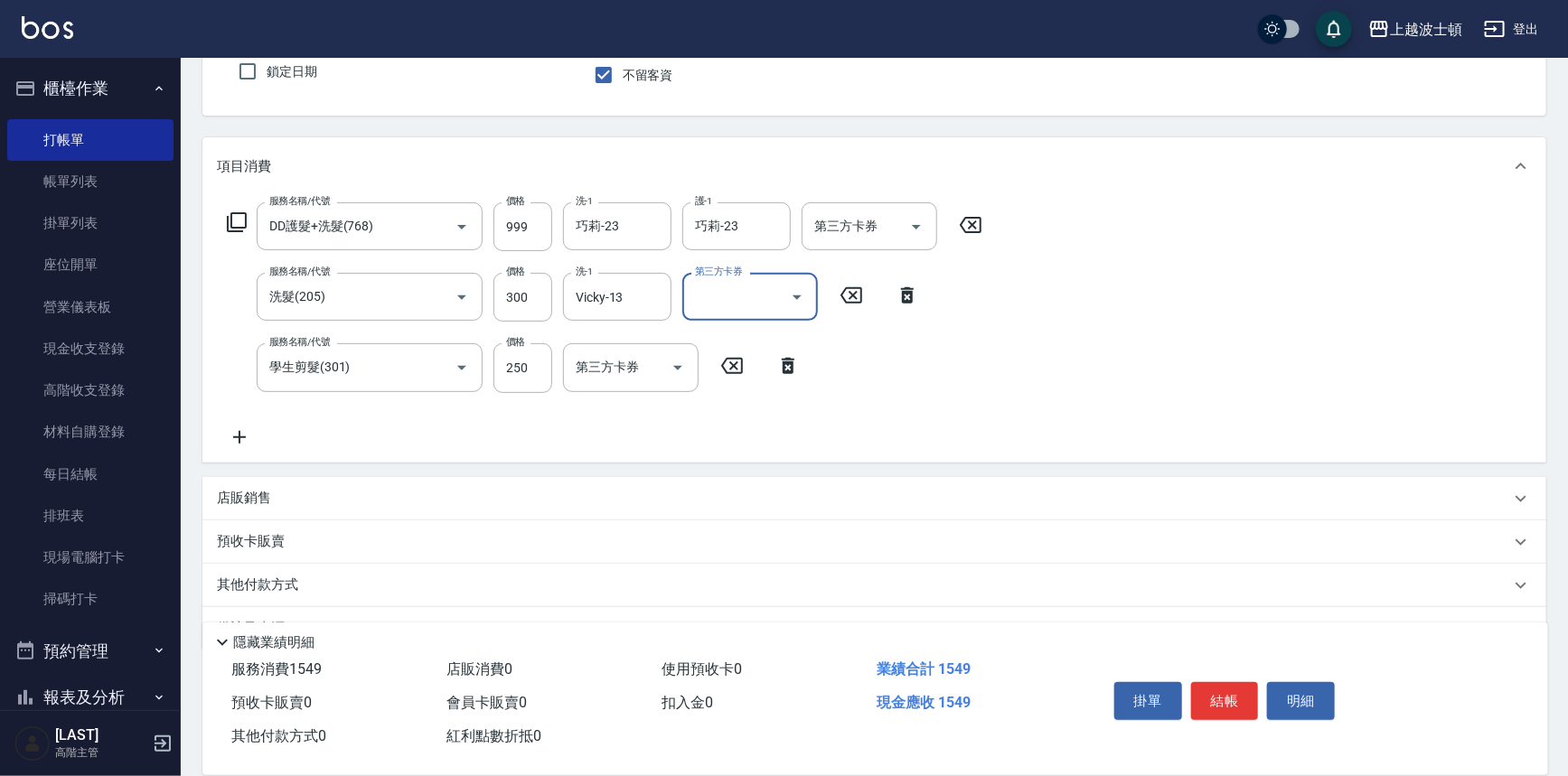 click 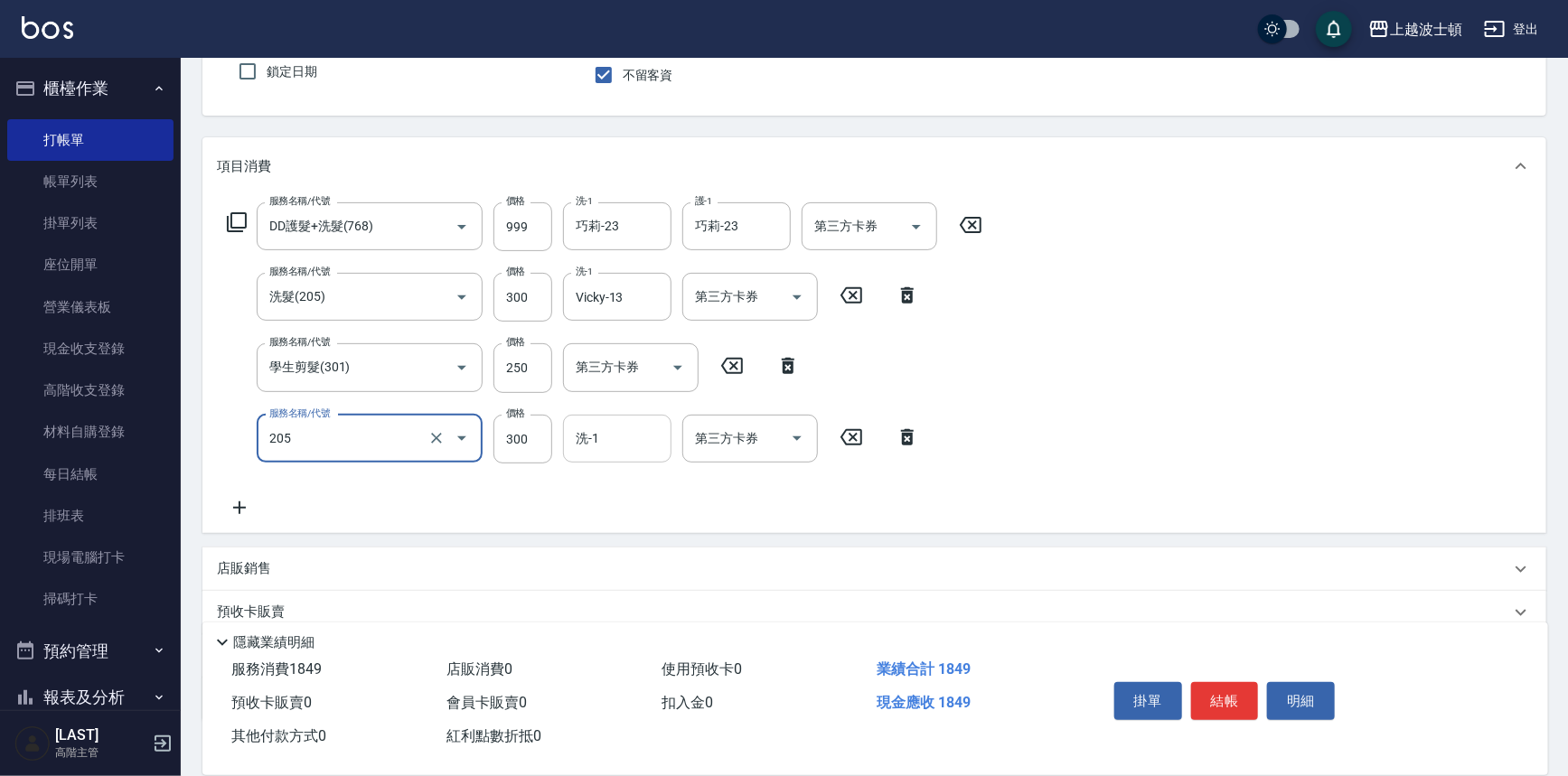 type on "洗髮(205)" 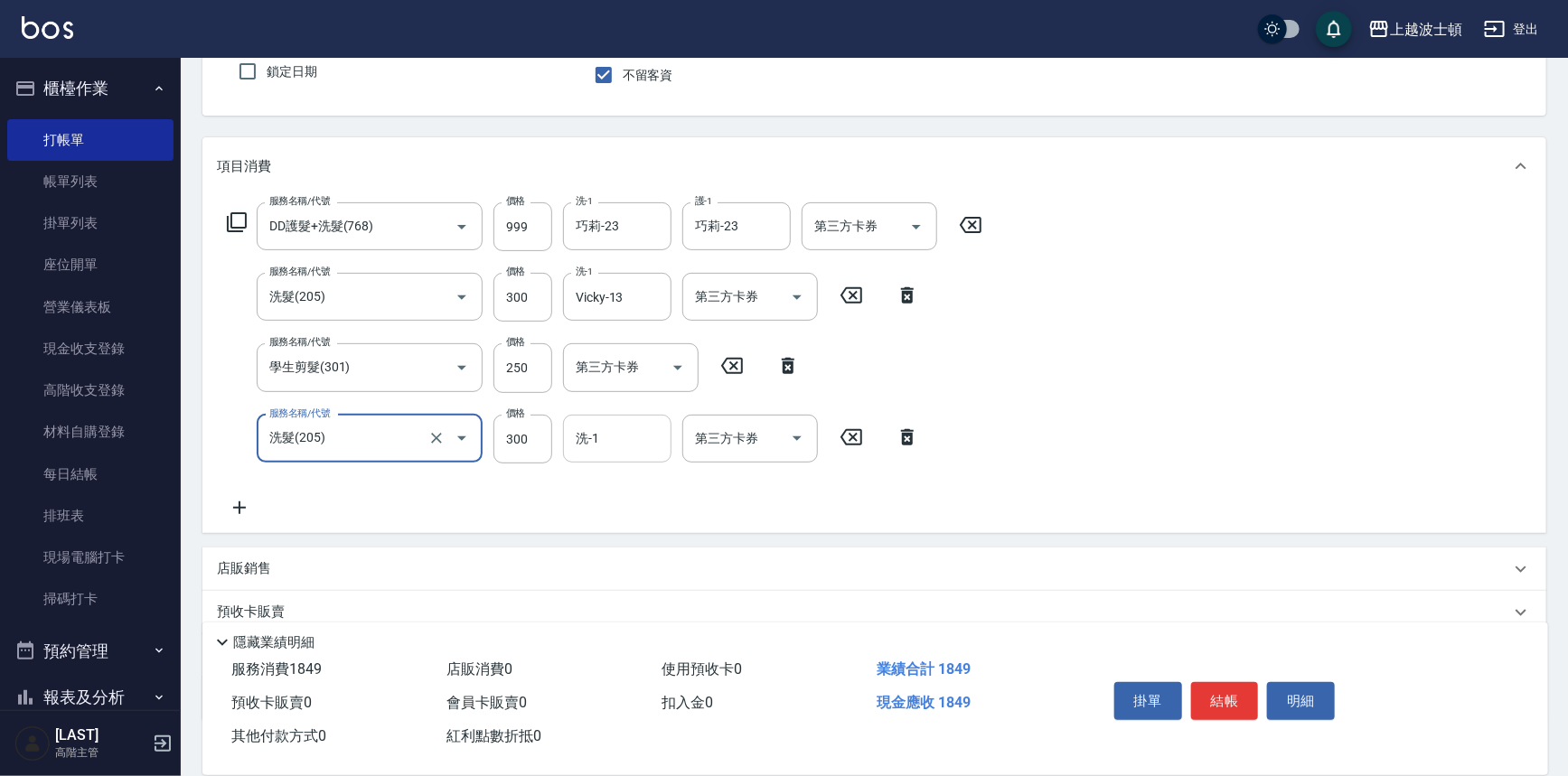 click on "洗-1" at bounding box center [617, 438] 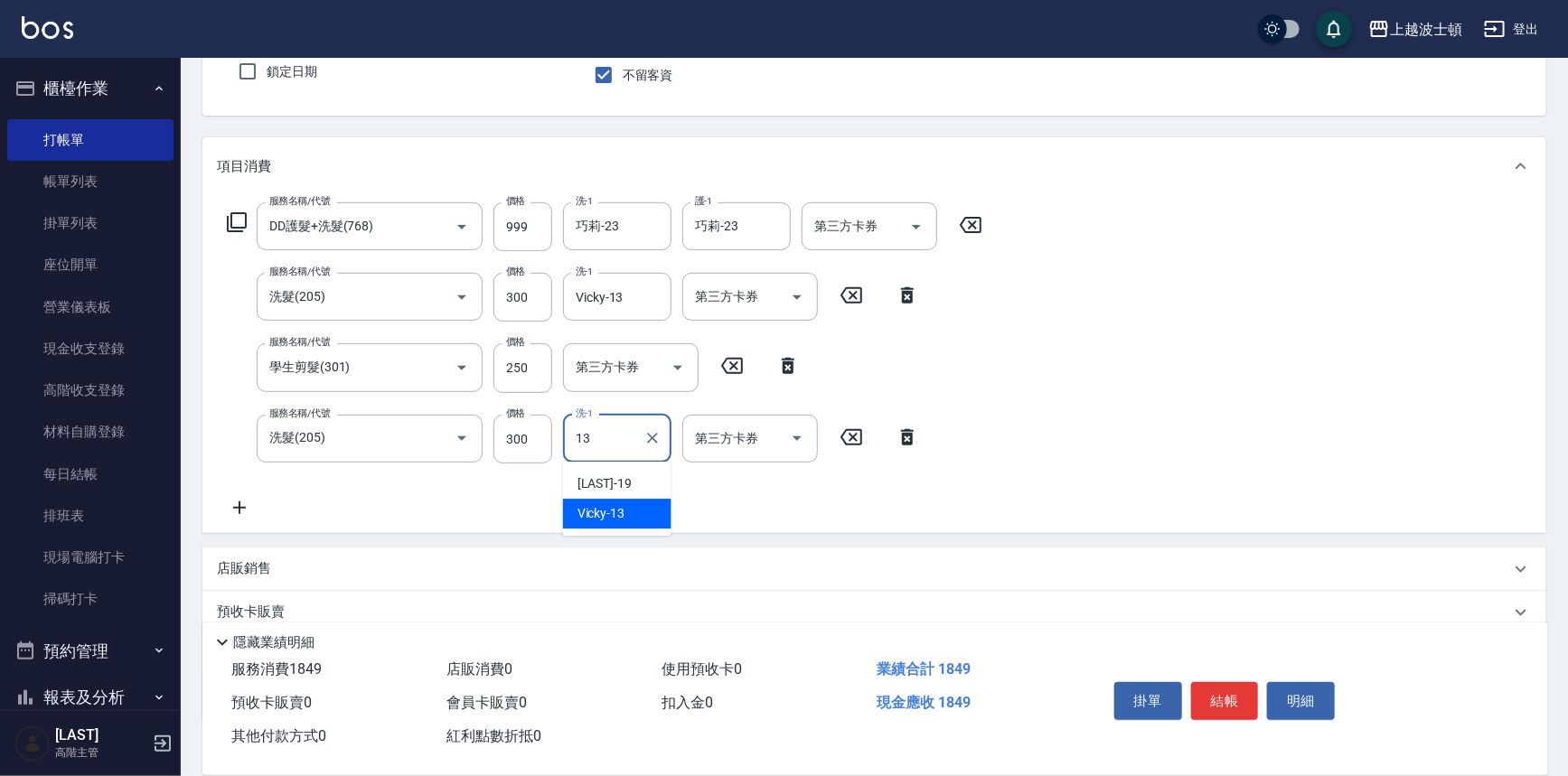 type on "Vicky-13" 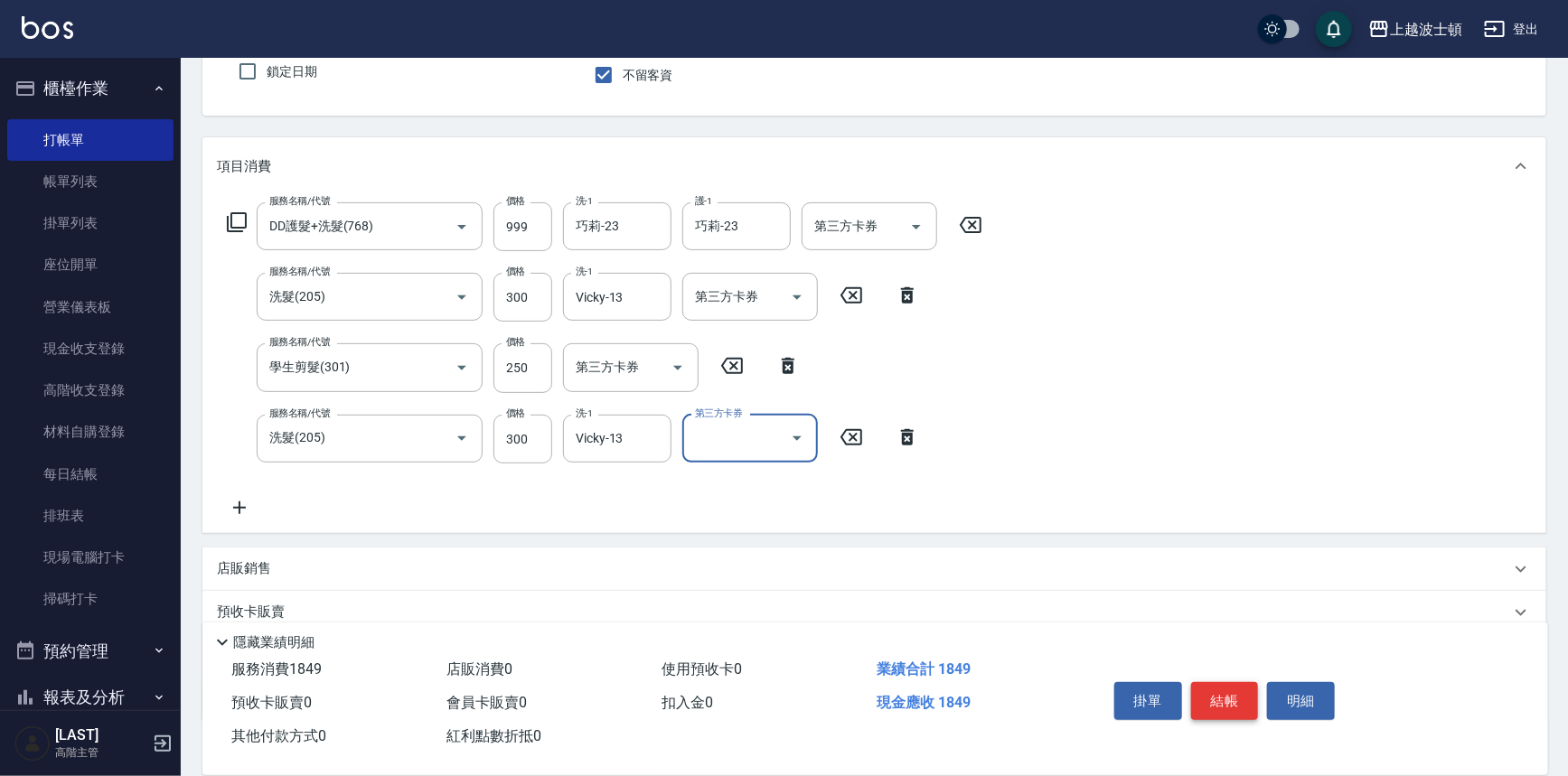 click on "結帳" at bounding box center (1225, 701) 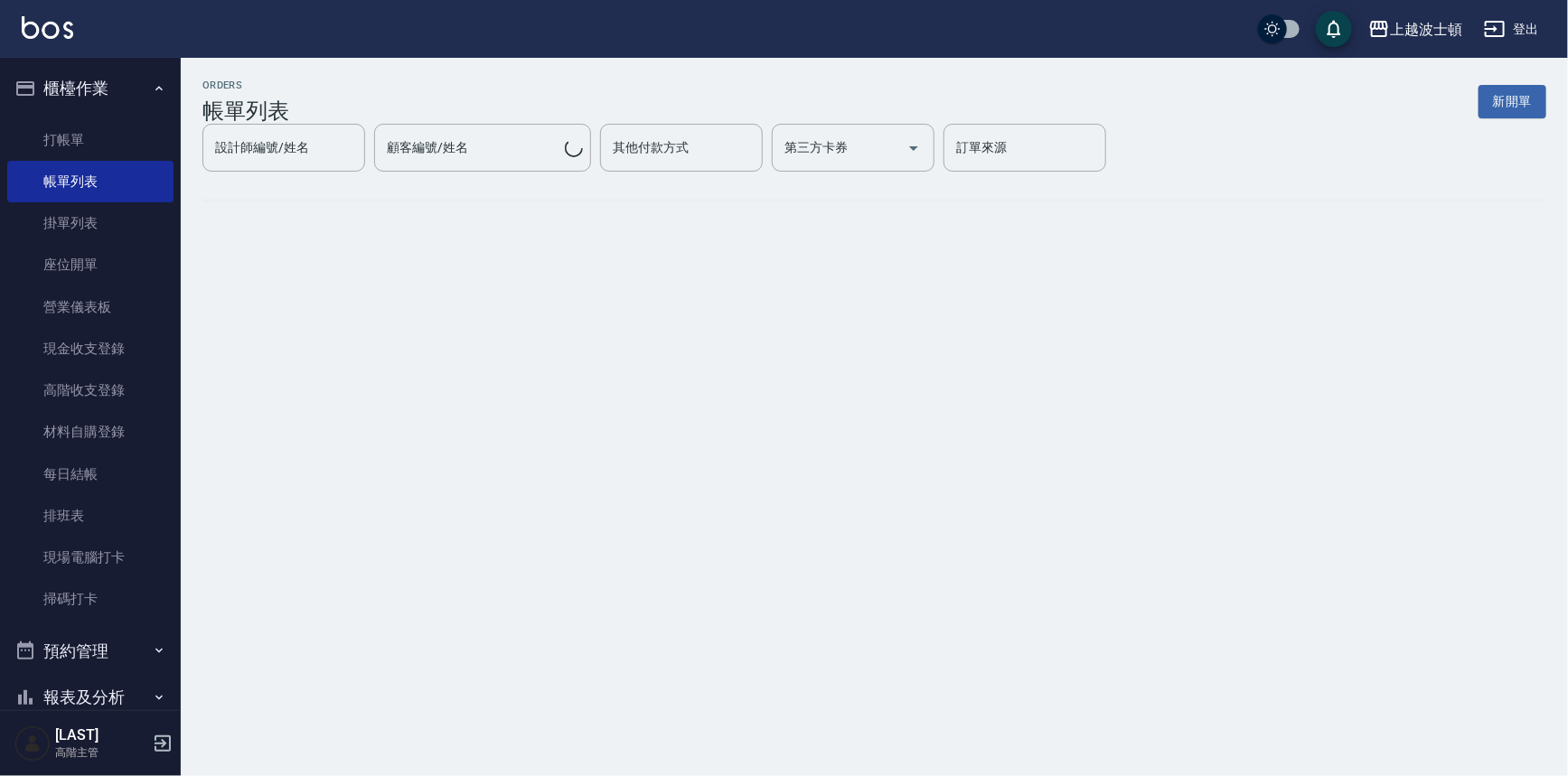 scroll, scrollTop: 0, scrollLeft: 0, axis: both 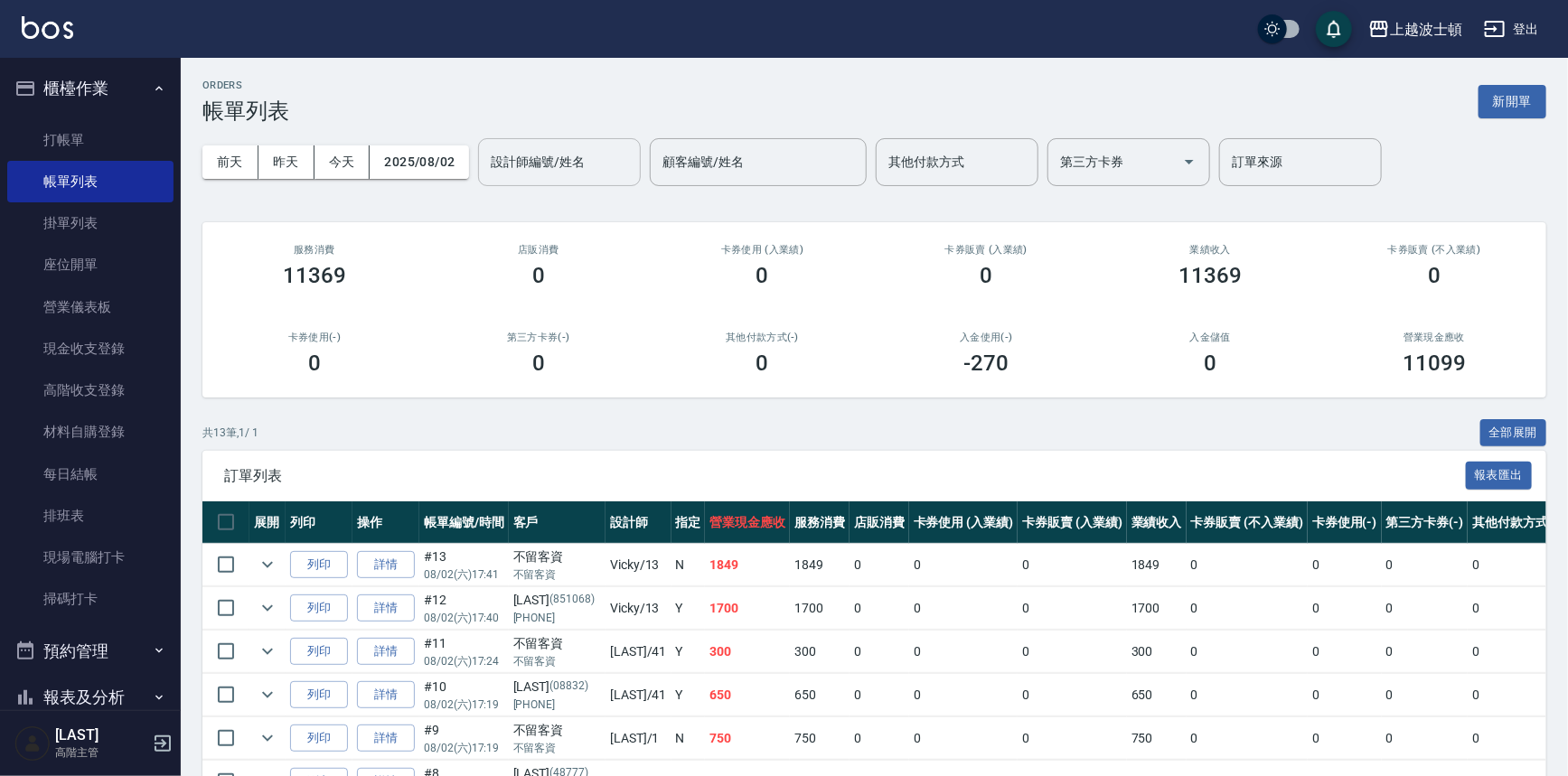 click on "設計師編號/姓名" at bounding box center (559, 162) 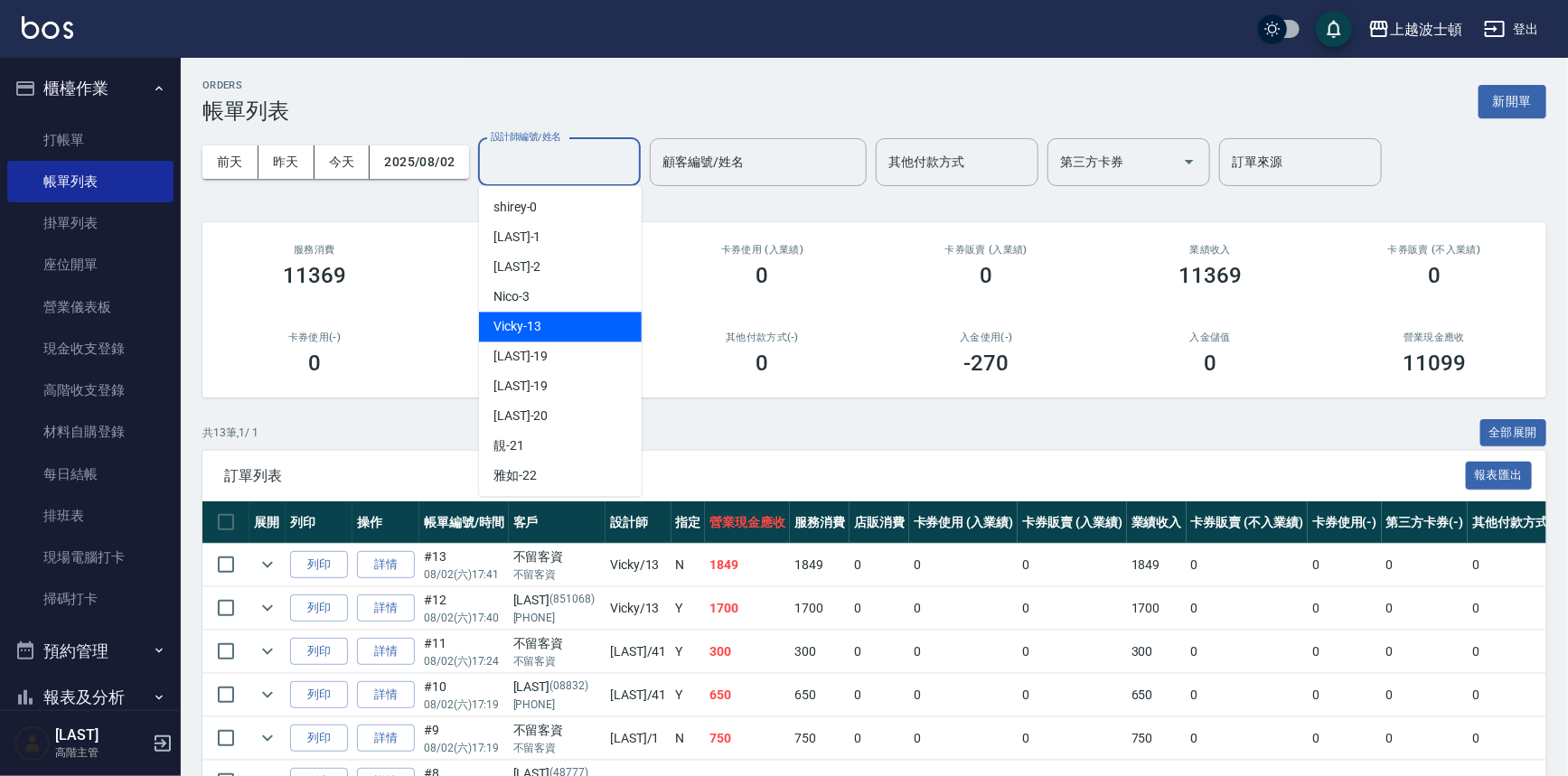 click on "[NAME] -13" at bounding box center [560, 326] 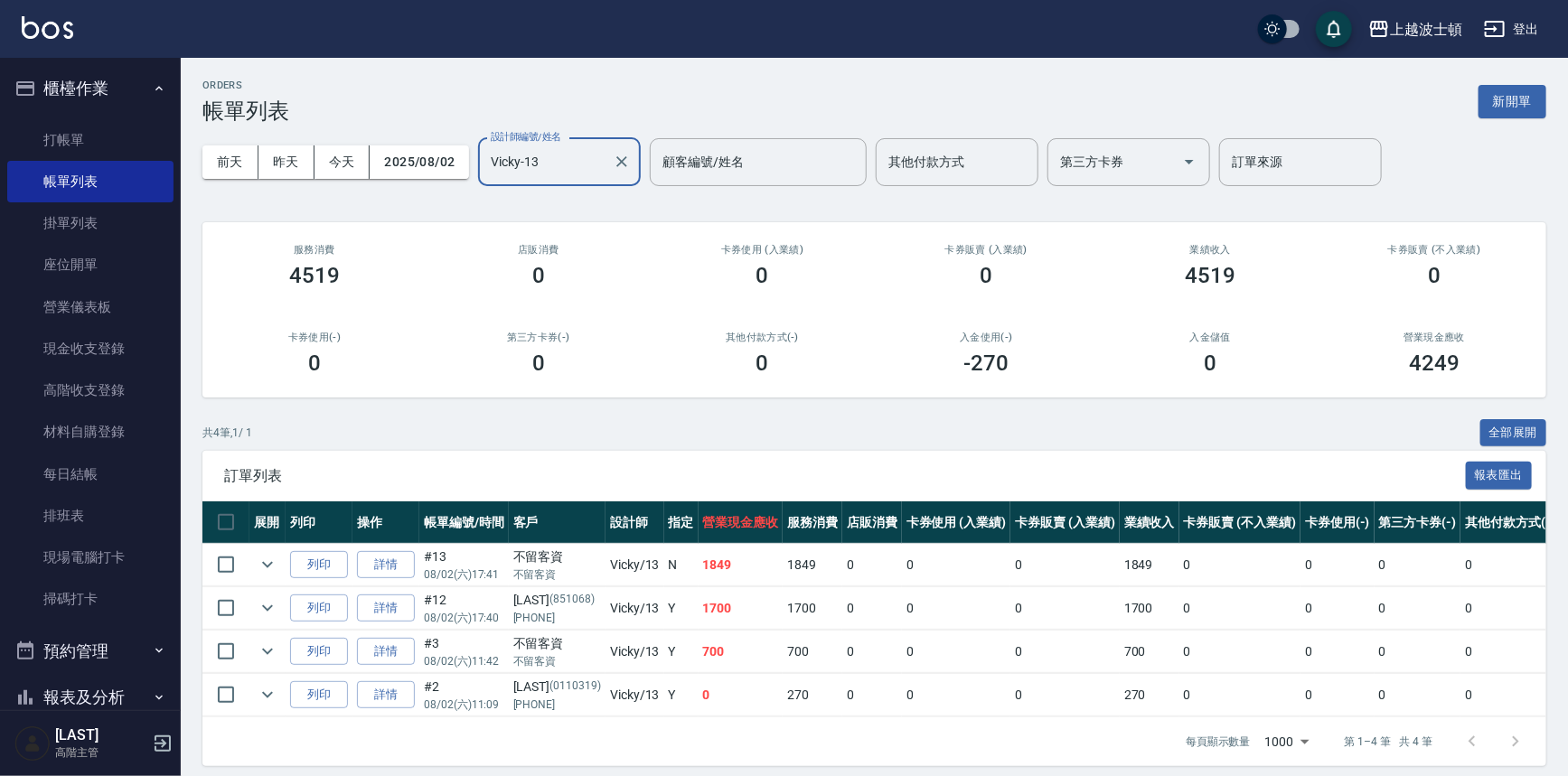 scroll, scrollTop: 23, scrollLeft: 0, axis: vertical 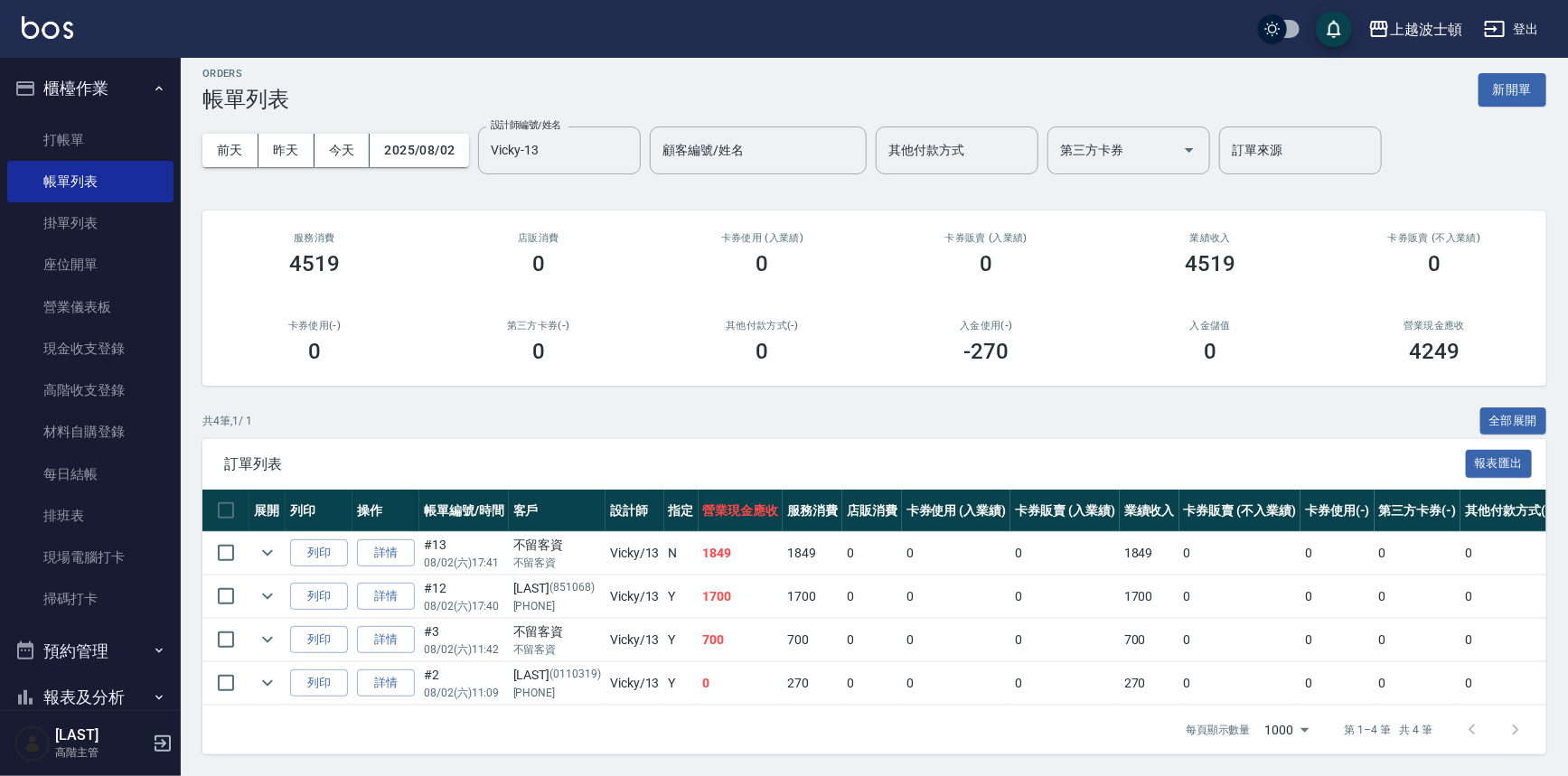 click at bounding box center [226, 596] 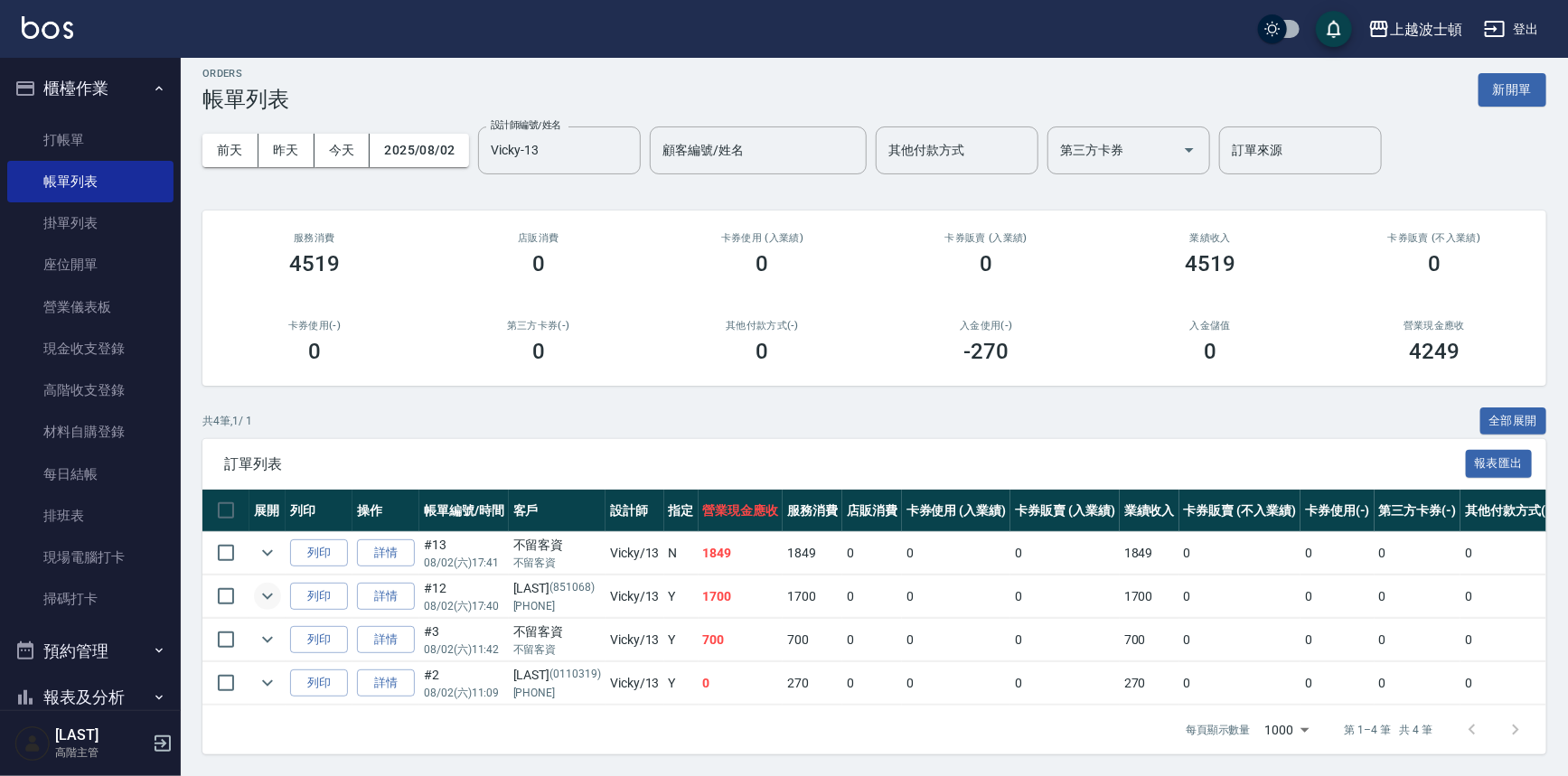 click 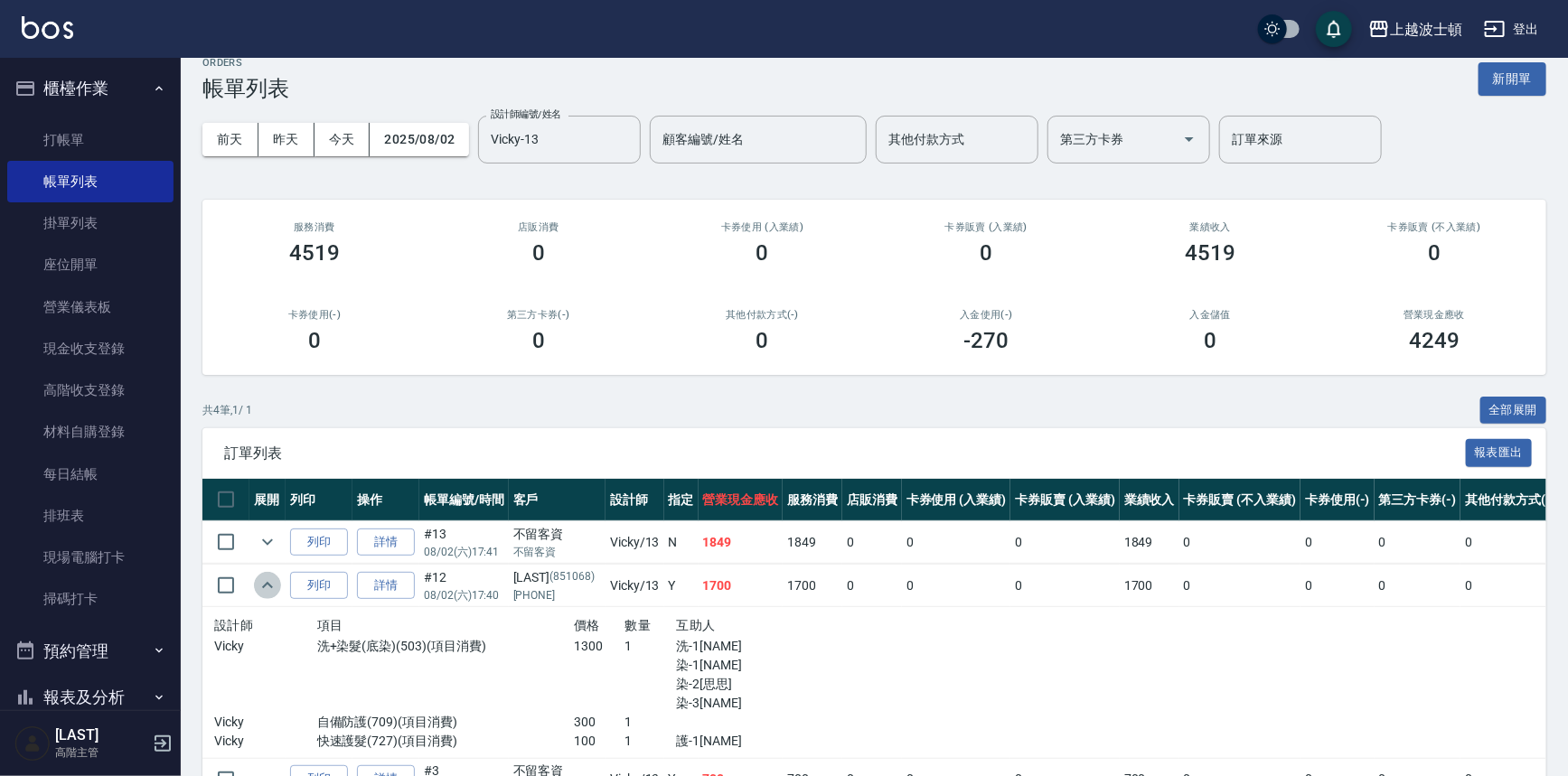 click 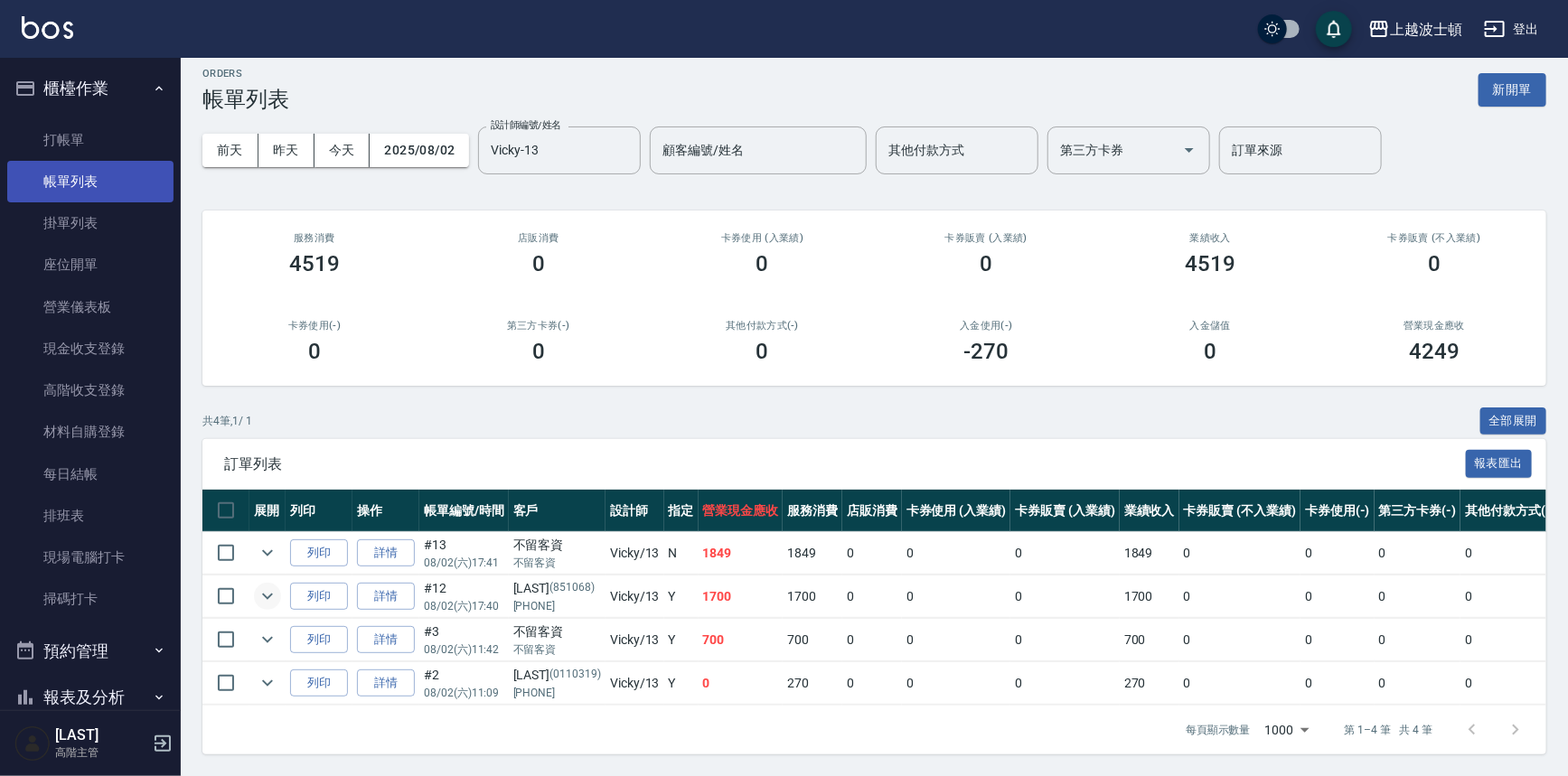 click on "帳單列表" at bounding box center (90, 182) 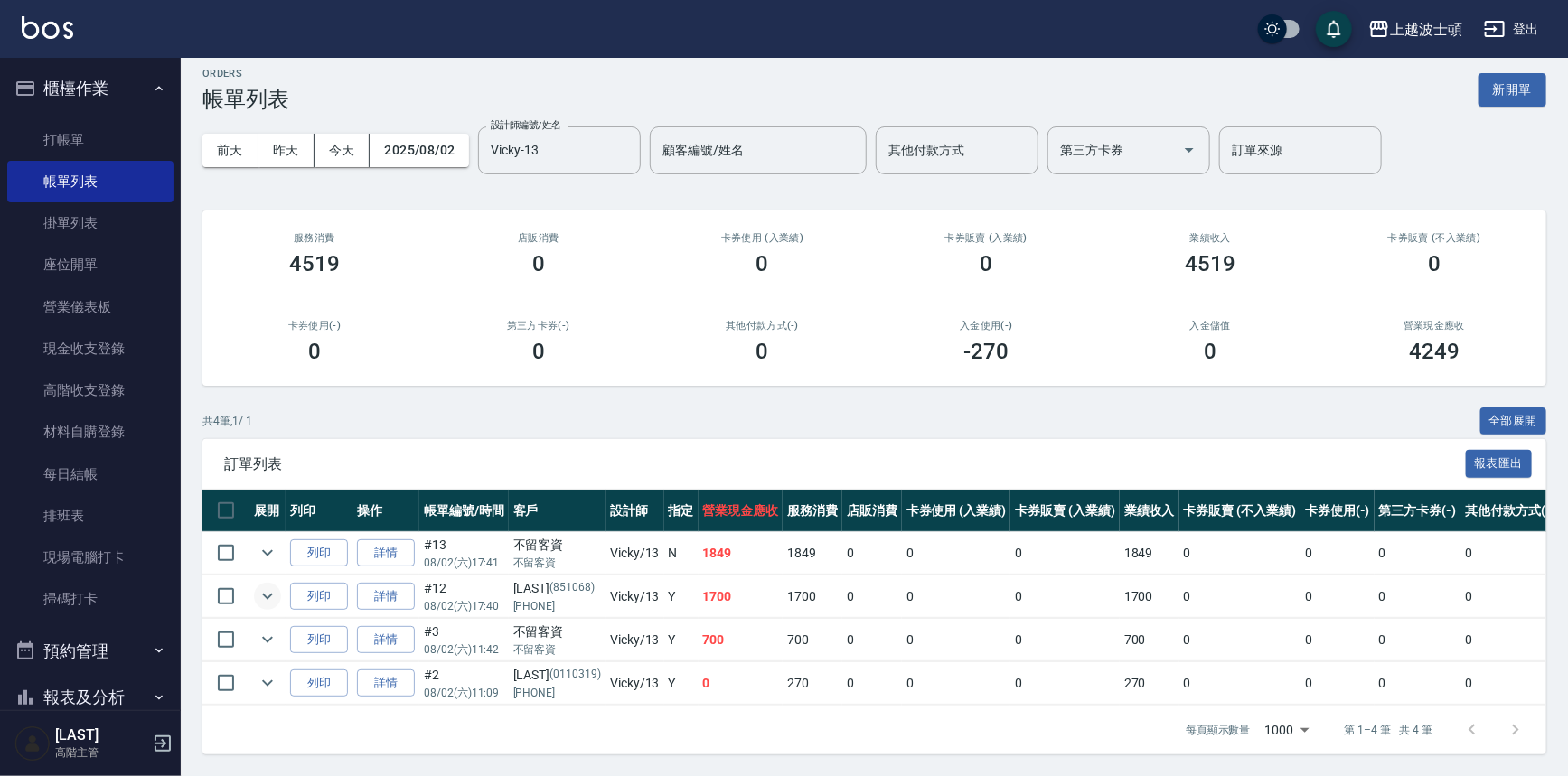 click on "櫃檯作業" at bounding box center [90, 89] 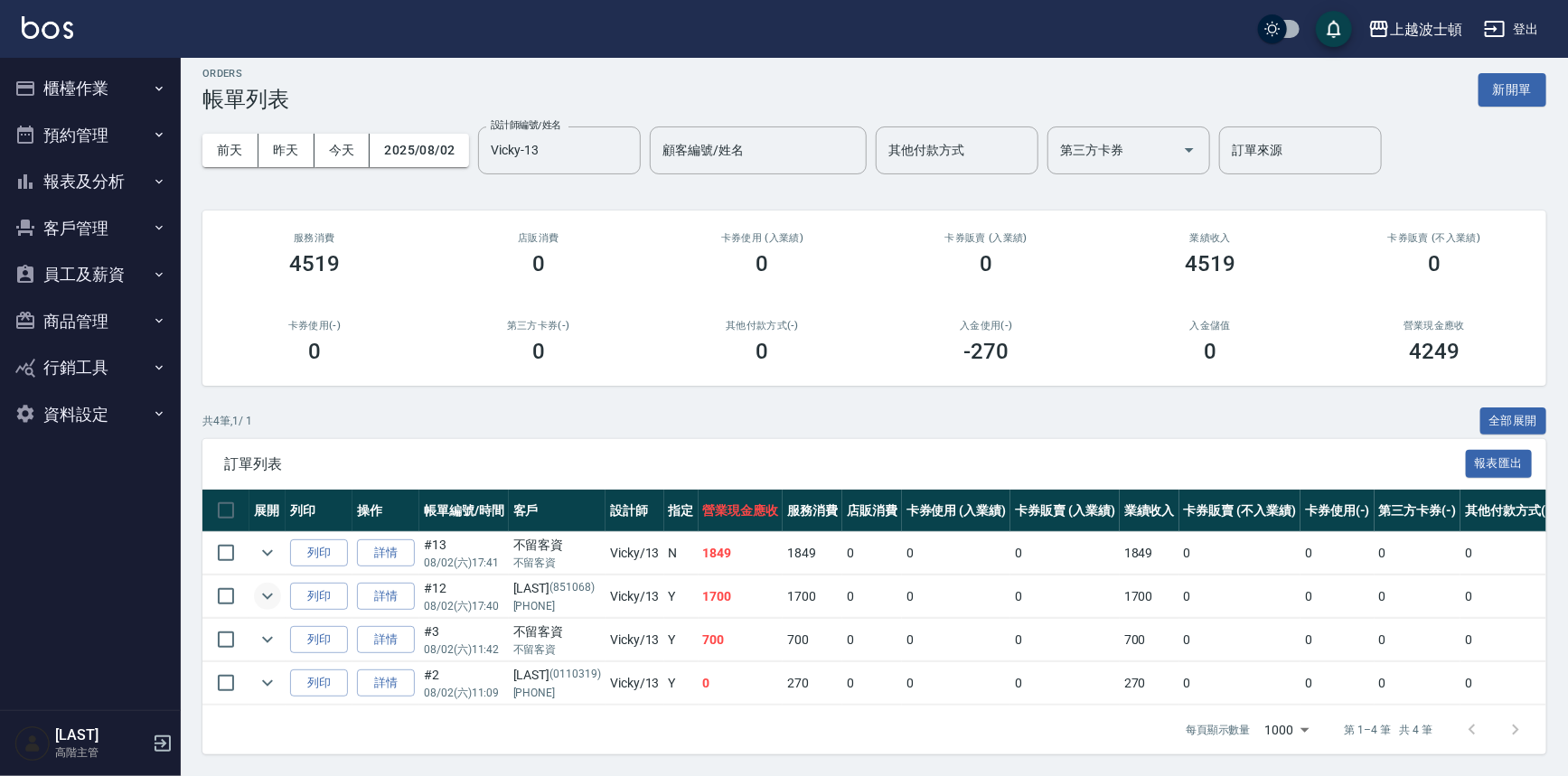 type 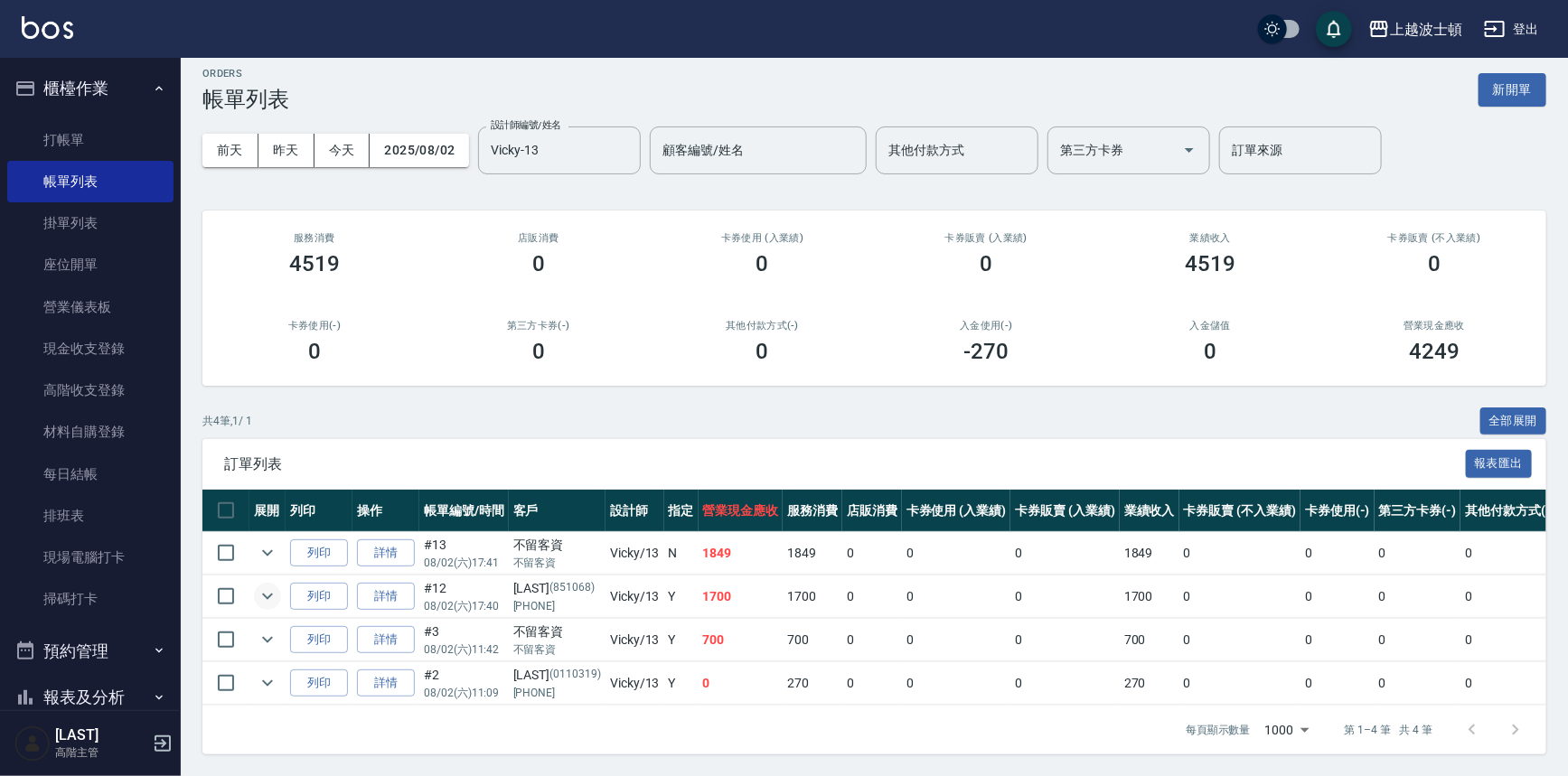 click on "櫃檯作業" at bounding box center (90, 89) 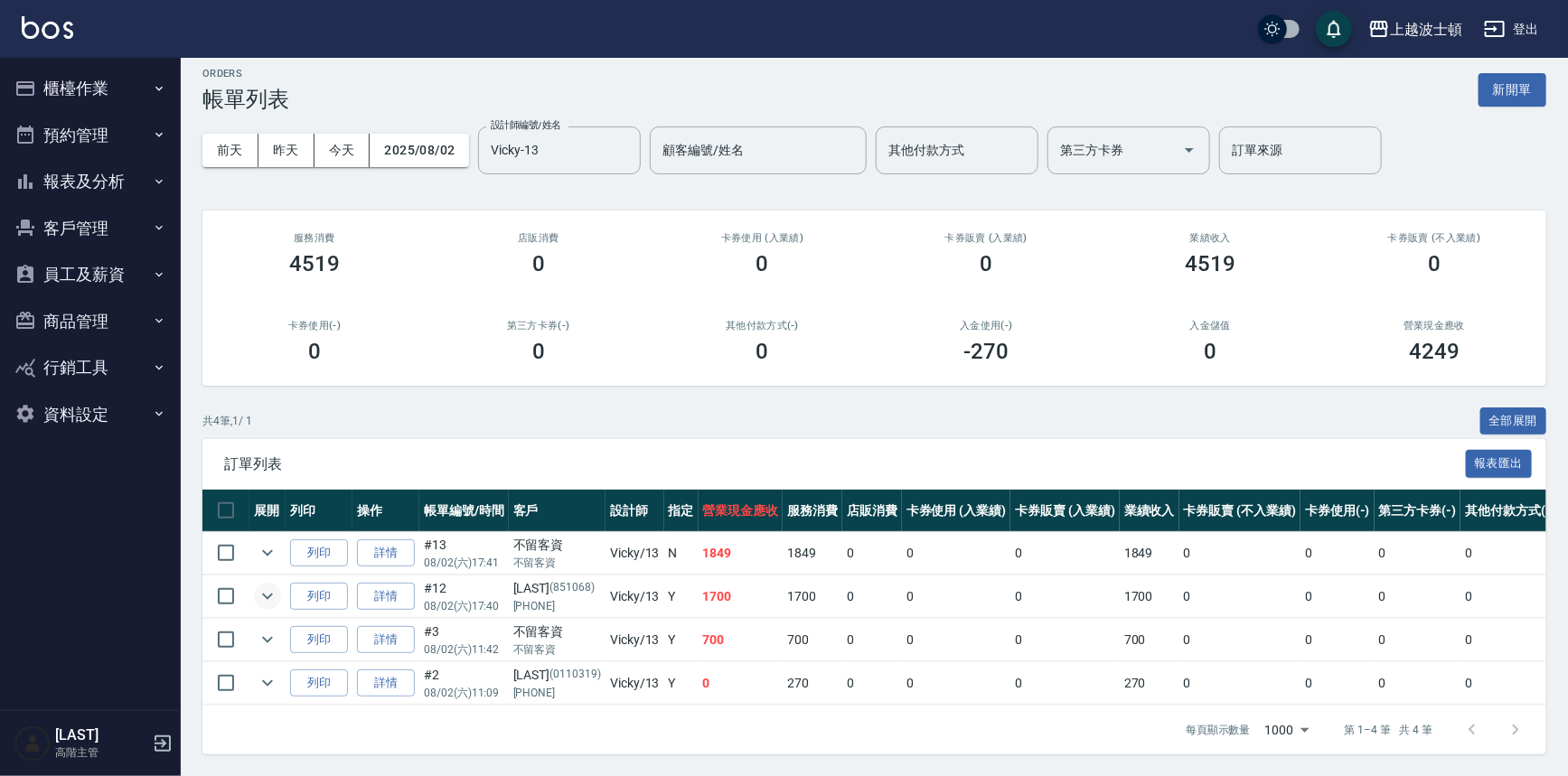 click on "櫃檯作業" at bounding box center [90, 89] 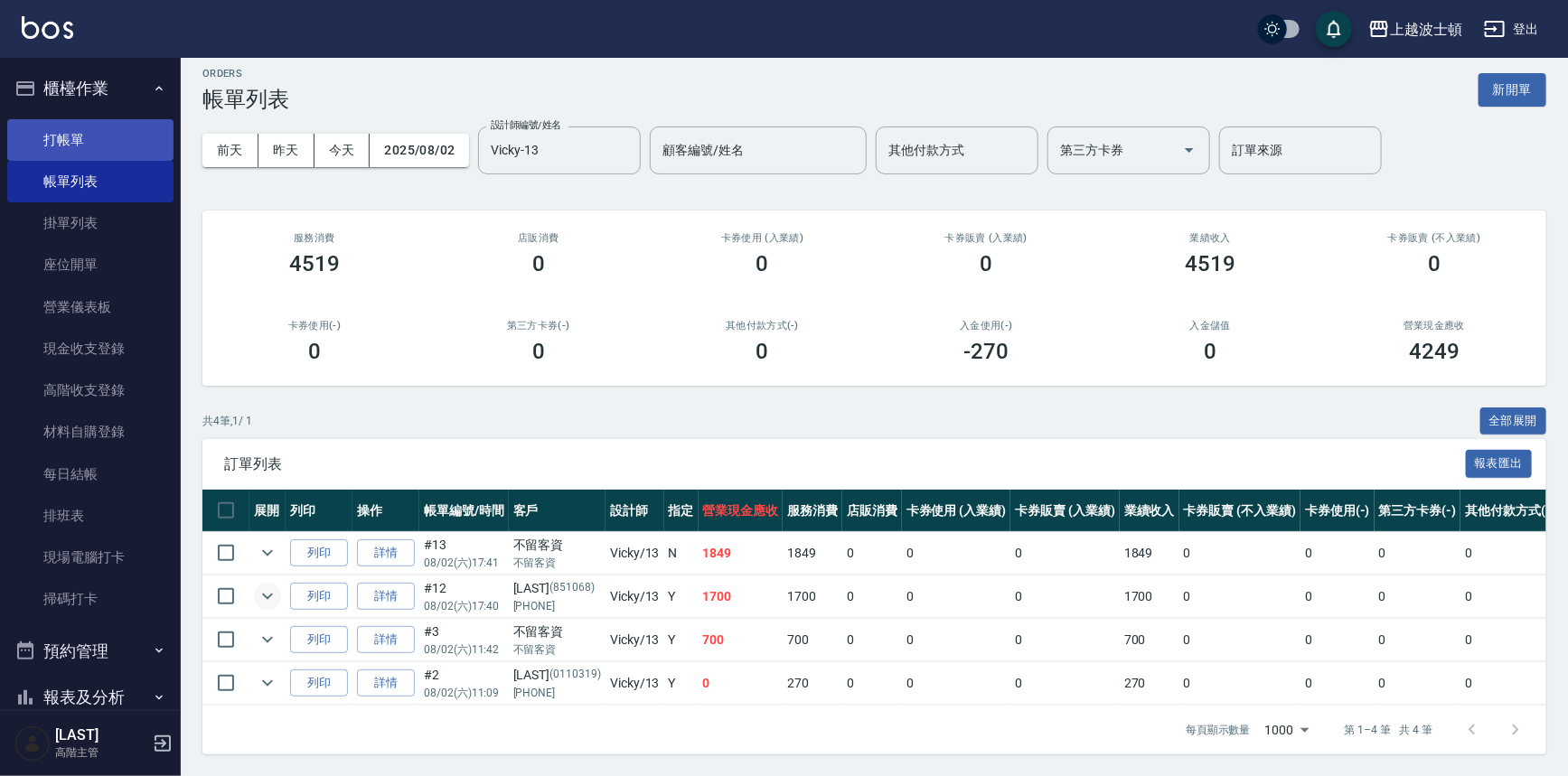 click on "打帳單" at bounding box center [90, 140] 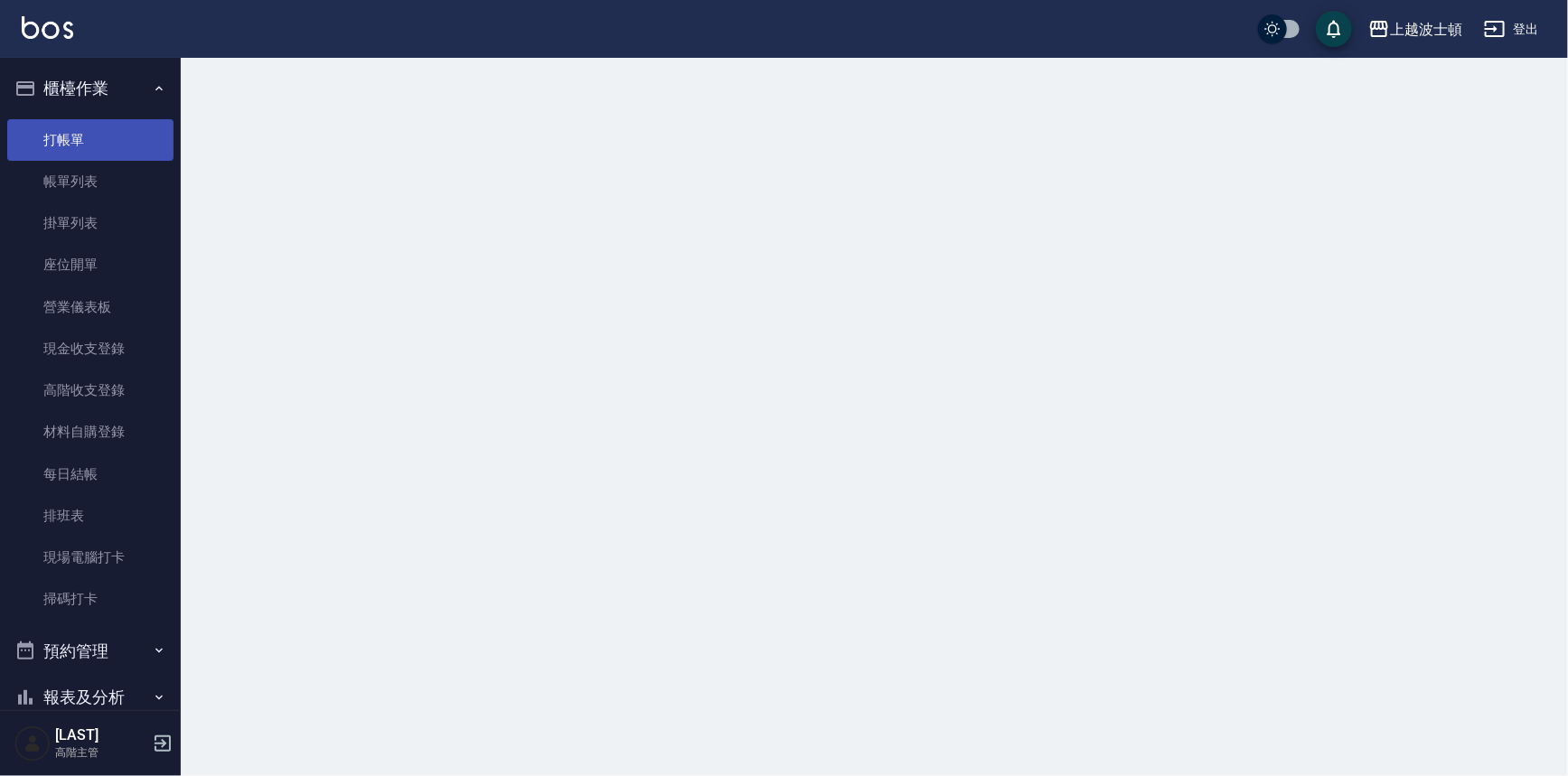 scroll, scrollTop: 0, scrollLeft: 0, axis: both 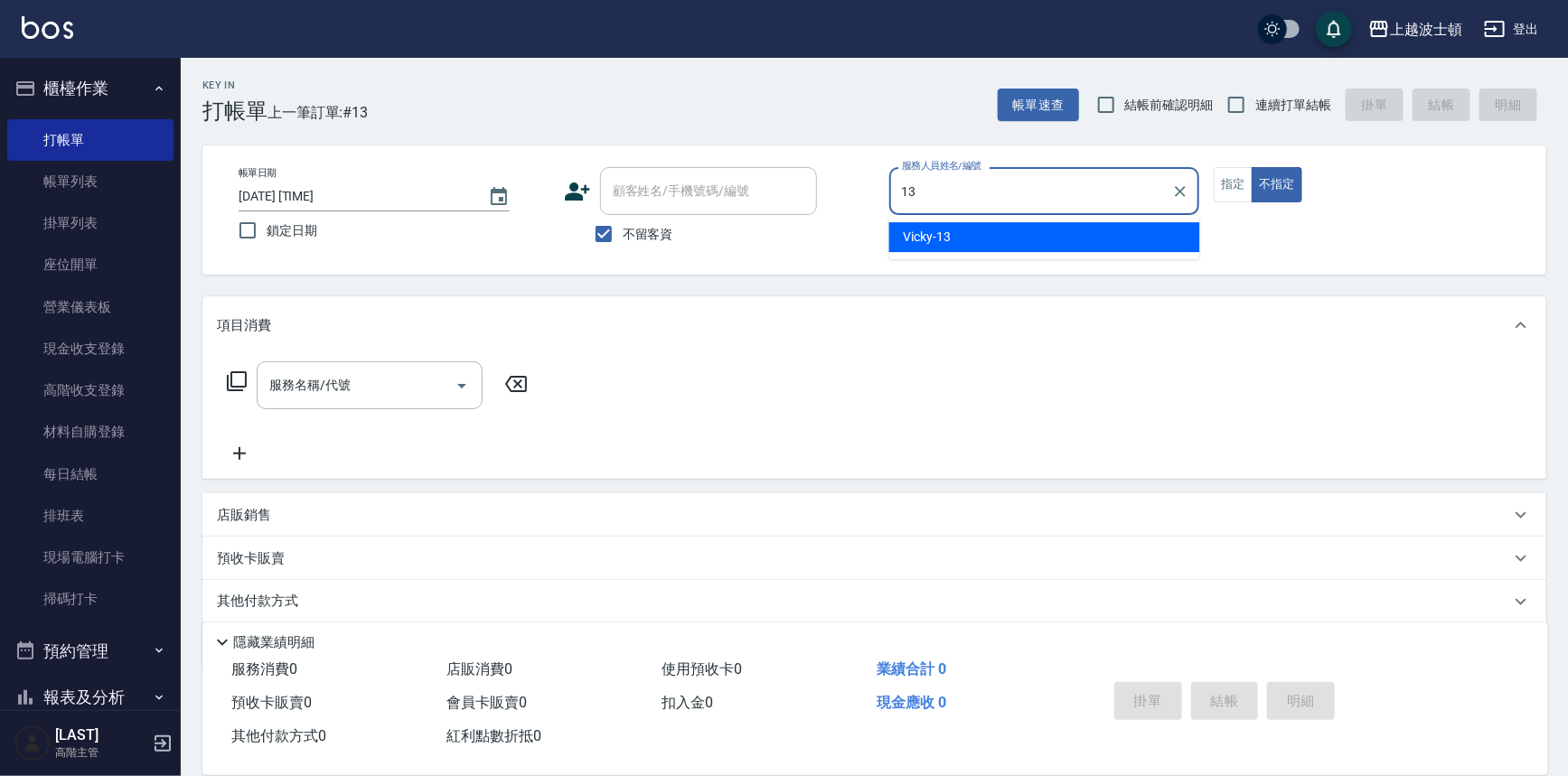 type on "Vicky-13" 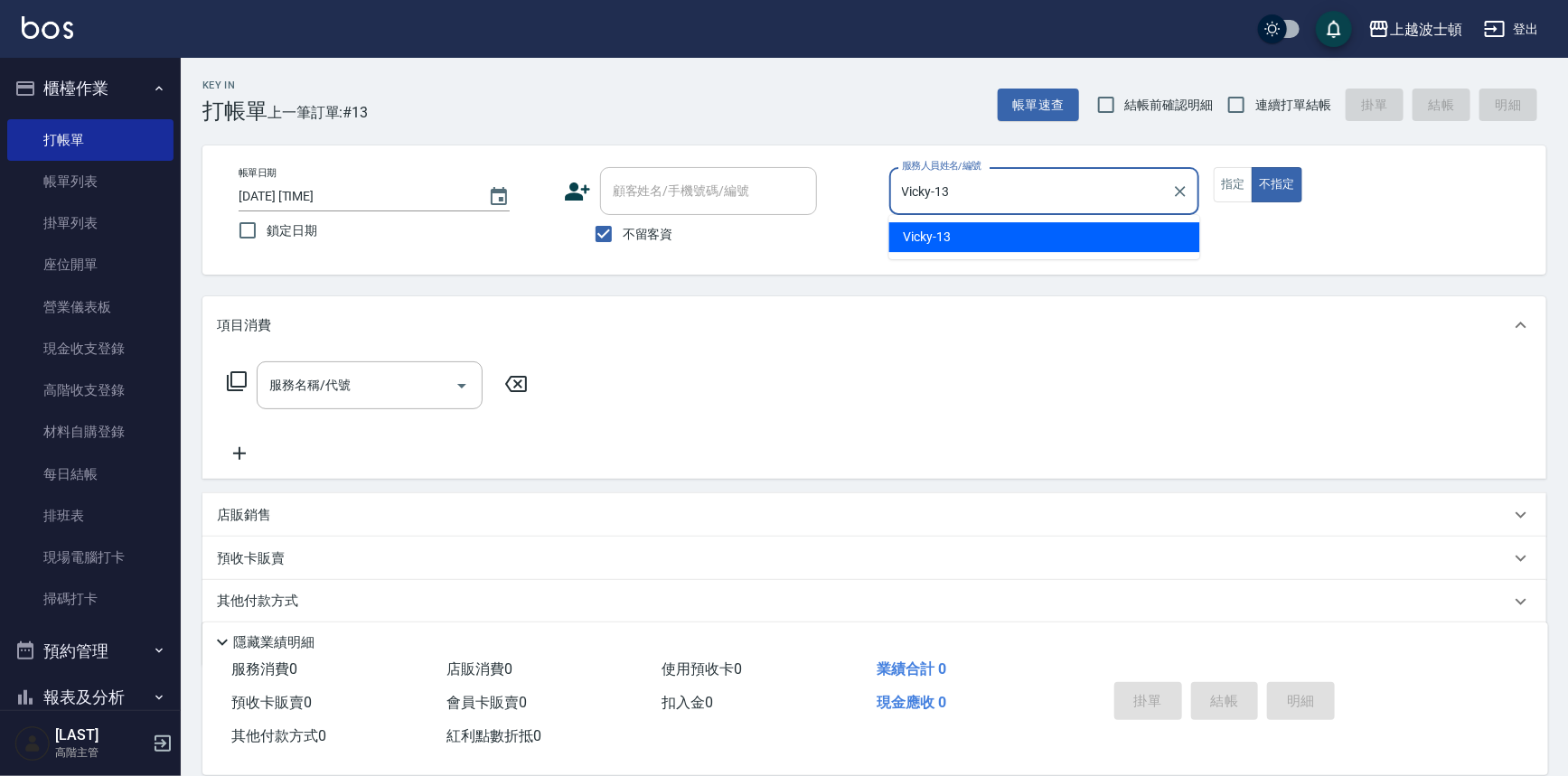 type on "false" 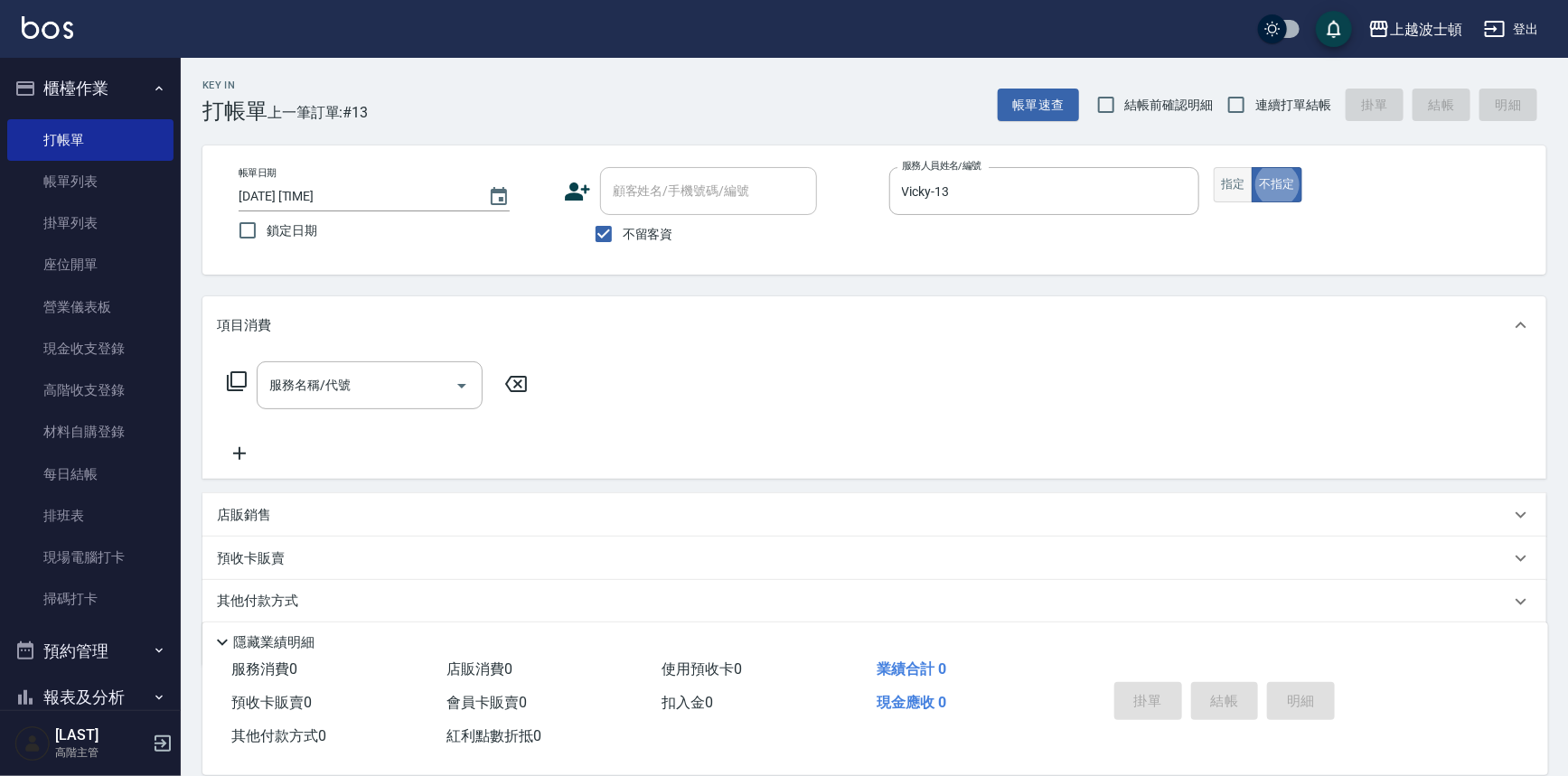 click on "指定" at bounding box center (1233, 184) 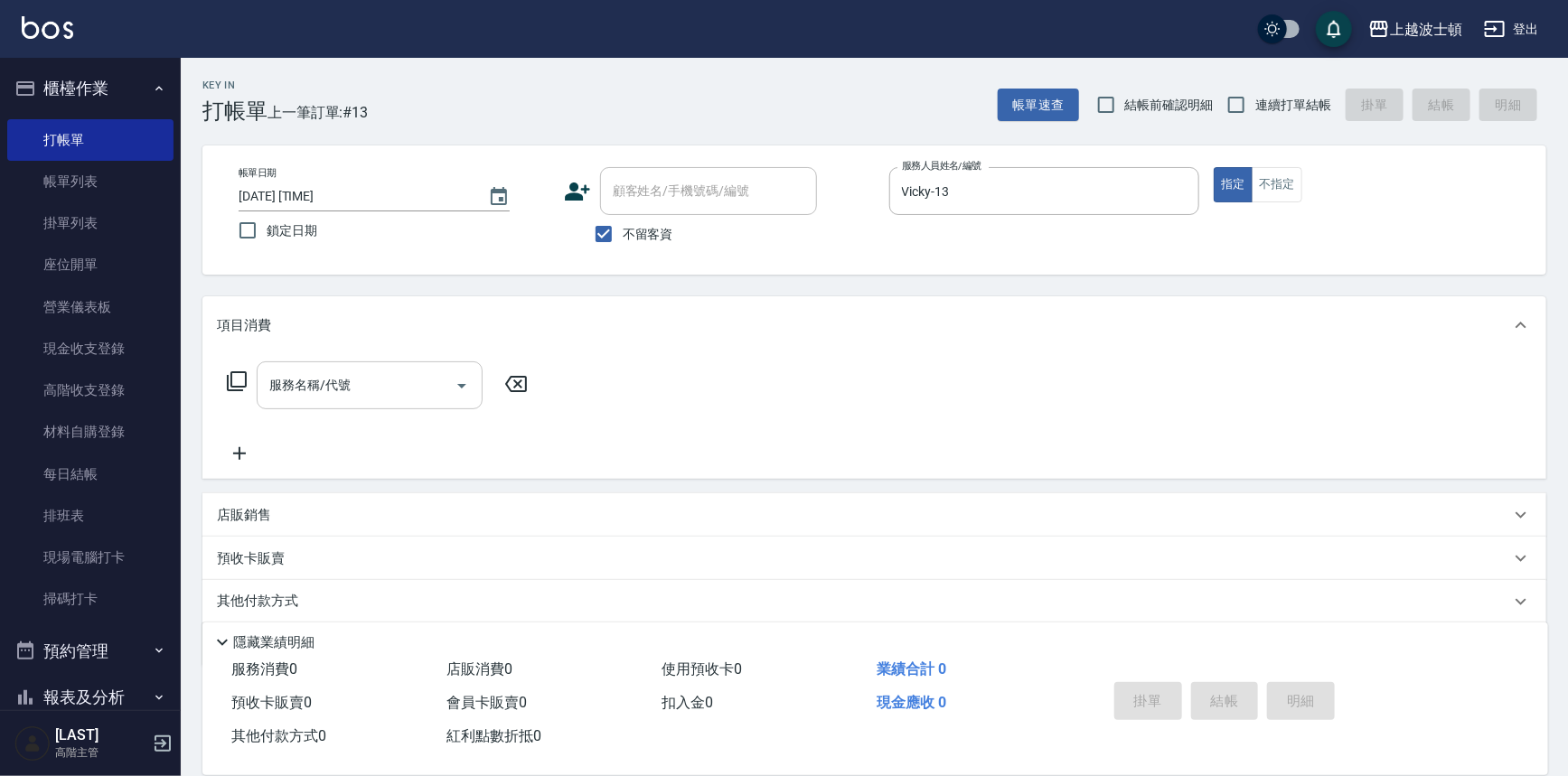 click on "服務名稱/代號" at bounding box center (370, 385) 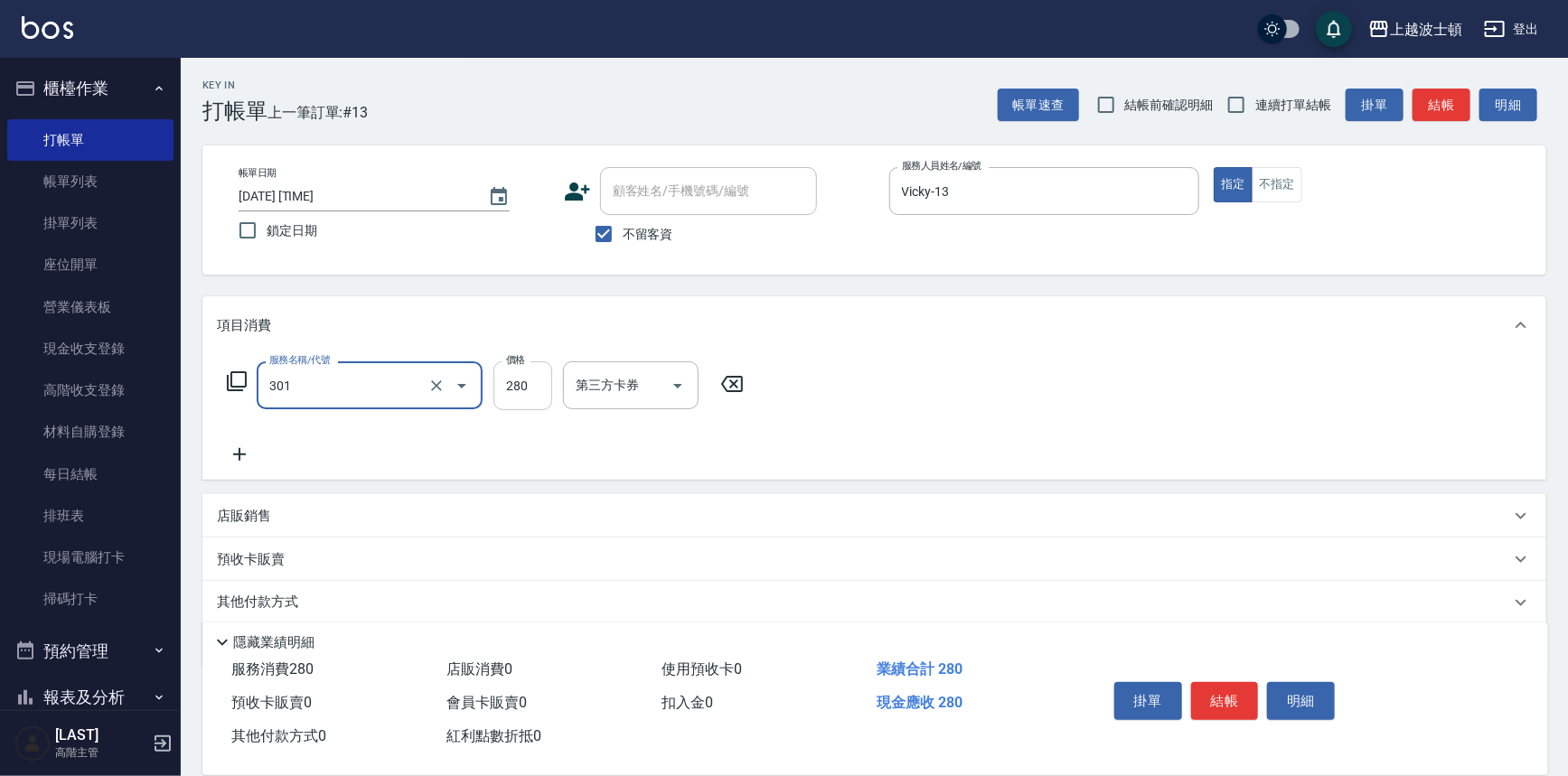 type on "學生剪髮(301)" 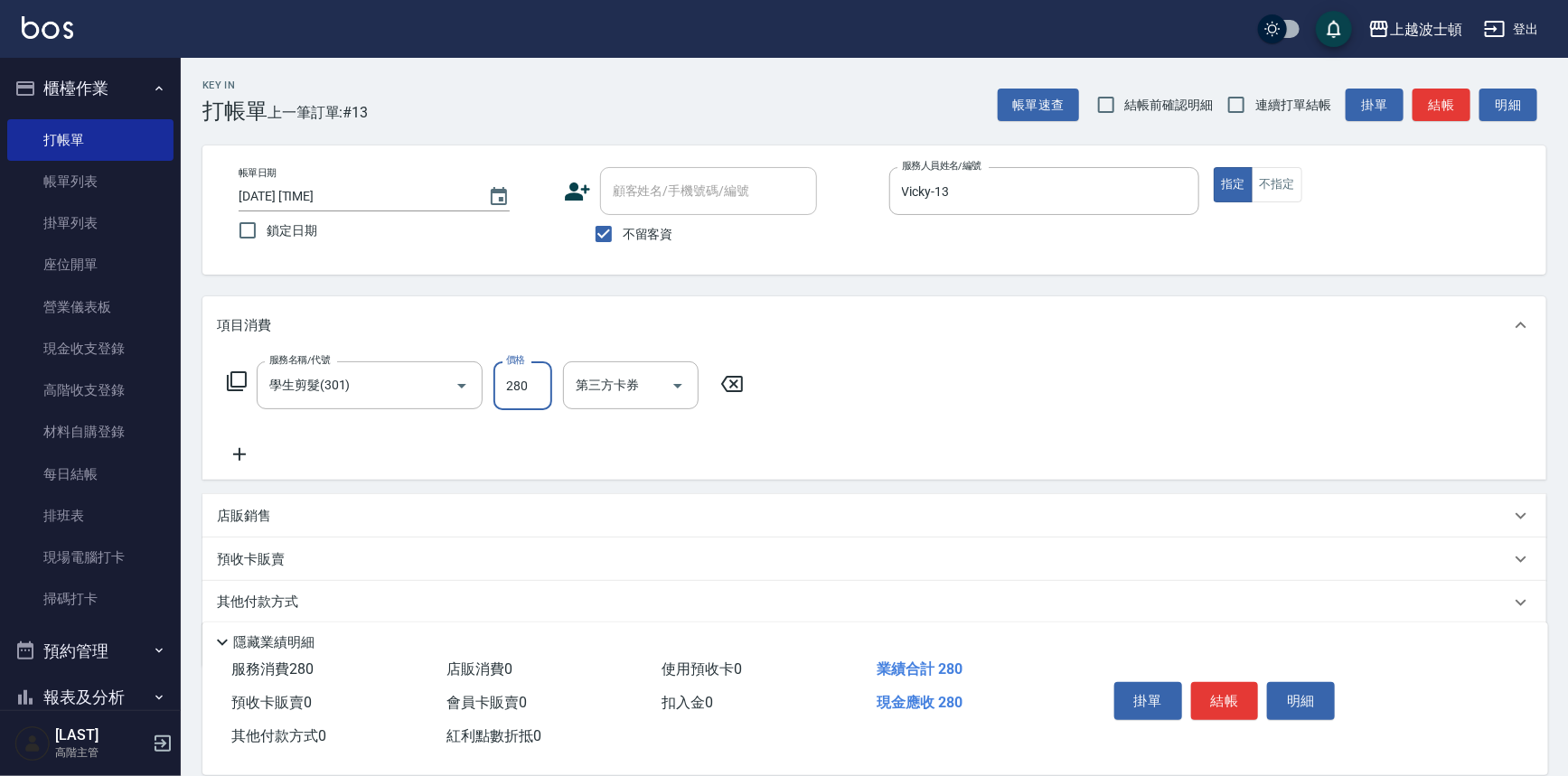 click on "280" at bounding box center [522, 386] 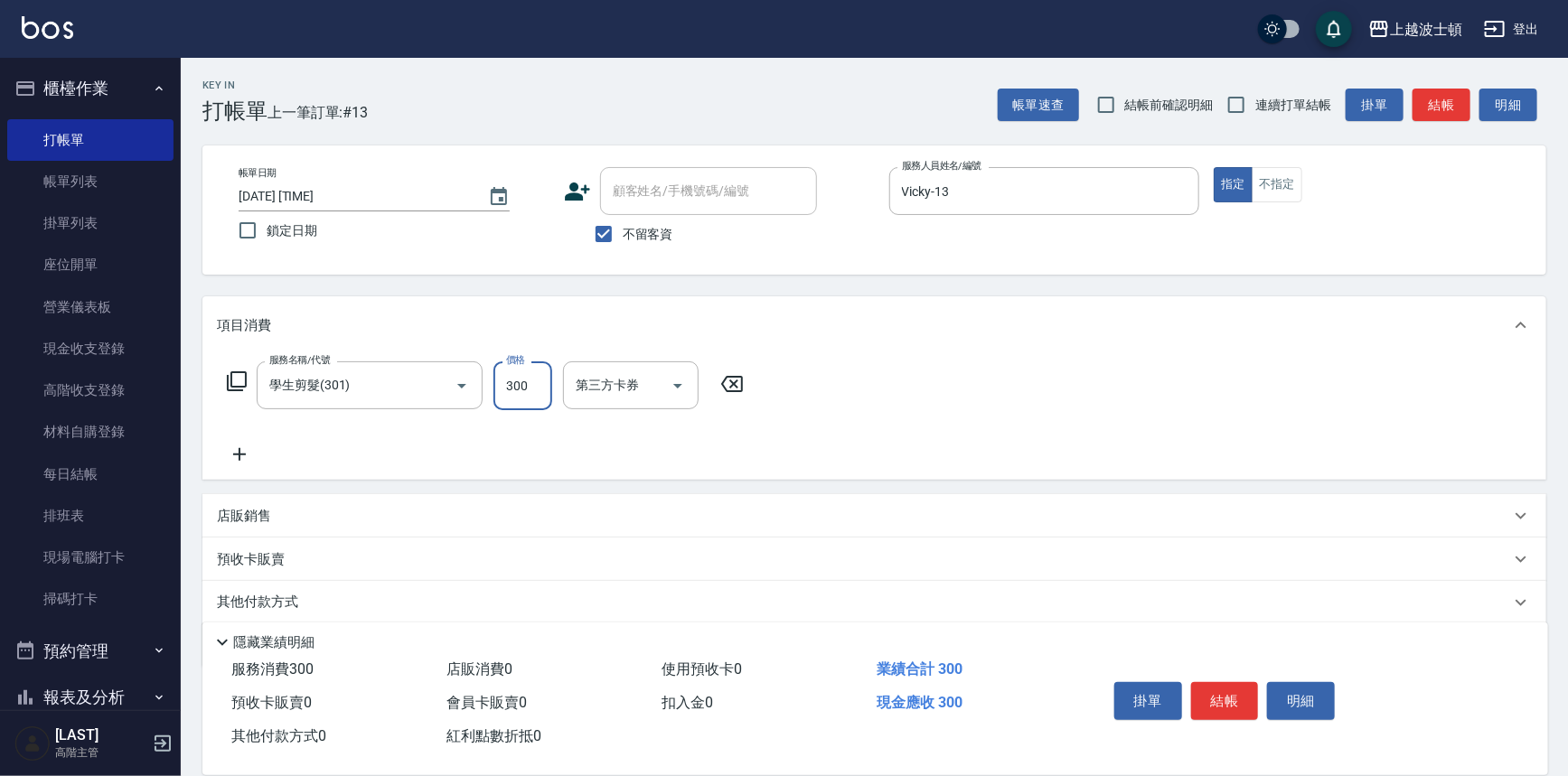 type on "300" 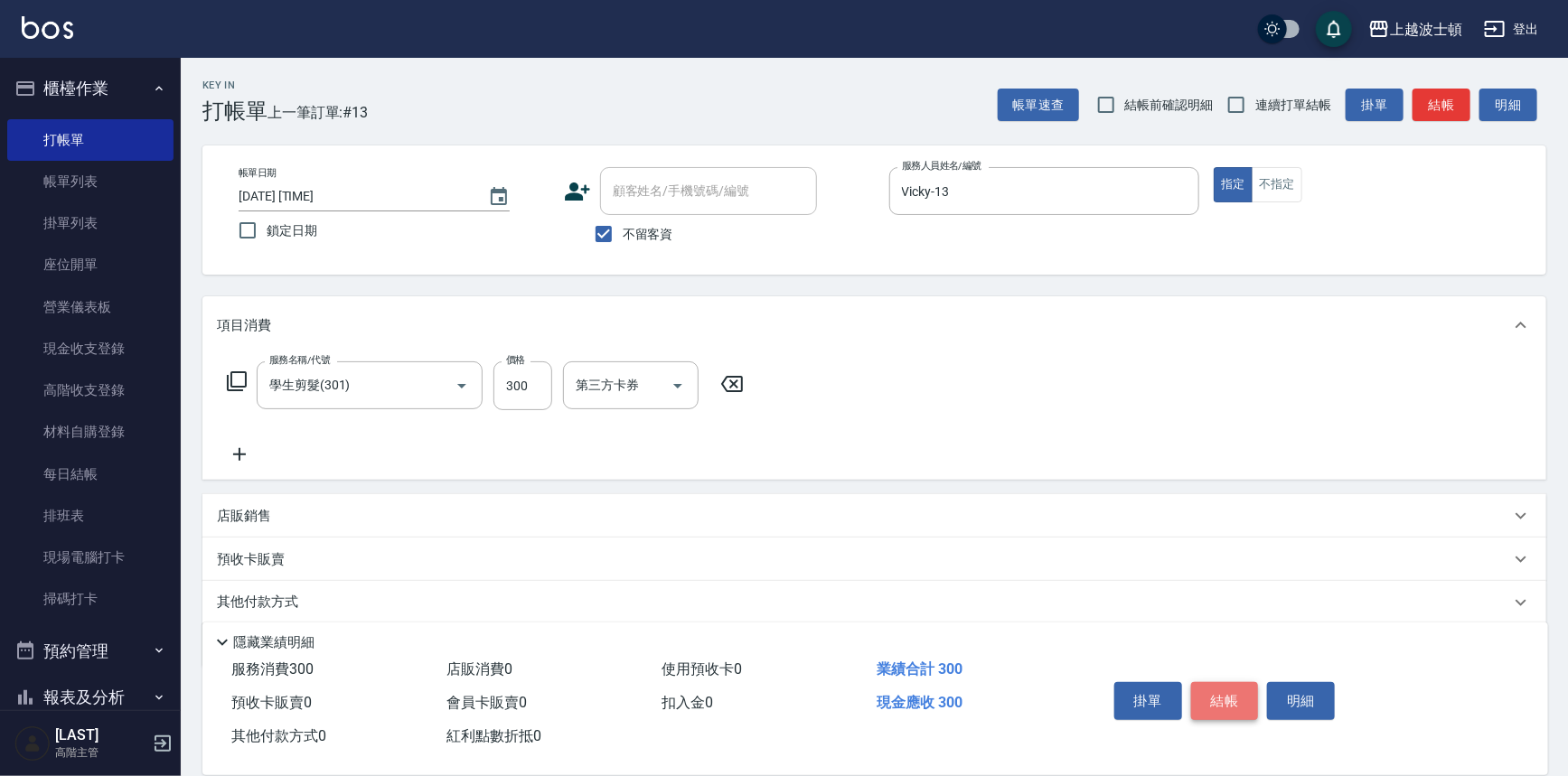 click on "結帳" at bounding box center [1225, 701] 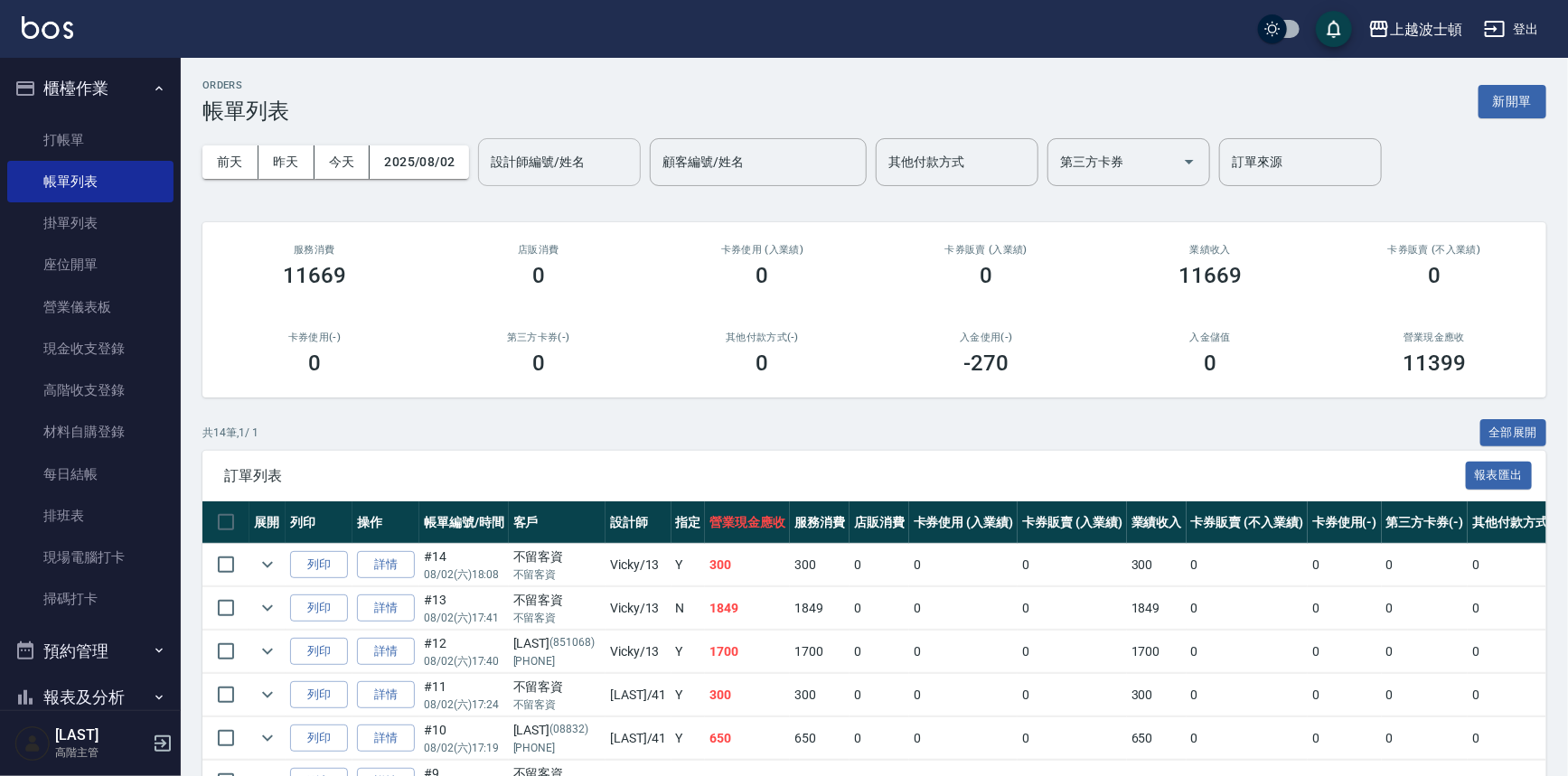 click on "設計師編號/姓名" at bounding box center (559, 162) 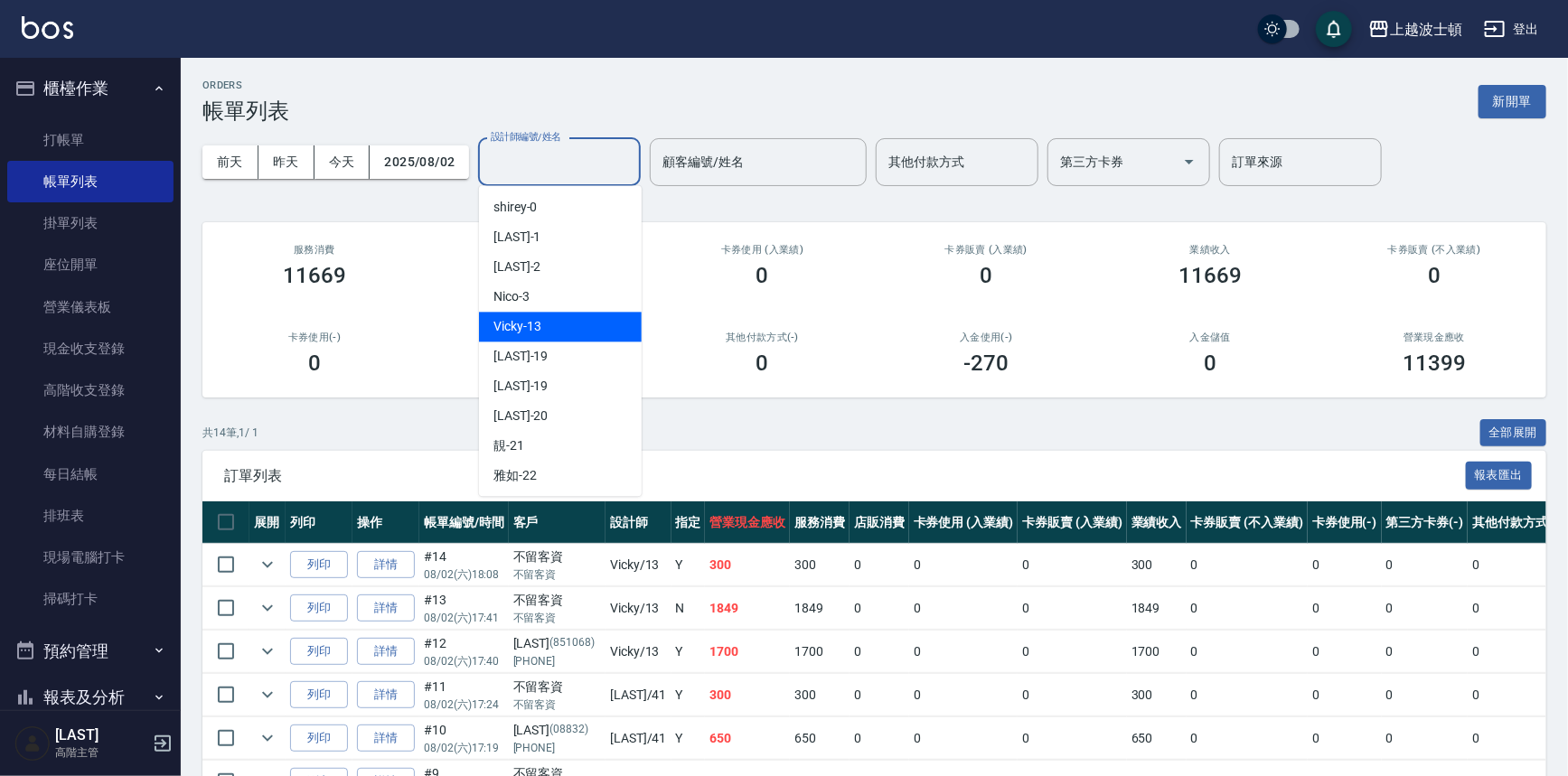 click on "[NAME] -13" at bounding box center (560, 326) 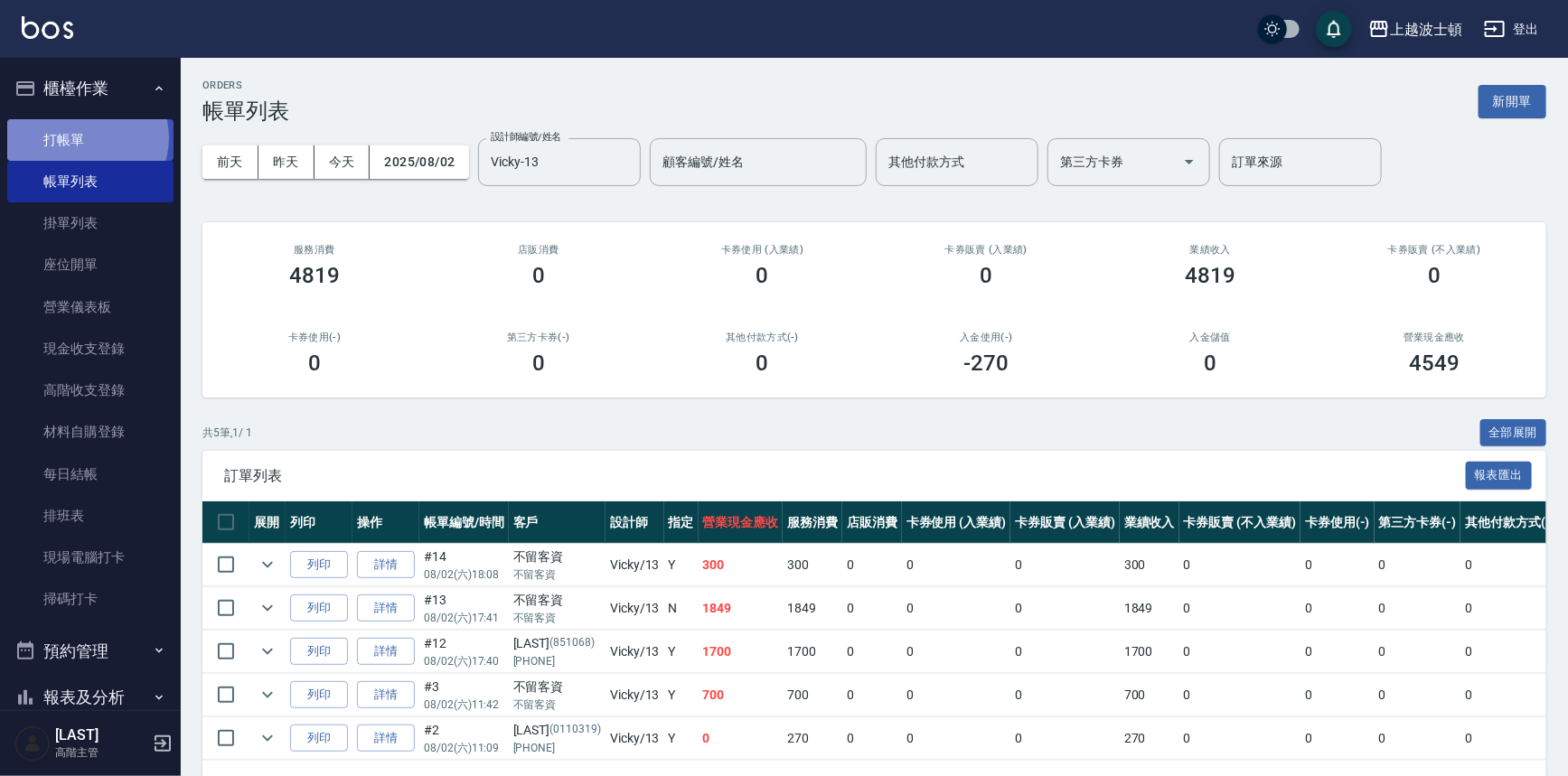 click on "打帳單" at bounding box center (90, 140) 